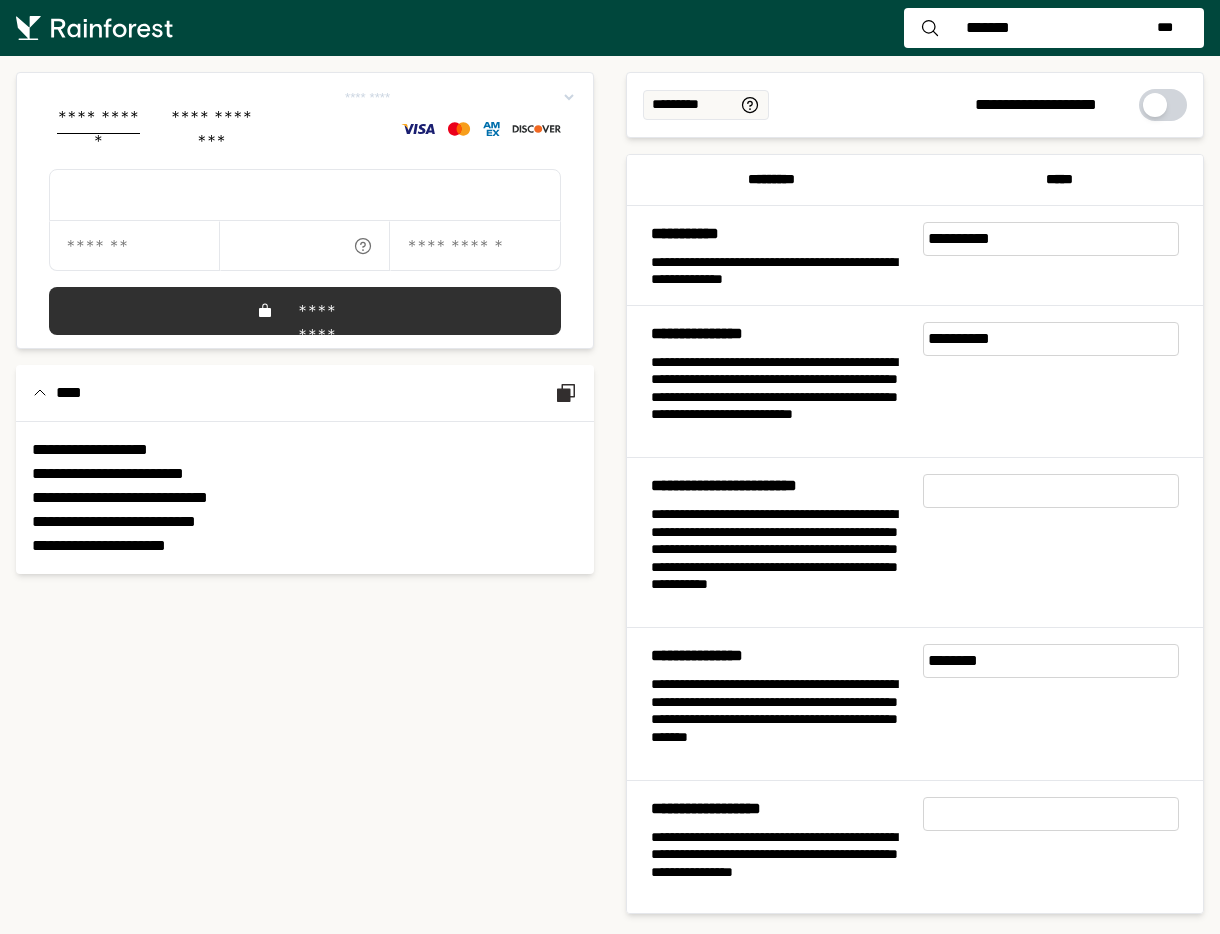 scroll, scrollTop: 0, scrollLeft: 0, axis: both 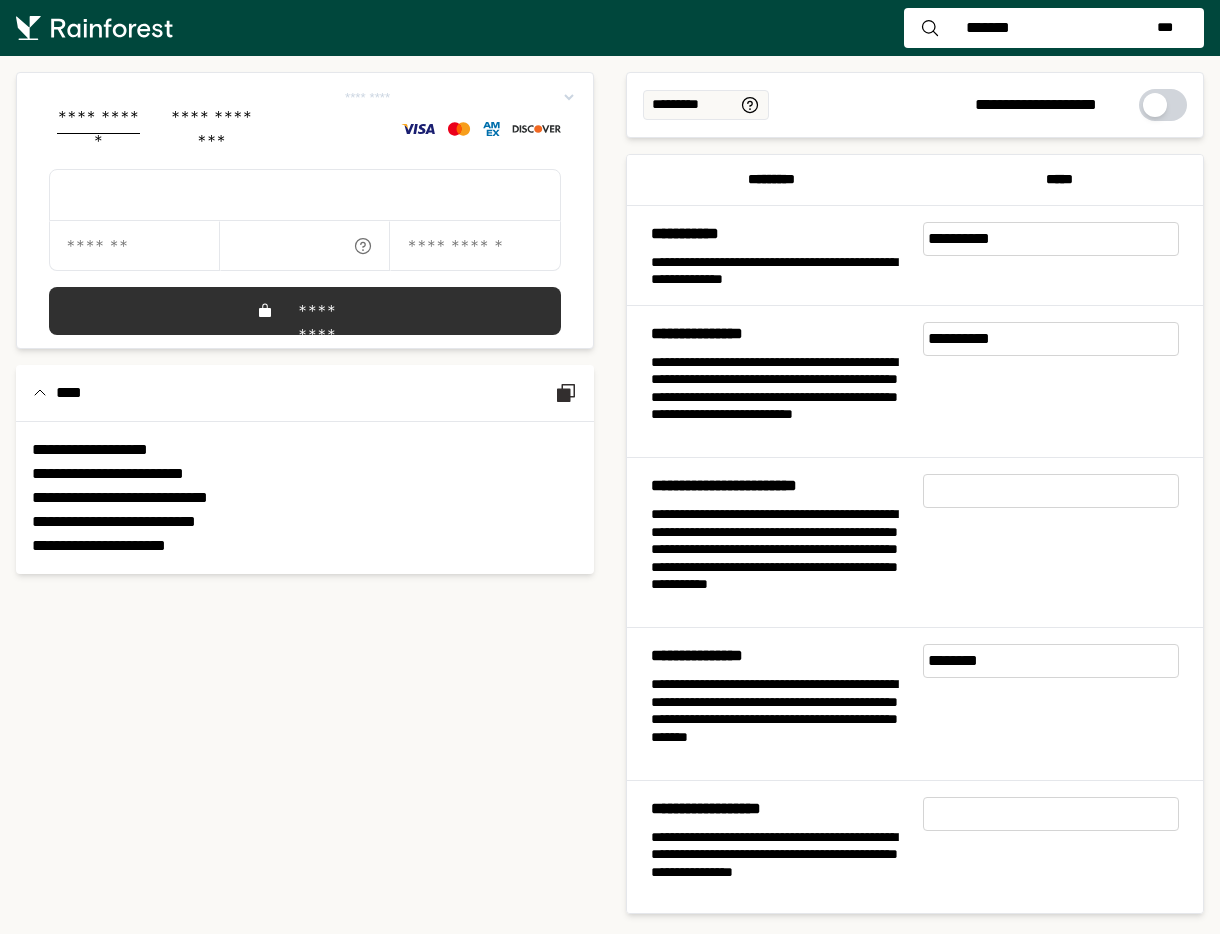 click on "**********" at bounding box center (305, 493) 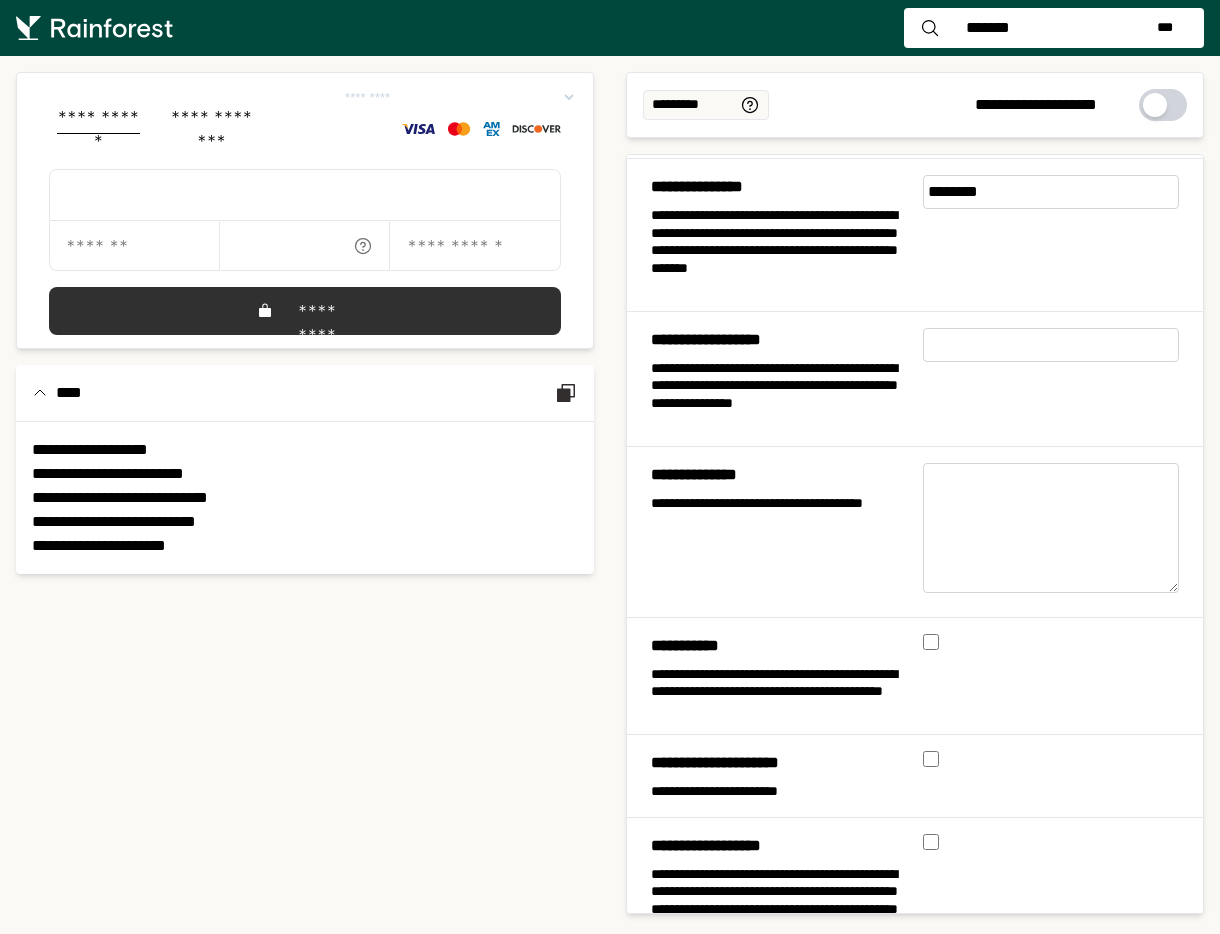 scroll, scrollTop: 0, scrollLeft: 0, axis: both 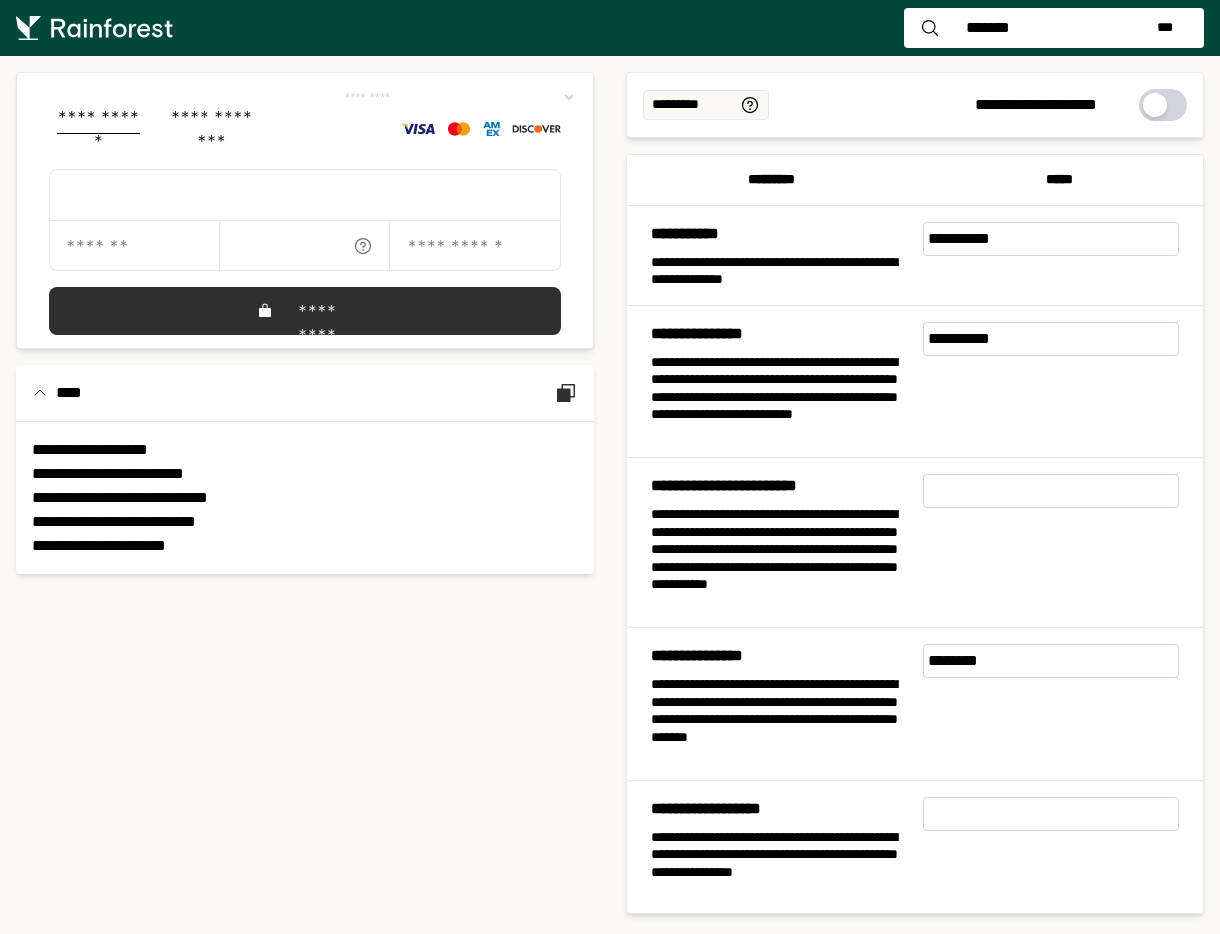 click on "*******" at bounding box center [987, 28] 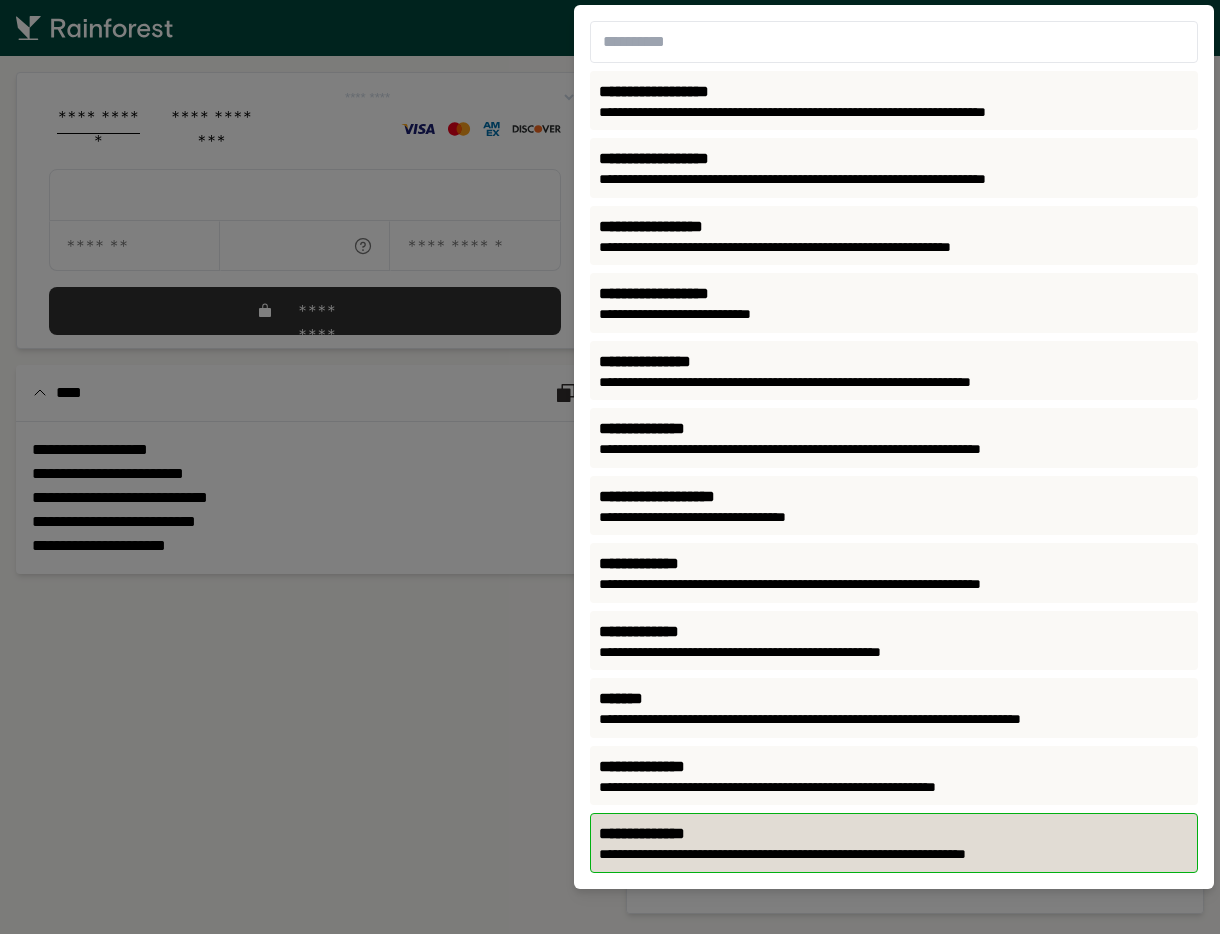 click on "**********" 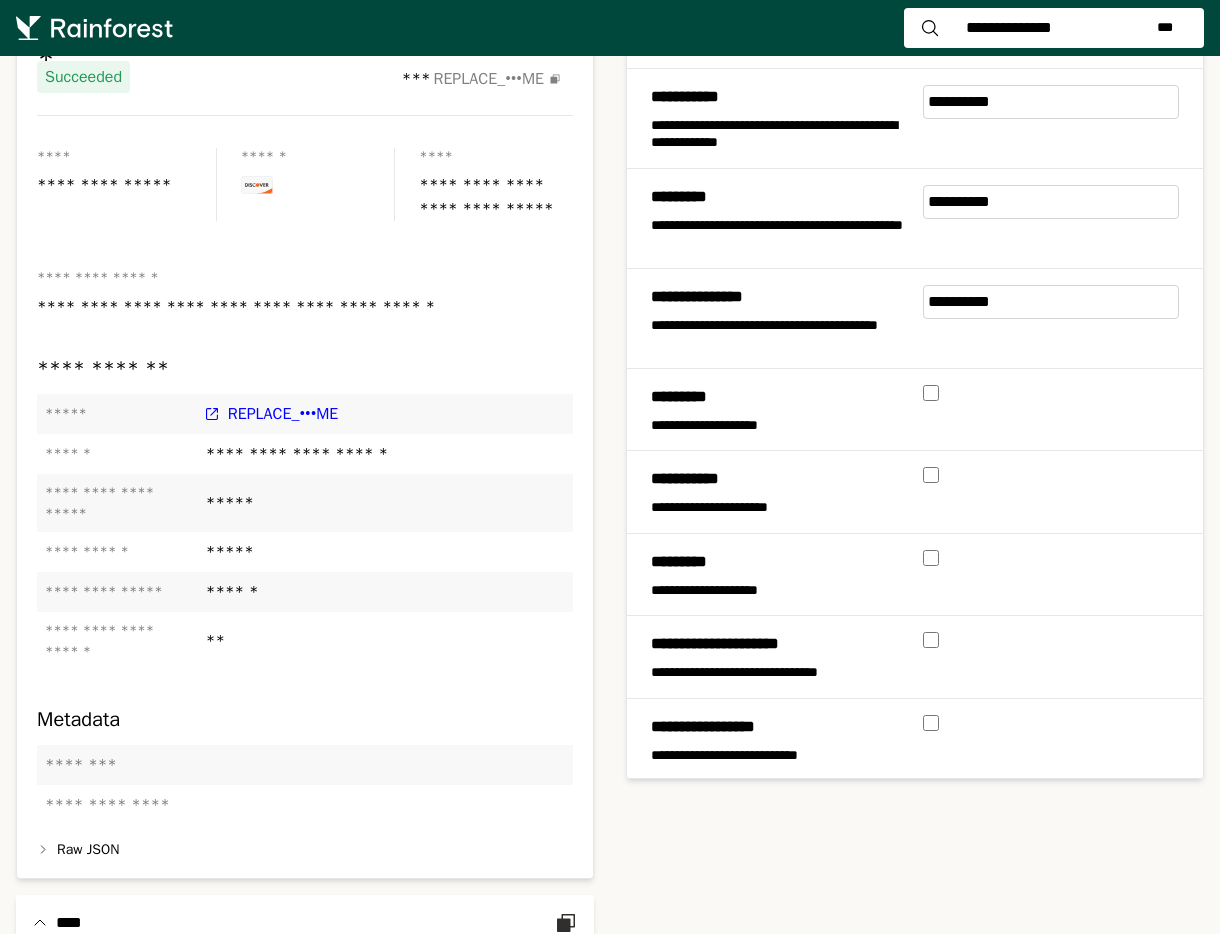 scroll, scrollTop: 0, scrollLeft: 0, axis: both 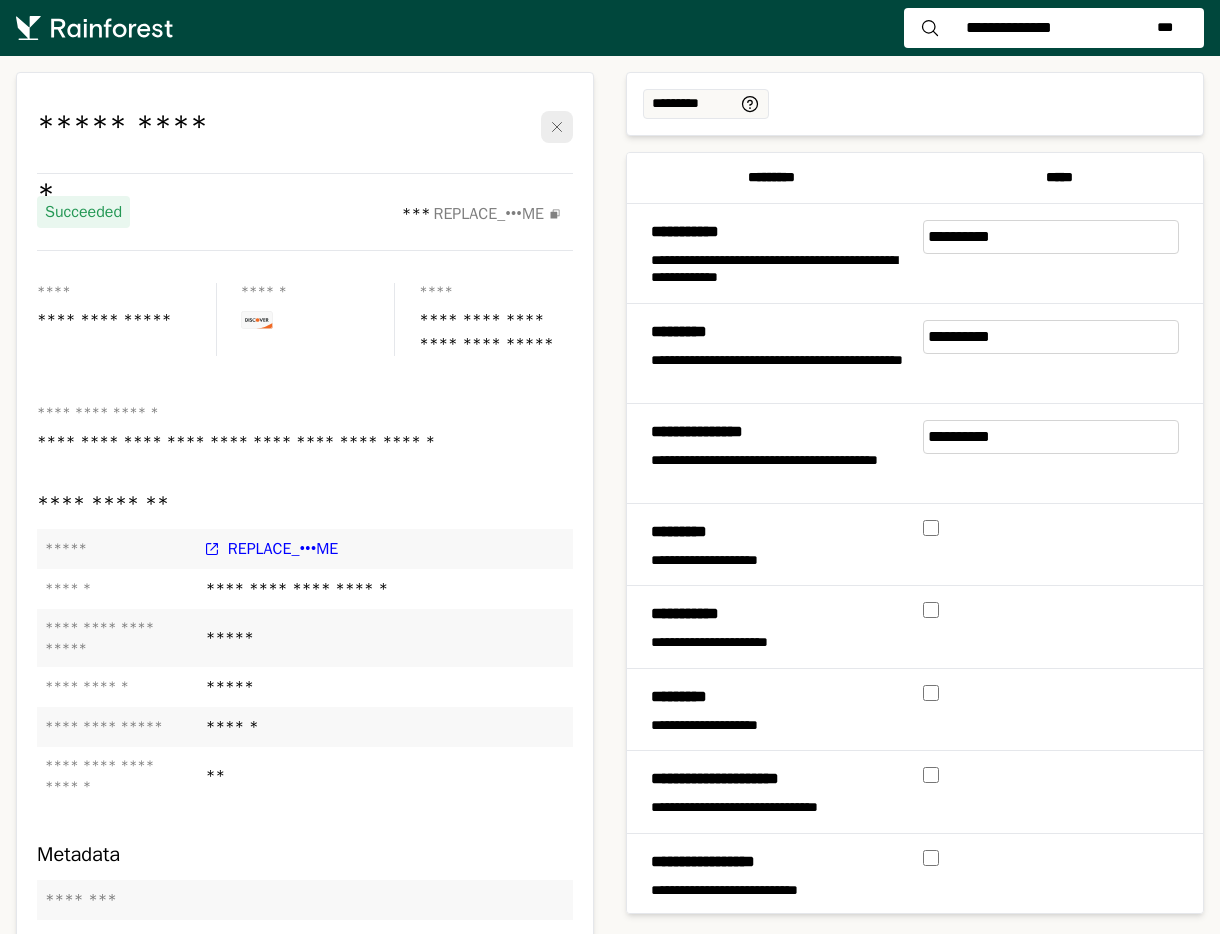 click on "**********" at bounding box center [1009, 28] 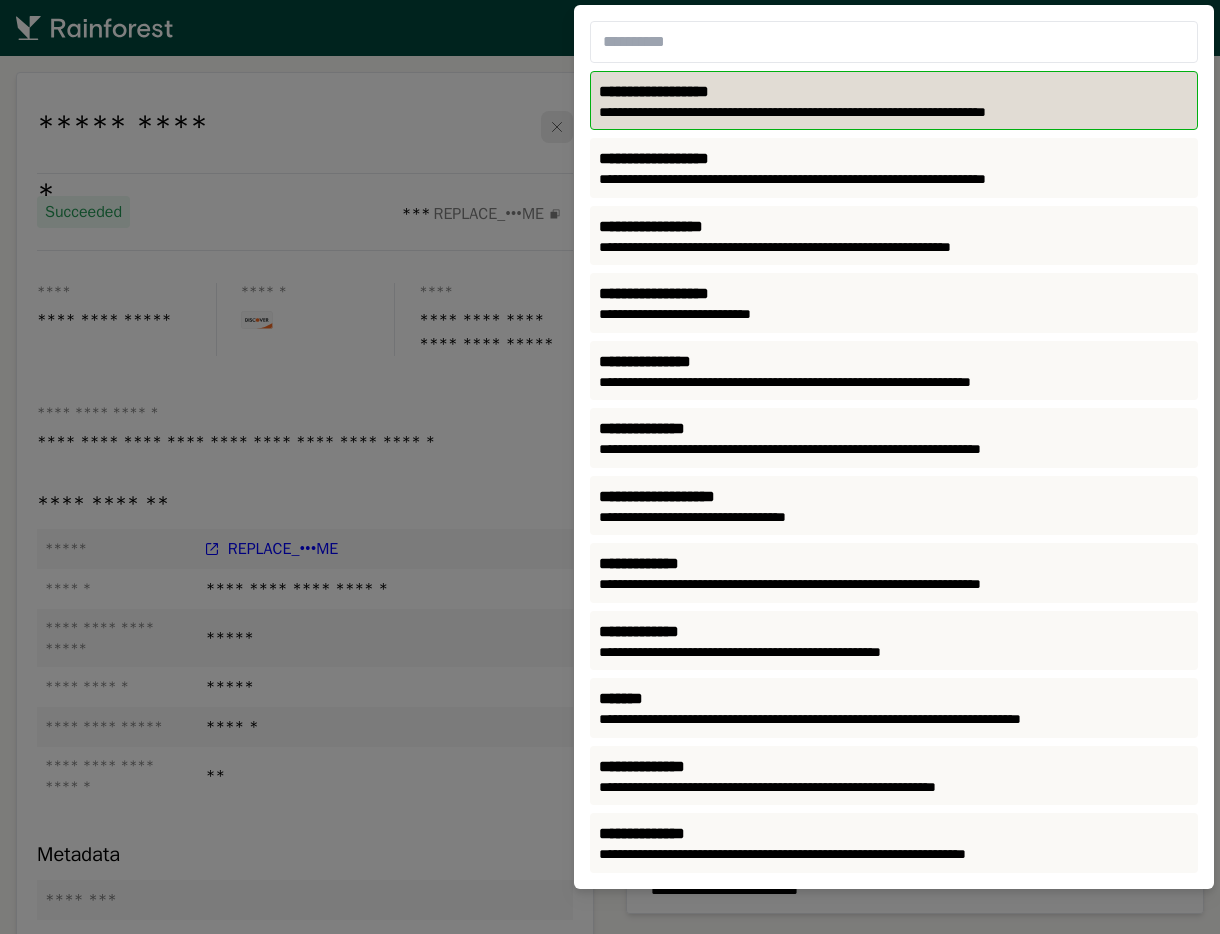 click on "**********" 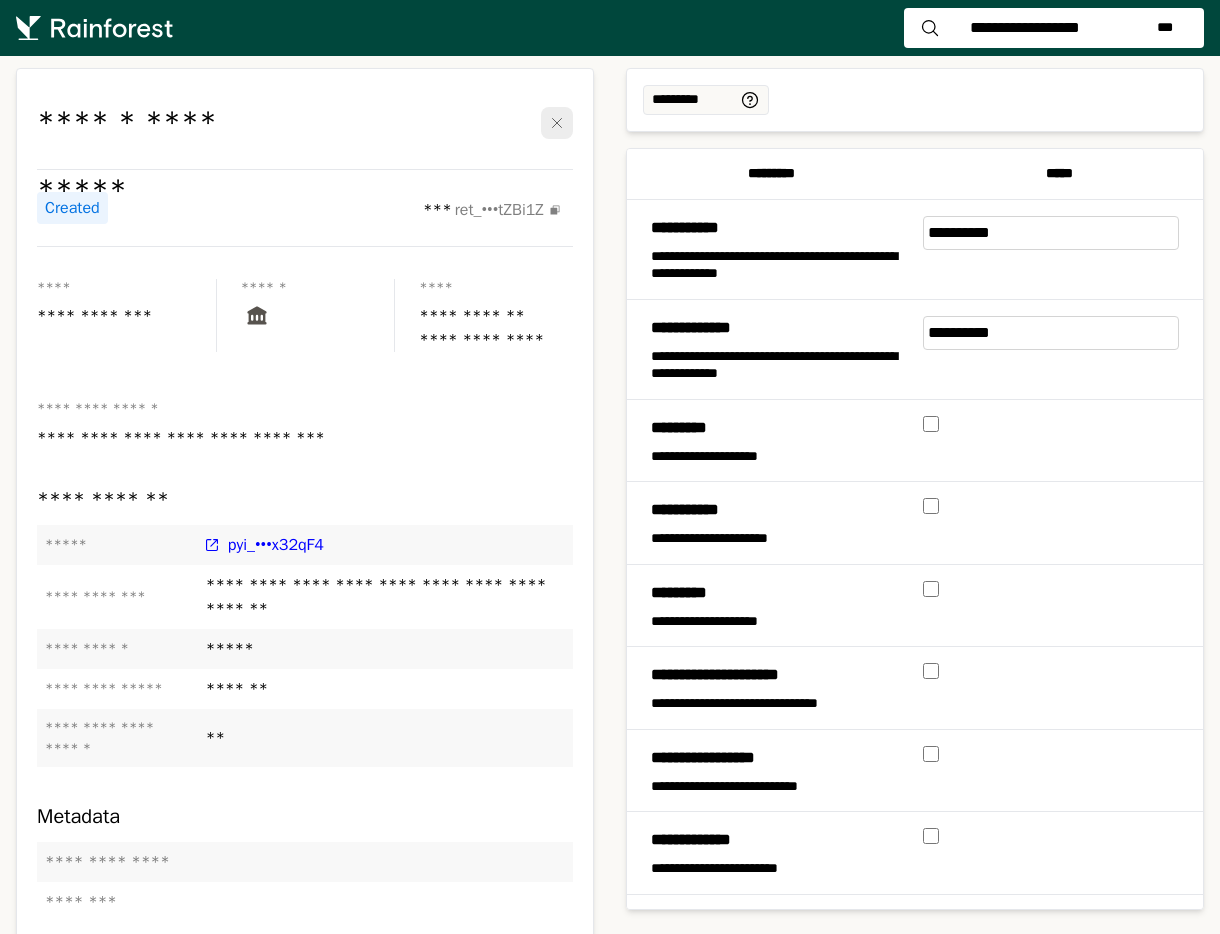 scroll, scrollTop: 2, scrollLeft: 0, axis: vertical 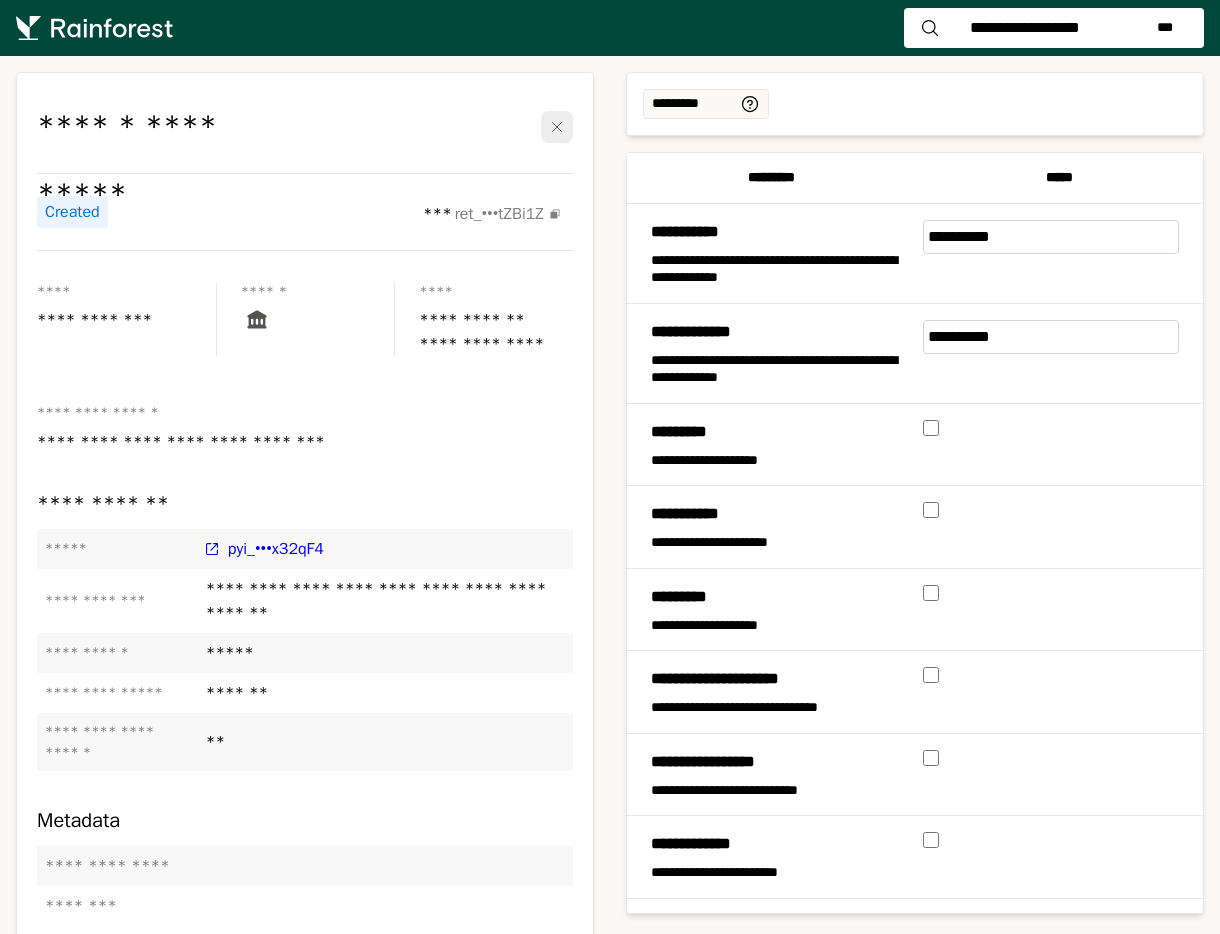 click on "**** ****" at bounding box center [692, 104] 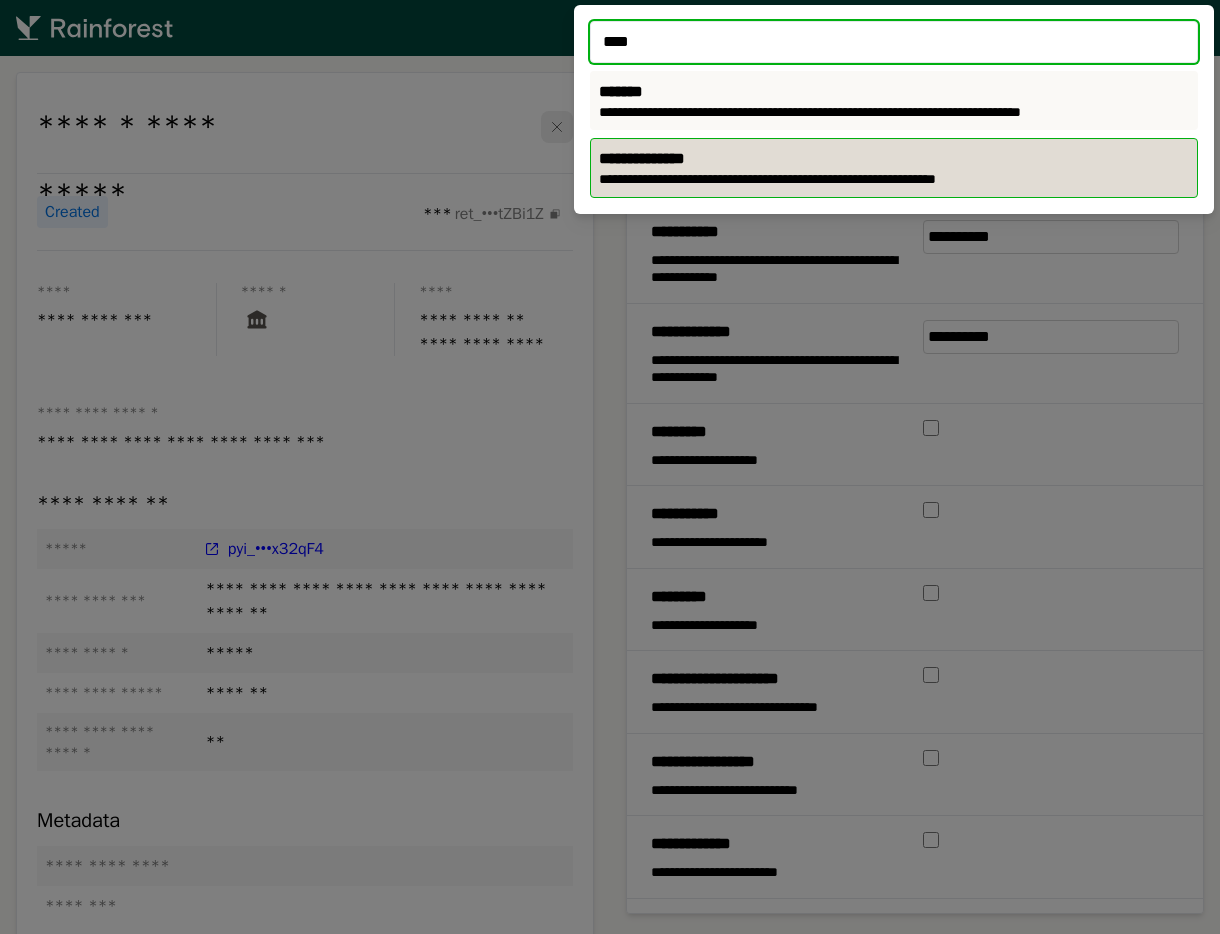 type on "****" 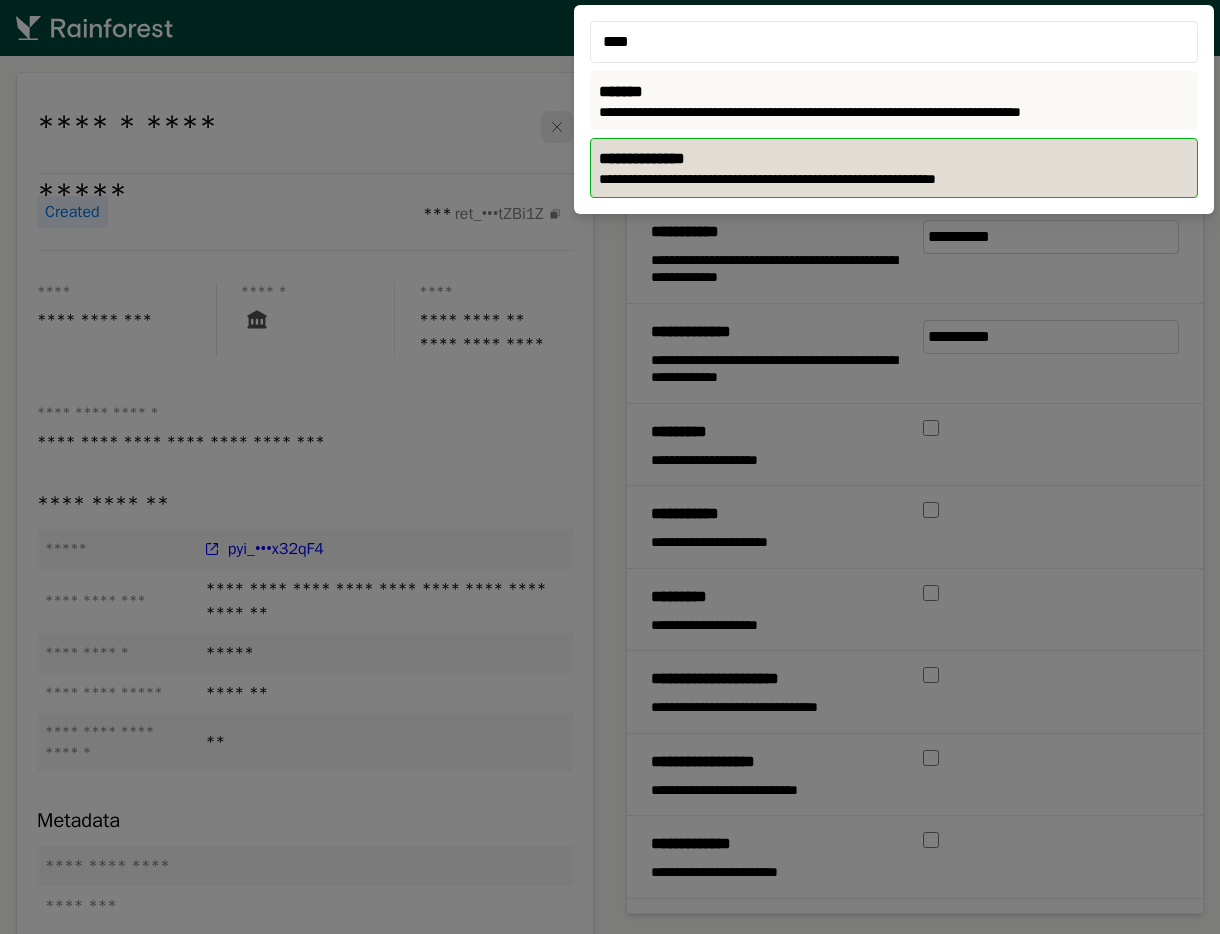 click on "**********" at bounding box center (894, 180) 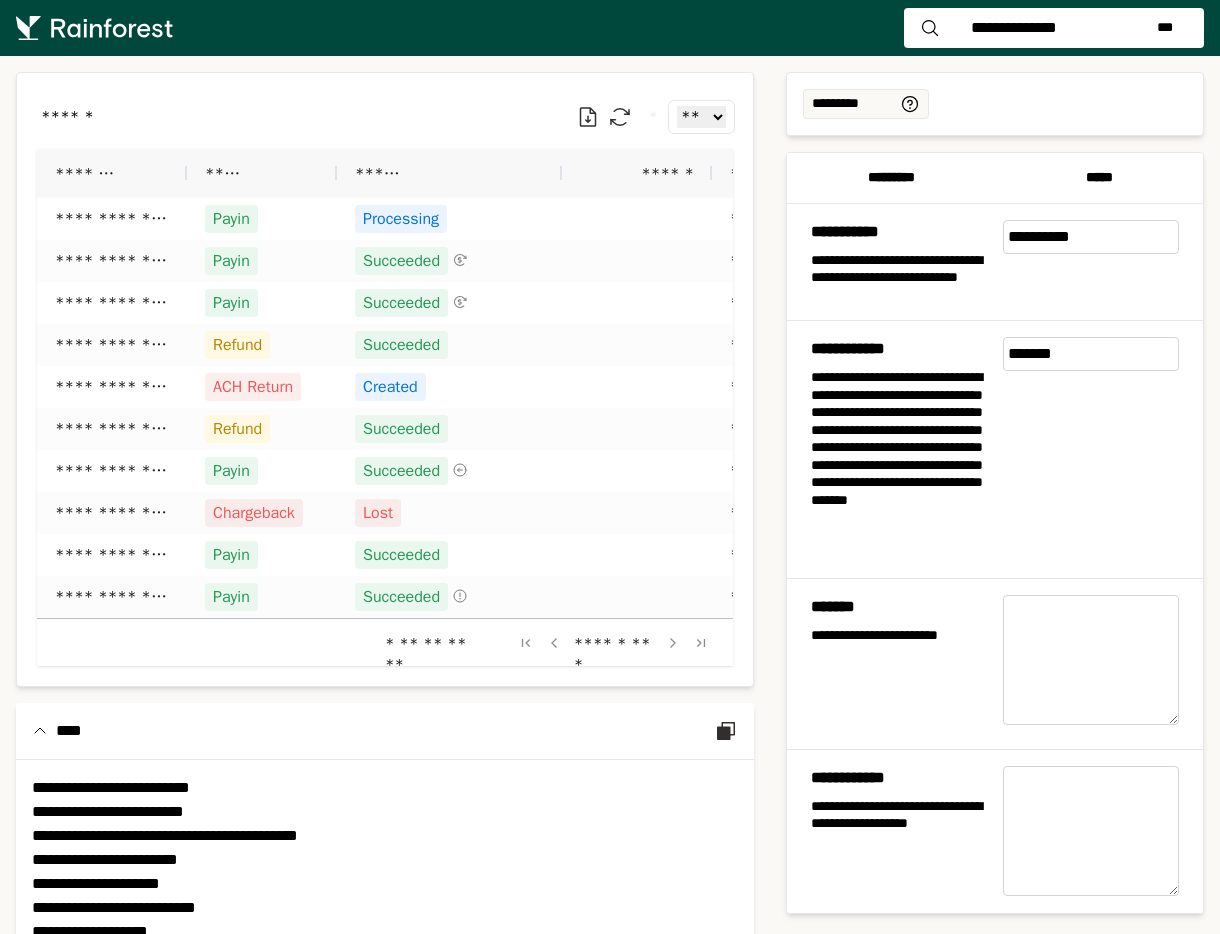 scroll, scrollTop: 0, scrollLeft: 0, axis: both 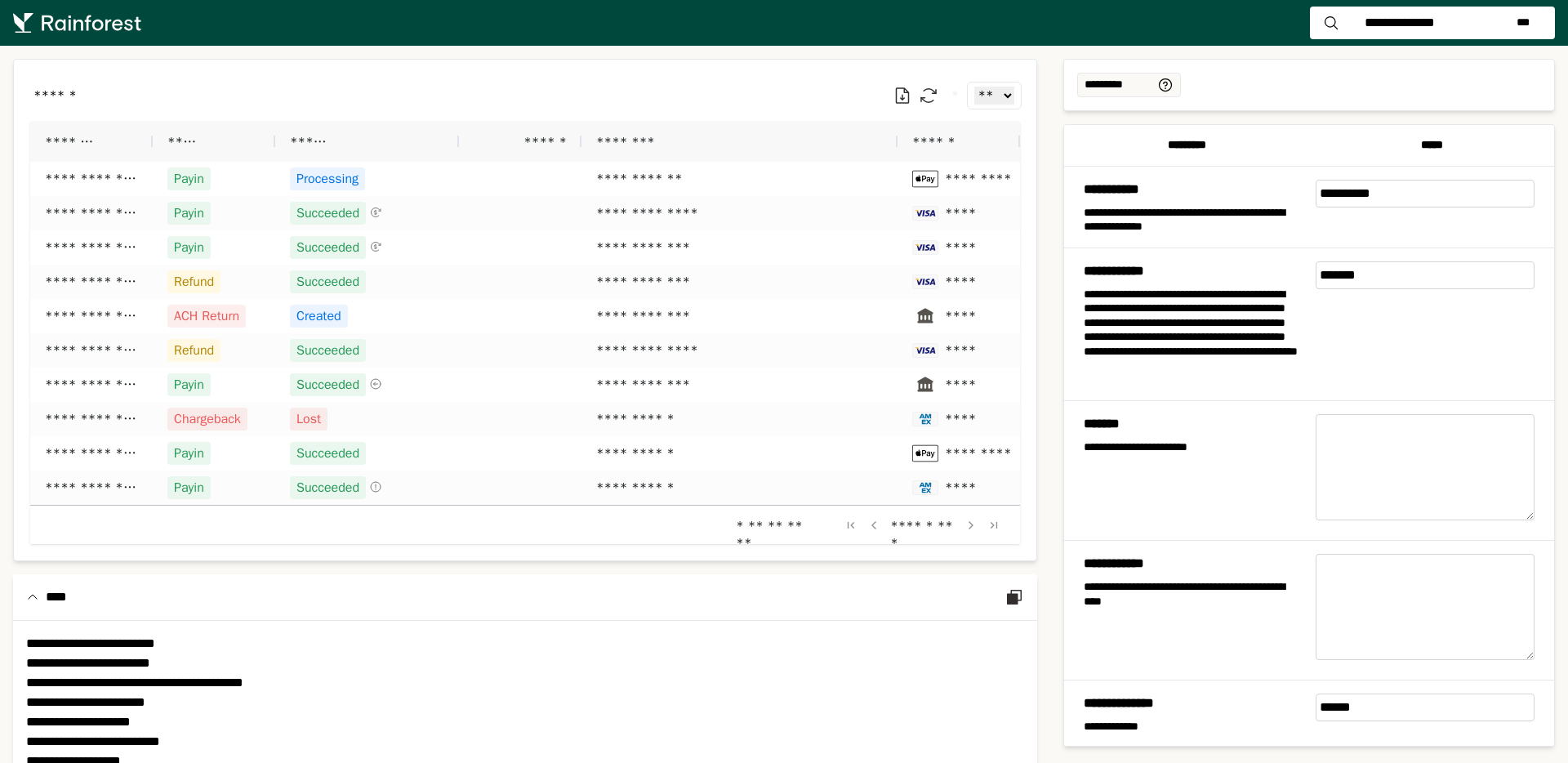 click at bounding box center [1425, 467] 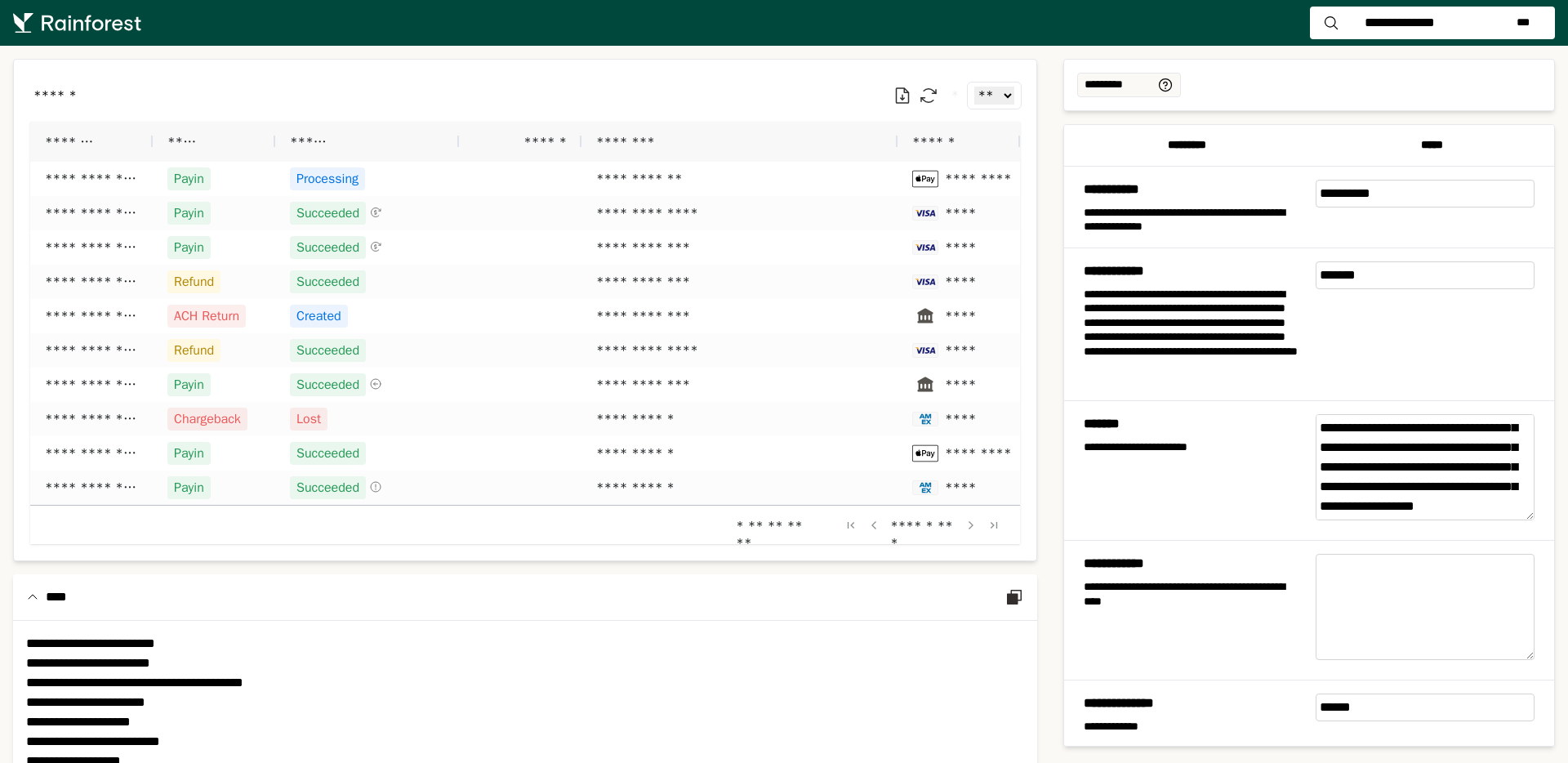 paste on "**********" 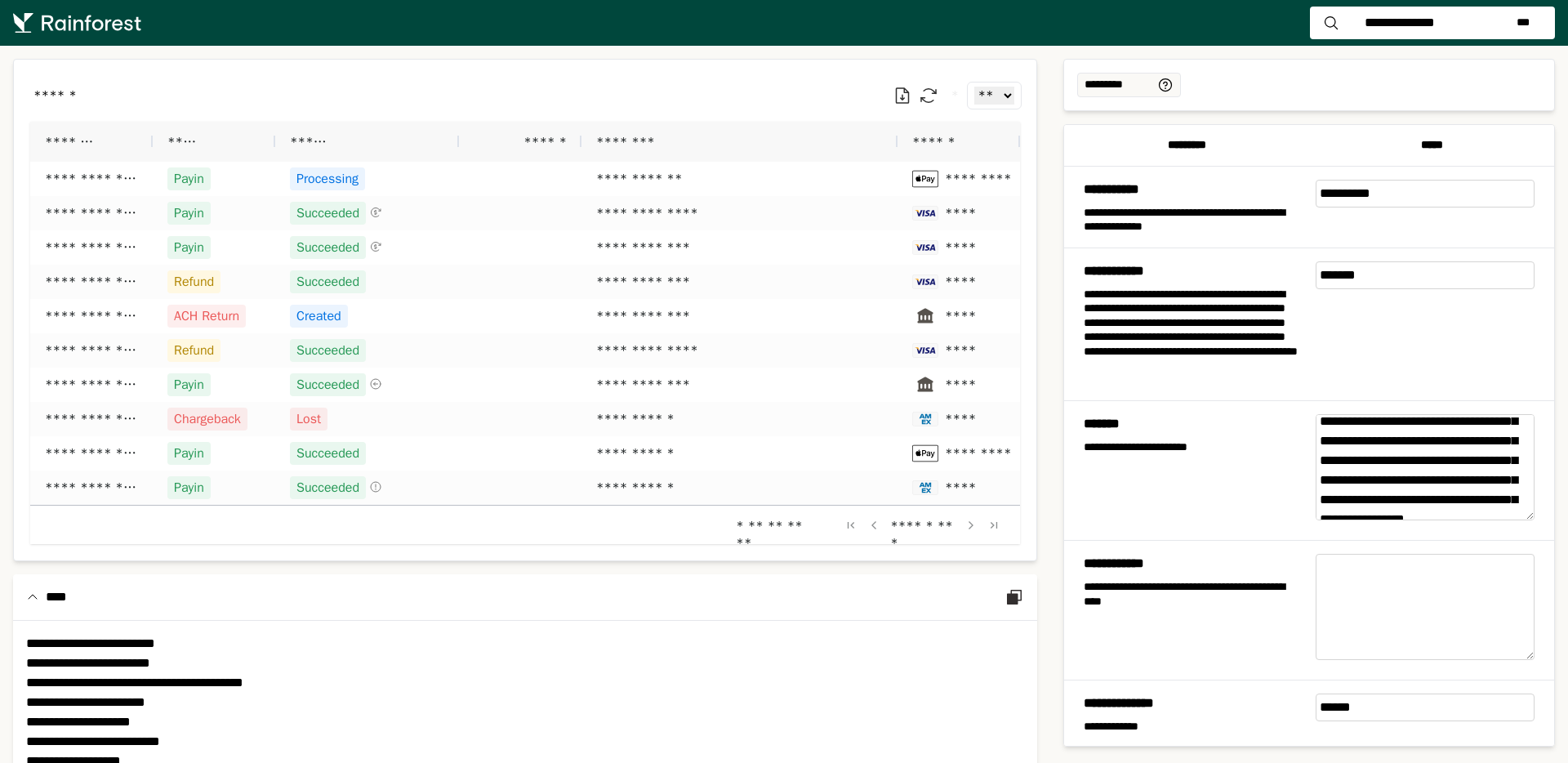 scroll, scrollTop: 86, scrollLeft: 0, axis: vertical 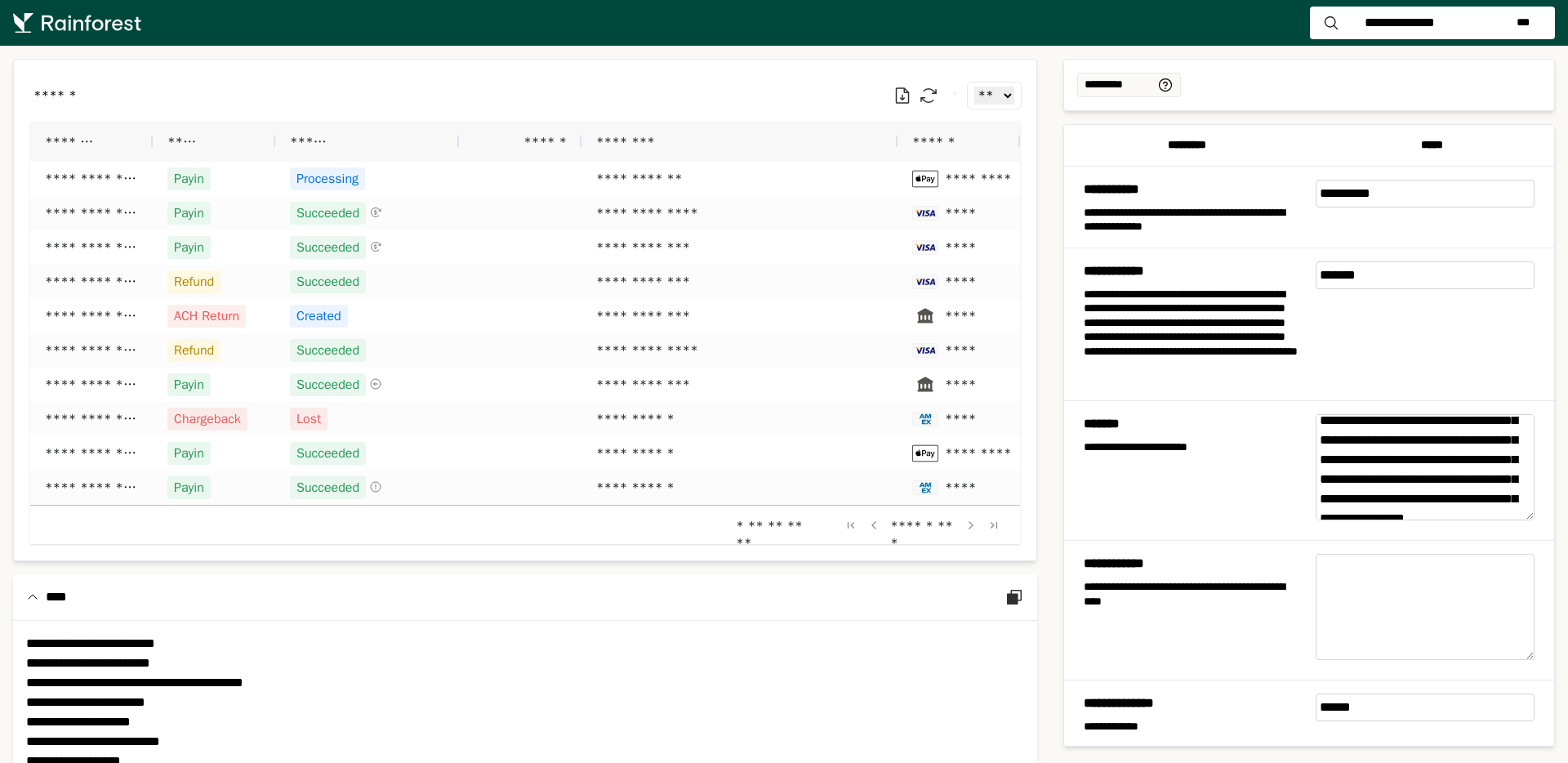 drag, startPoint x: 1428, startPoint y: 480, endPoint x: 1289, endPoint y: 449, distance: 142.4149 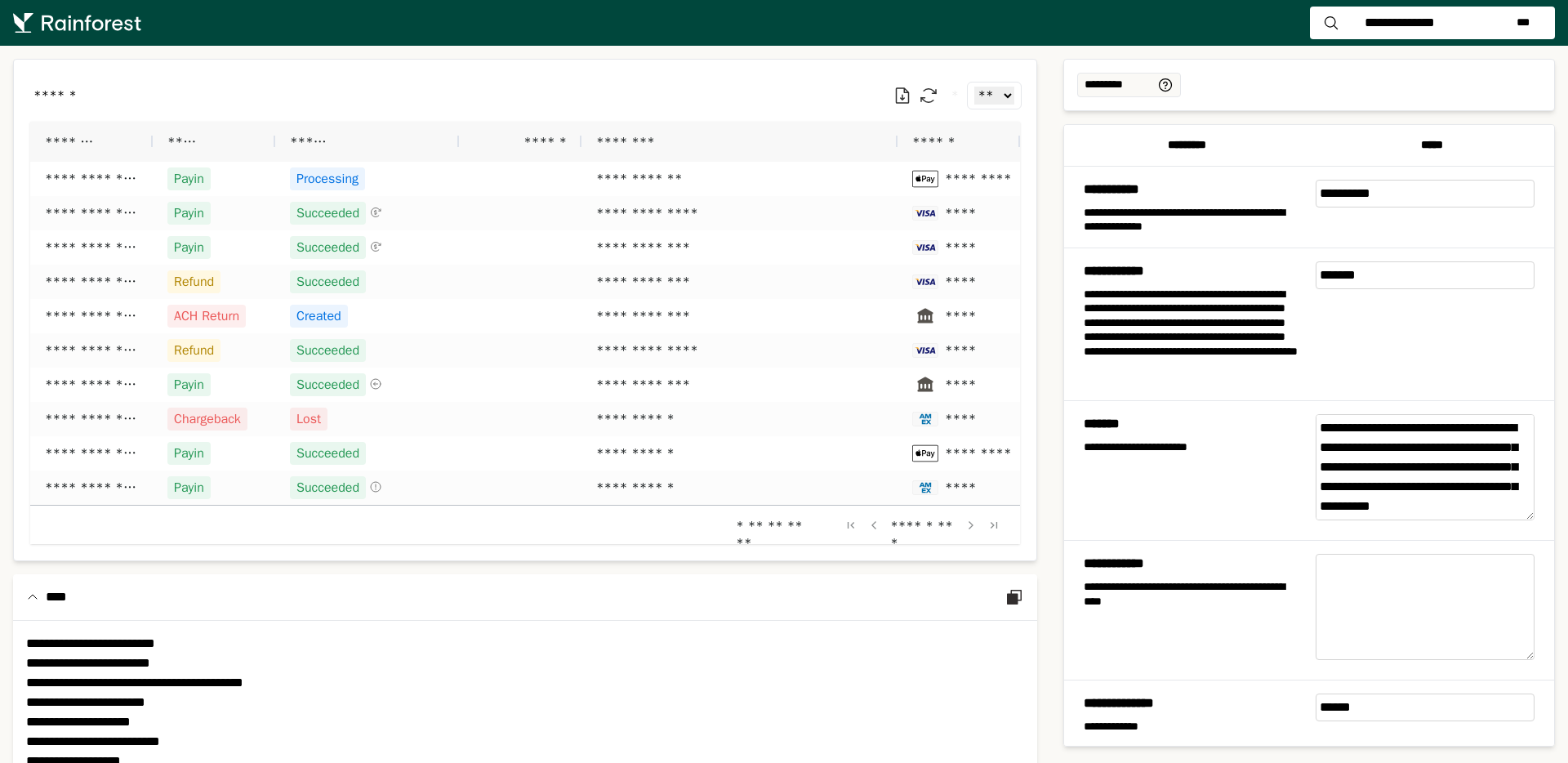 scroll, scrollTop: 182, scrollLeft: 0, axis: vertical 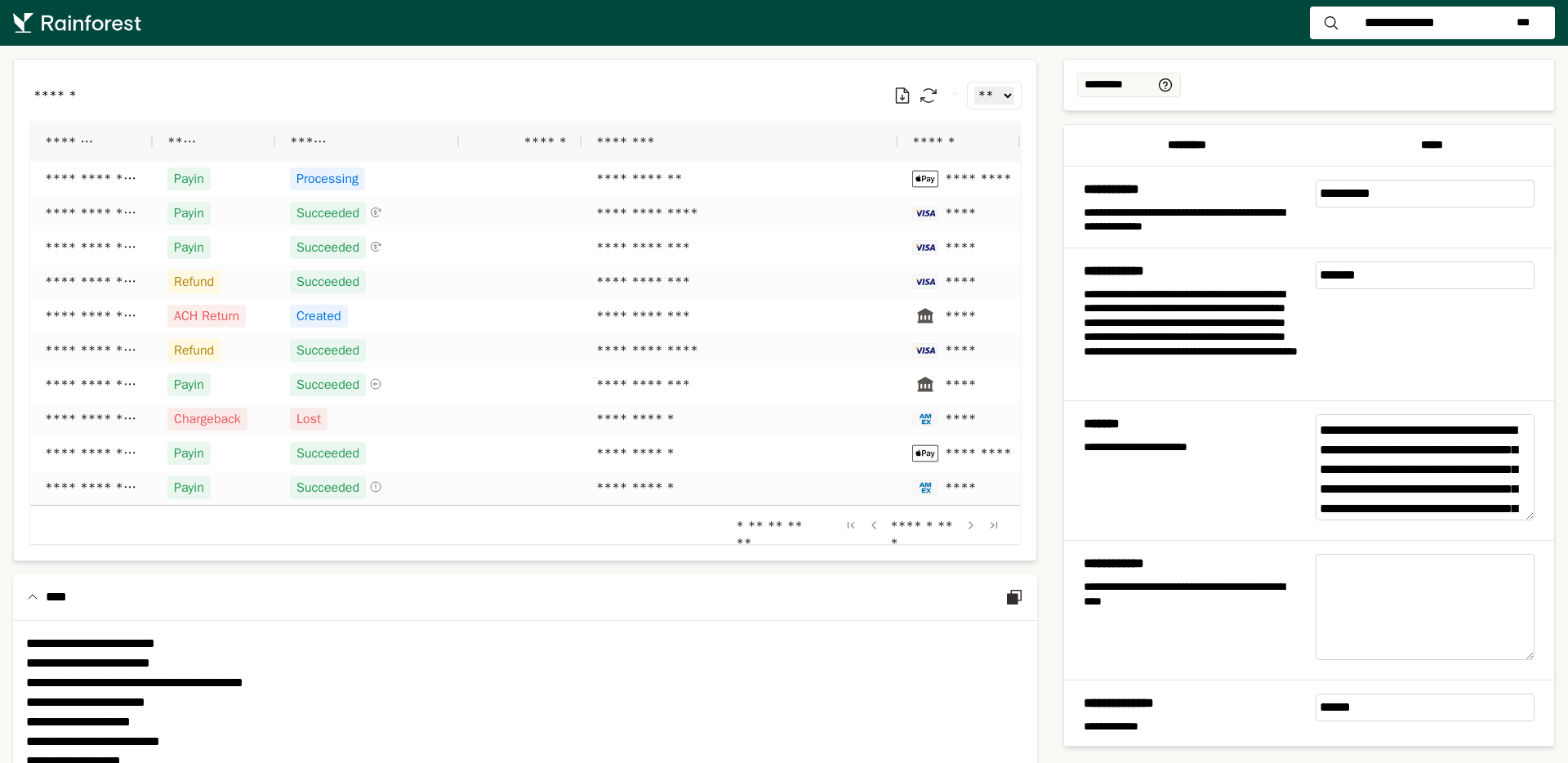 click on "**********" at bounding box center (1425, 467) 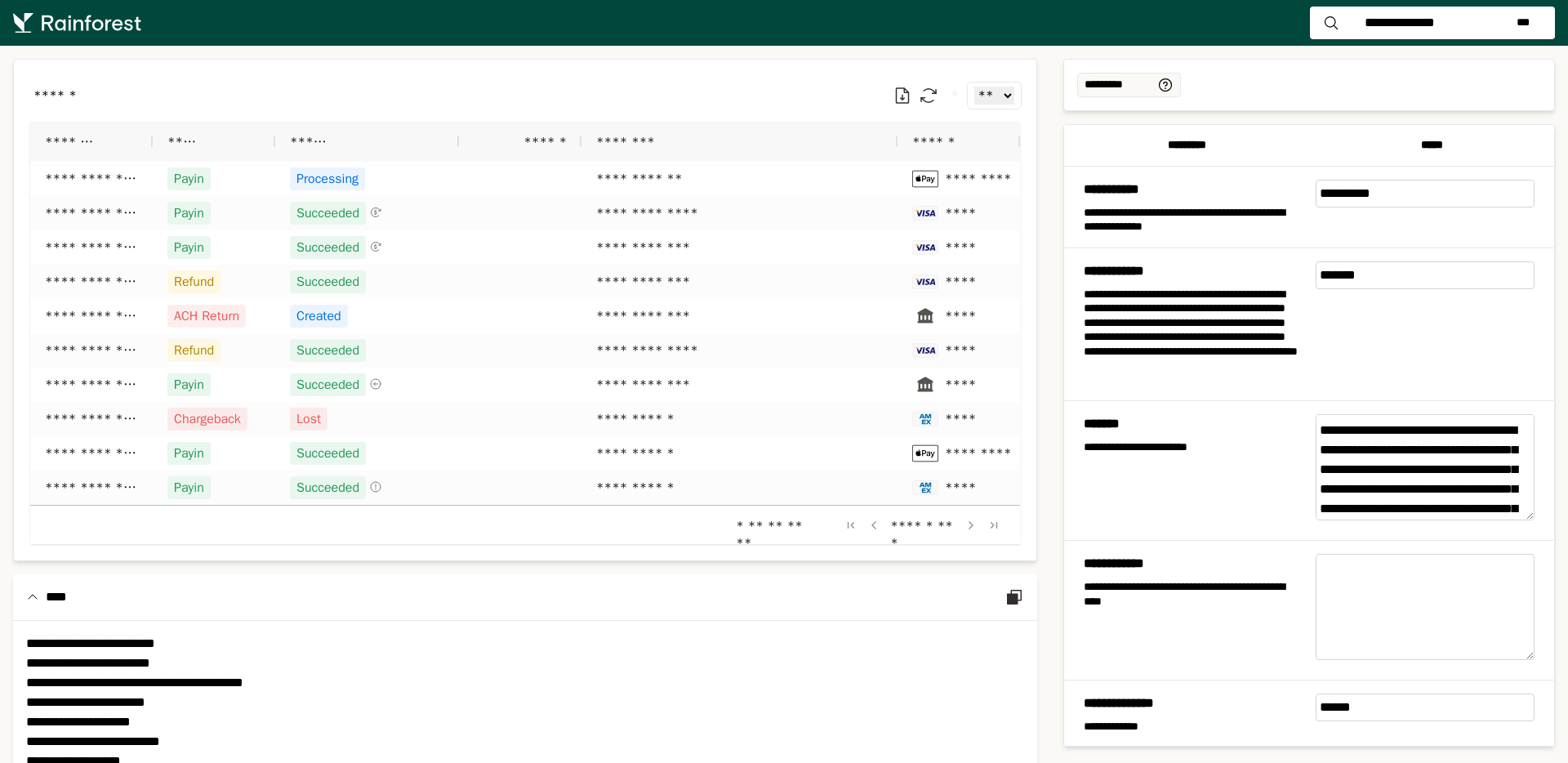 click on "**********" at bounding box center (1425, 467) 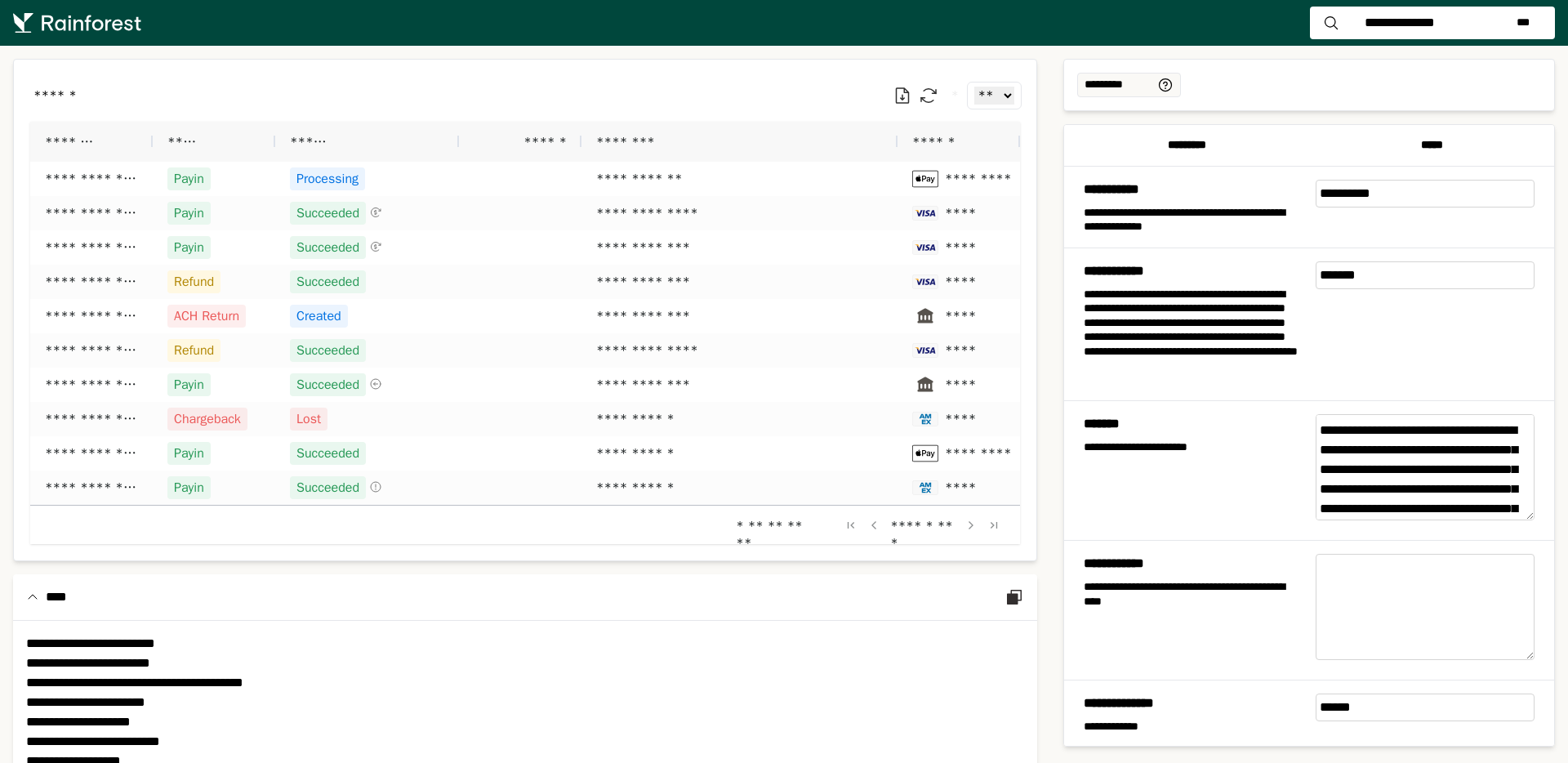 click on "**********" at bounding box center [1425, 467] 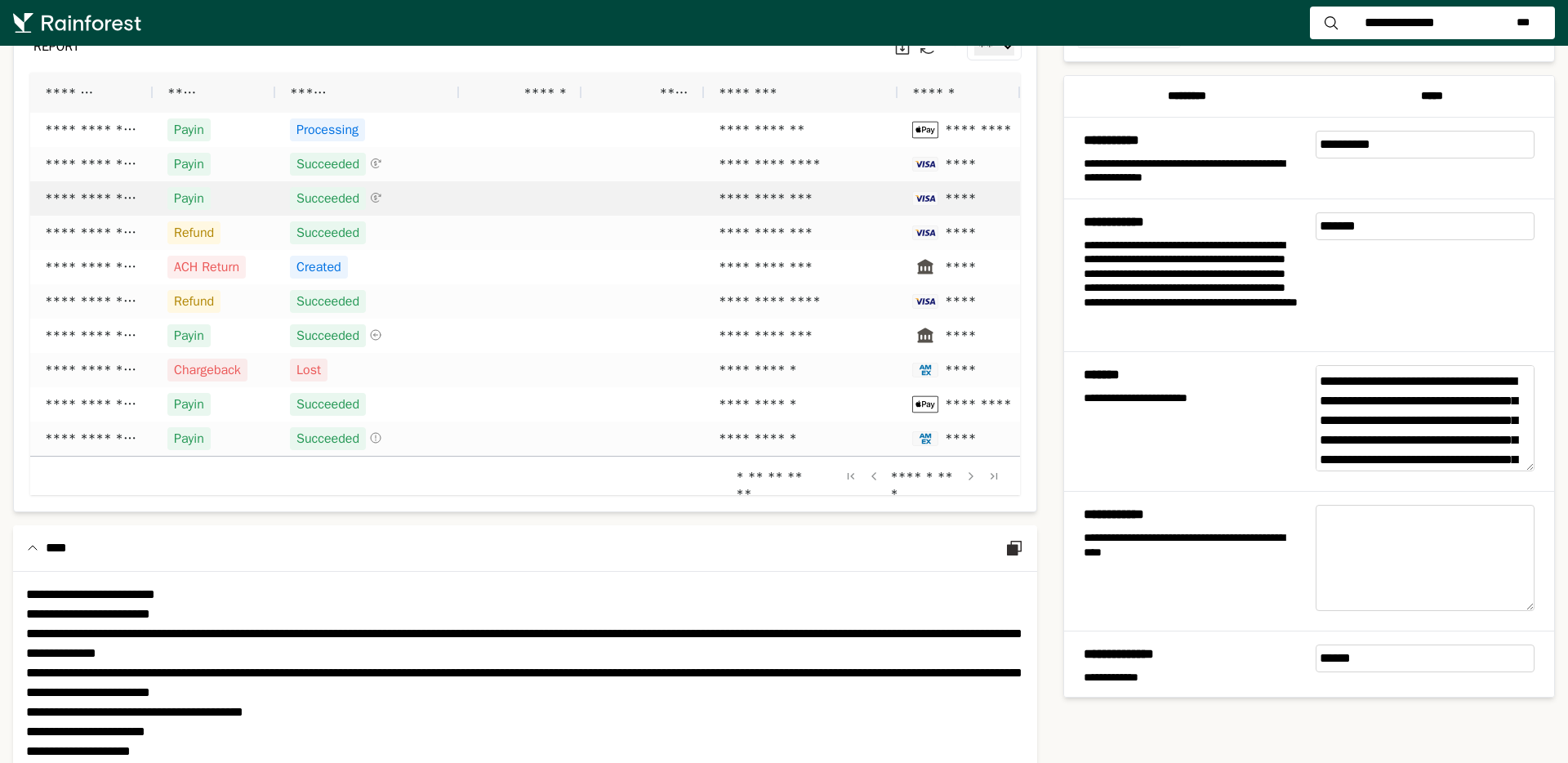 scroll, scrollTop: 0, scrollLeft: 0, axis: both 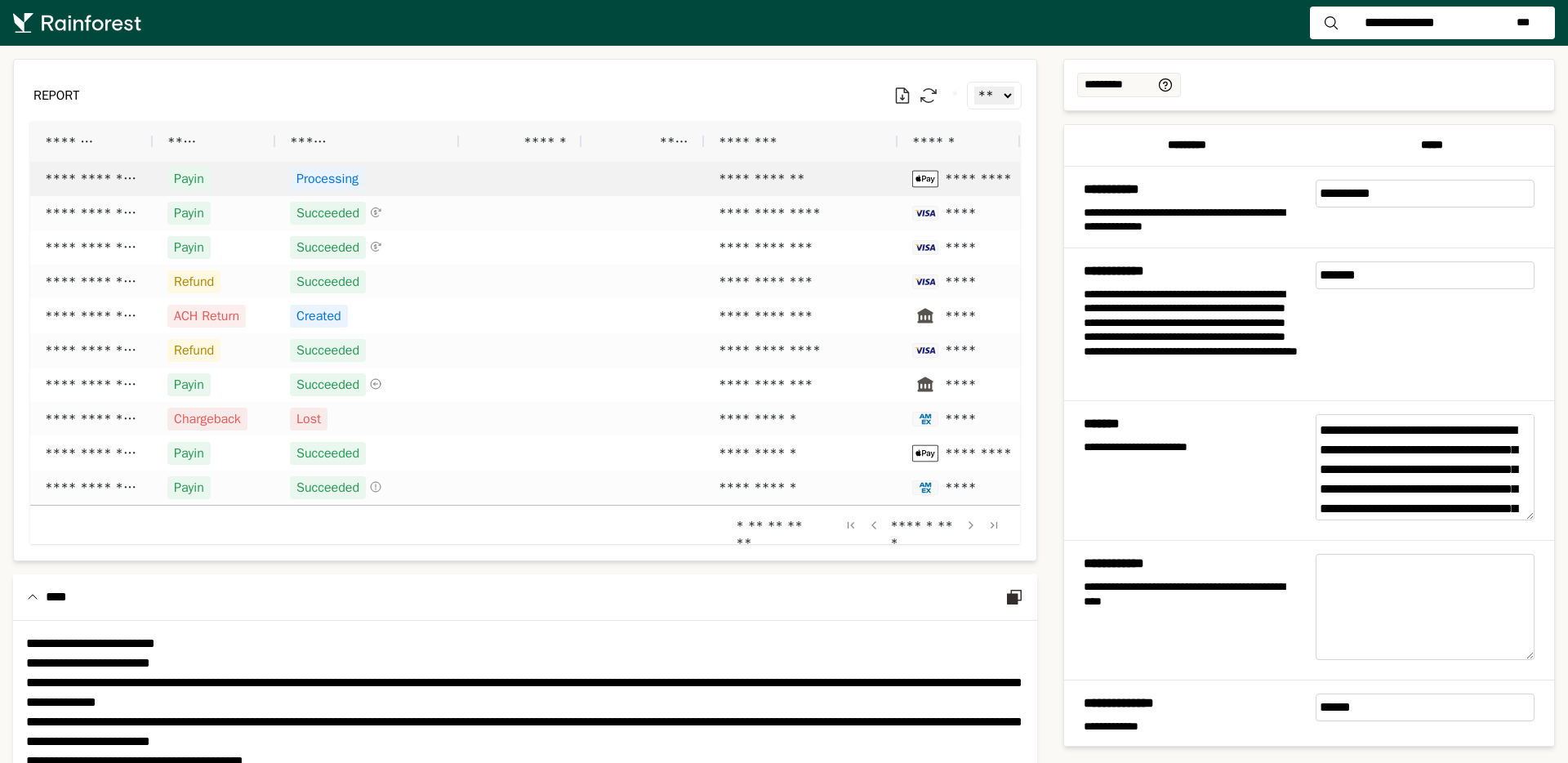 click on "**********" at bounding box center (800, 179) 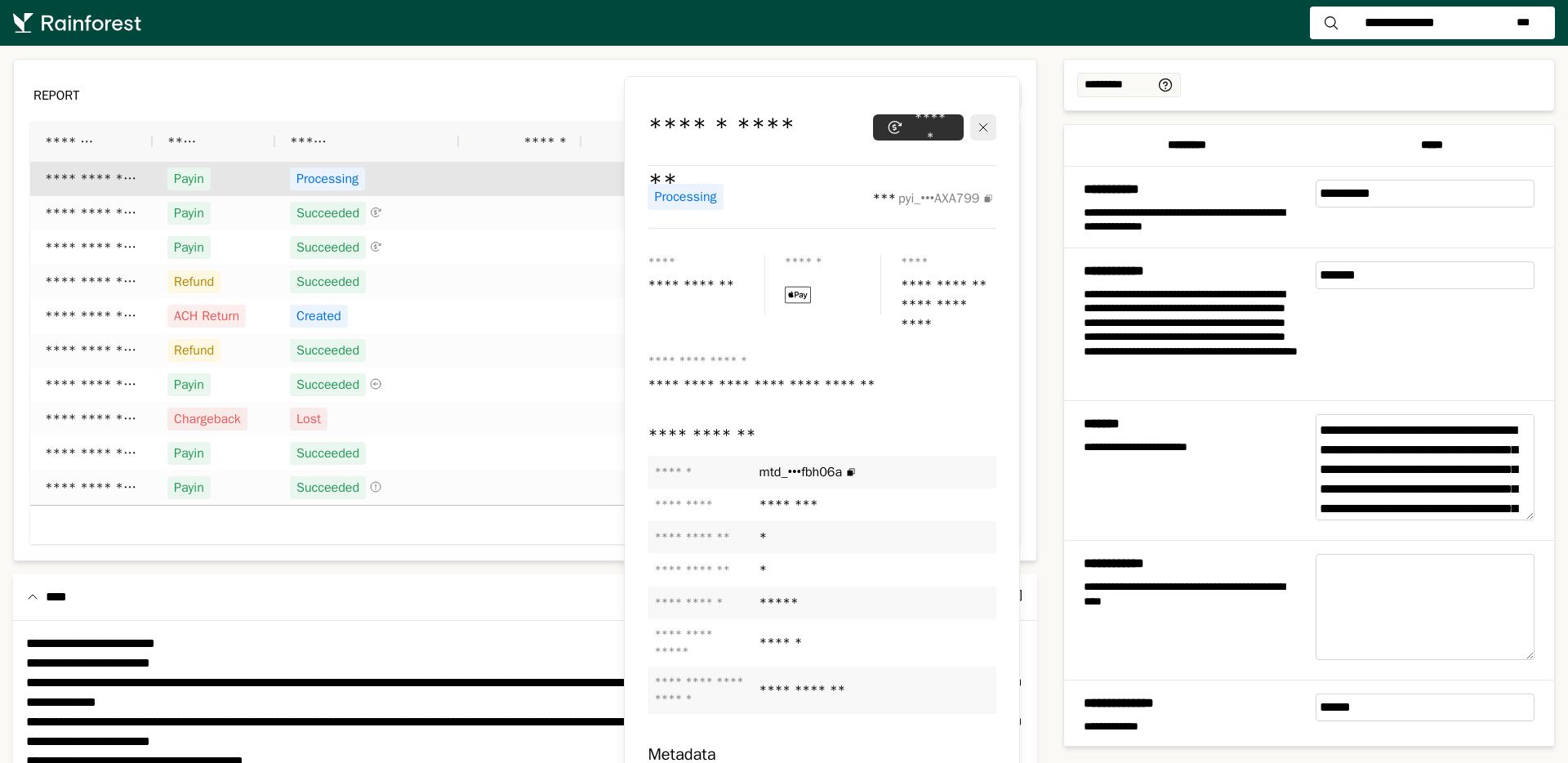 click at bounding box center [643, 179] 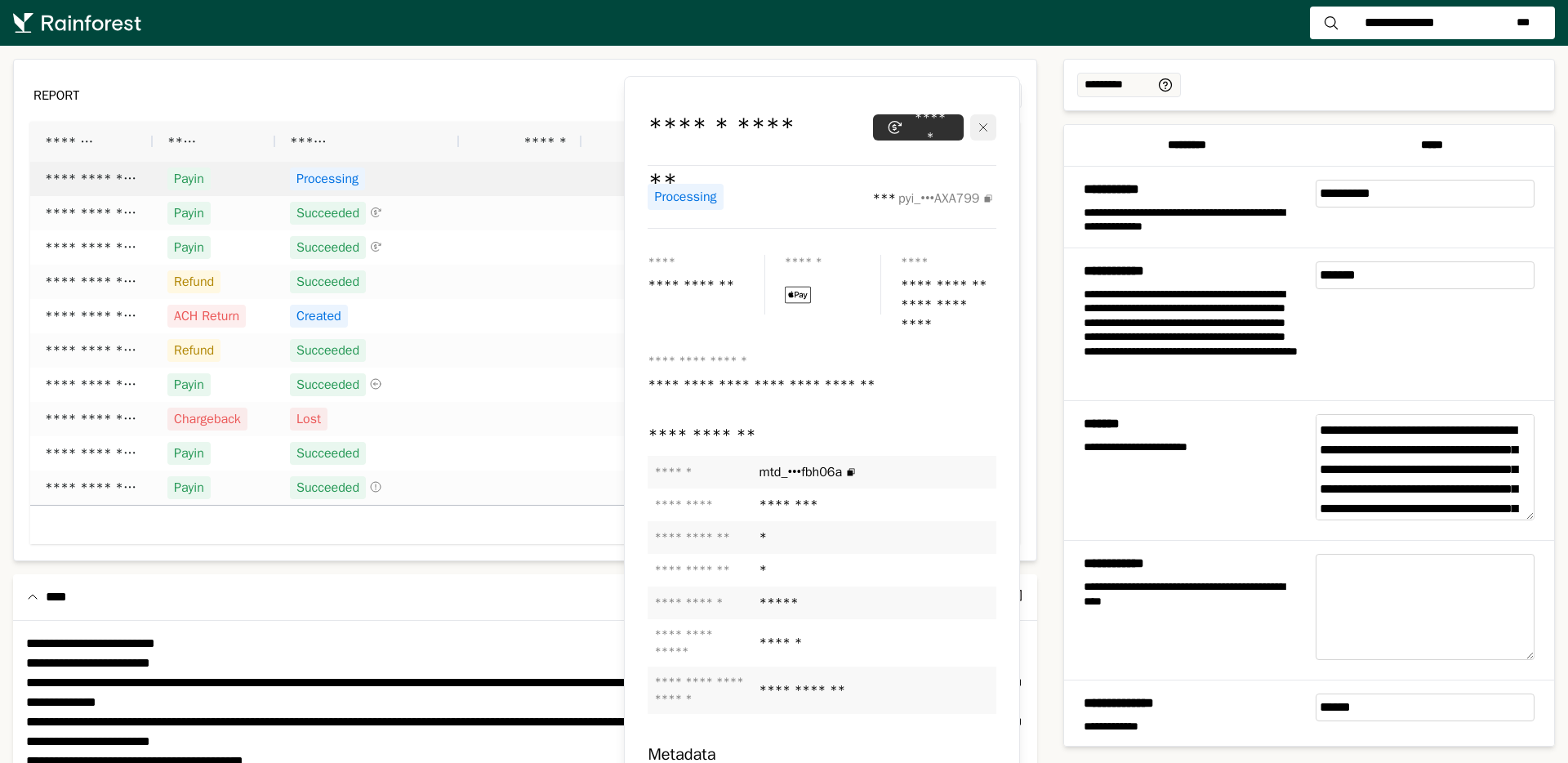 click 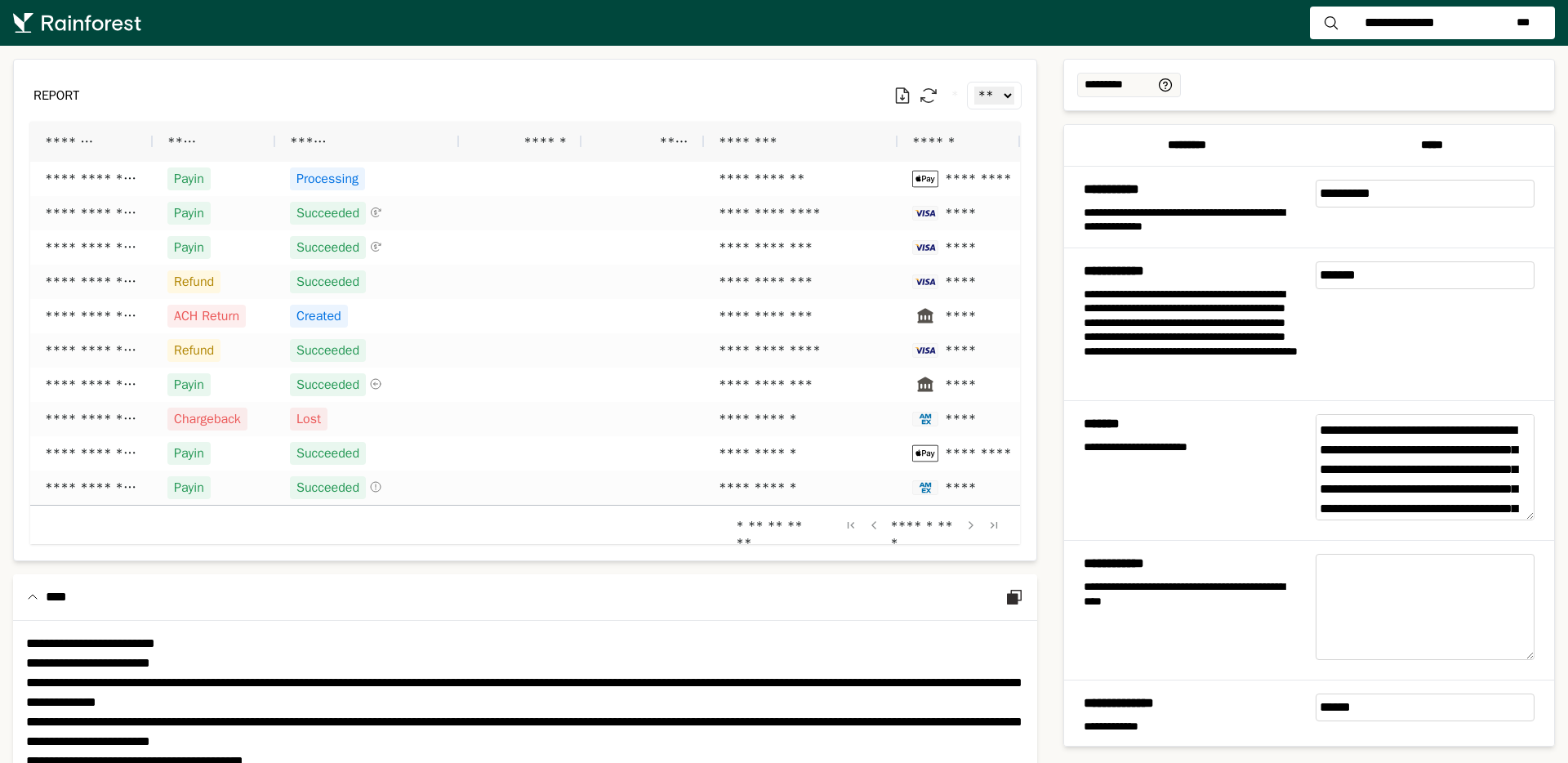 click on "**********" at bounding box center [1425, 467] 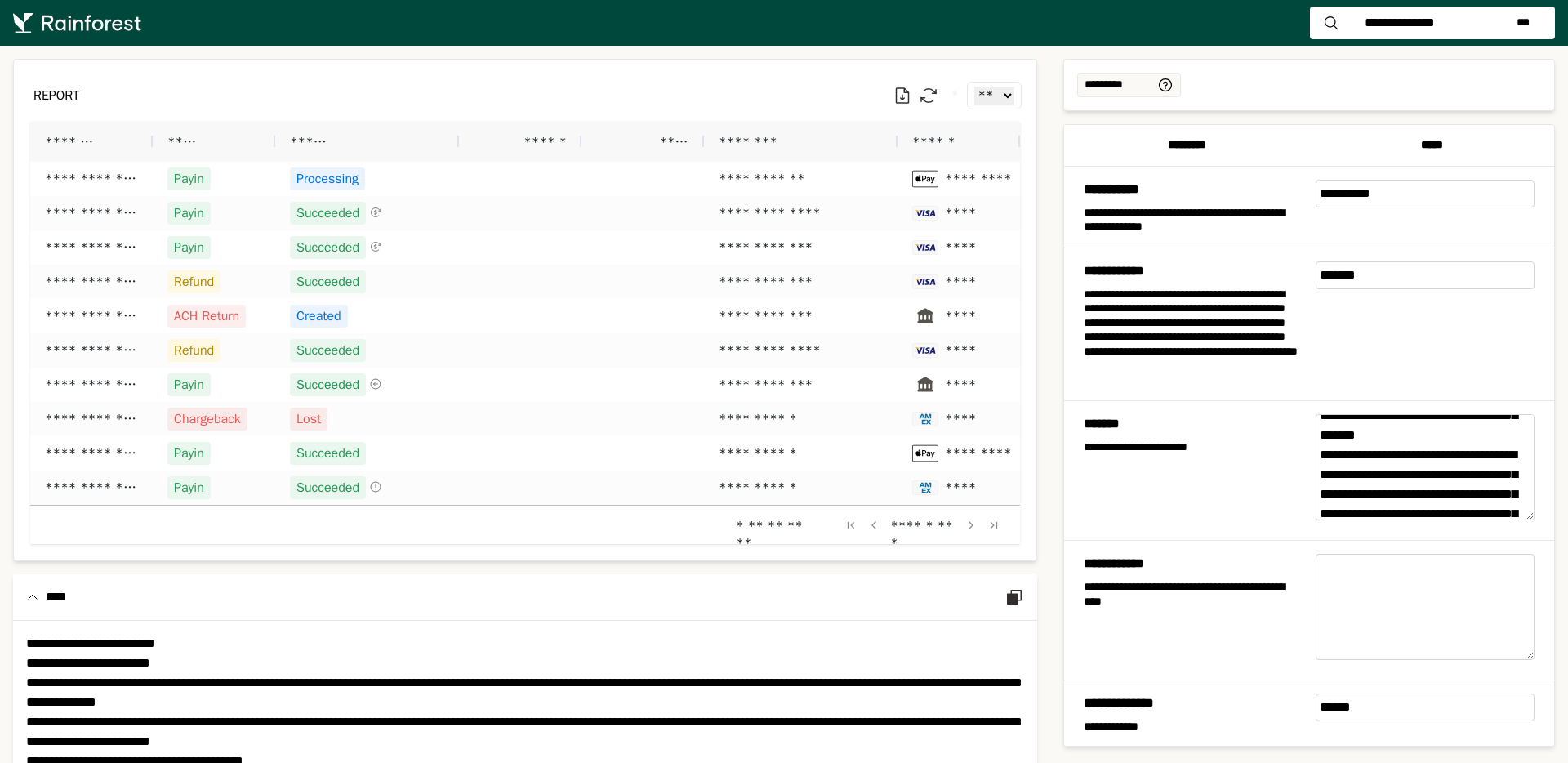 scroll, scrollTop: 111, scrollLeft: 0, axis: vertical 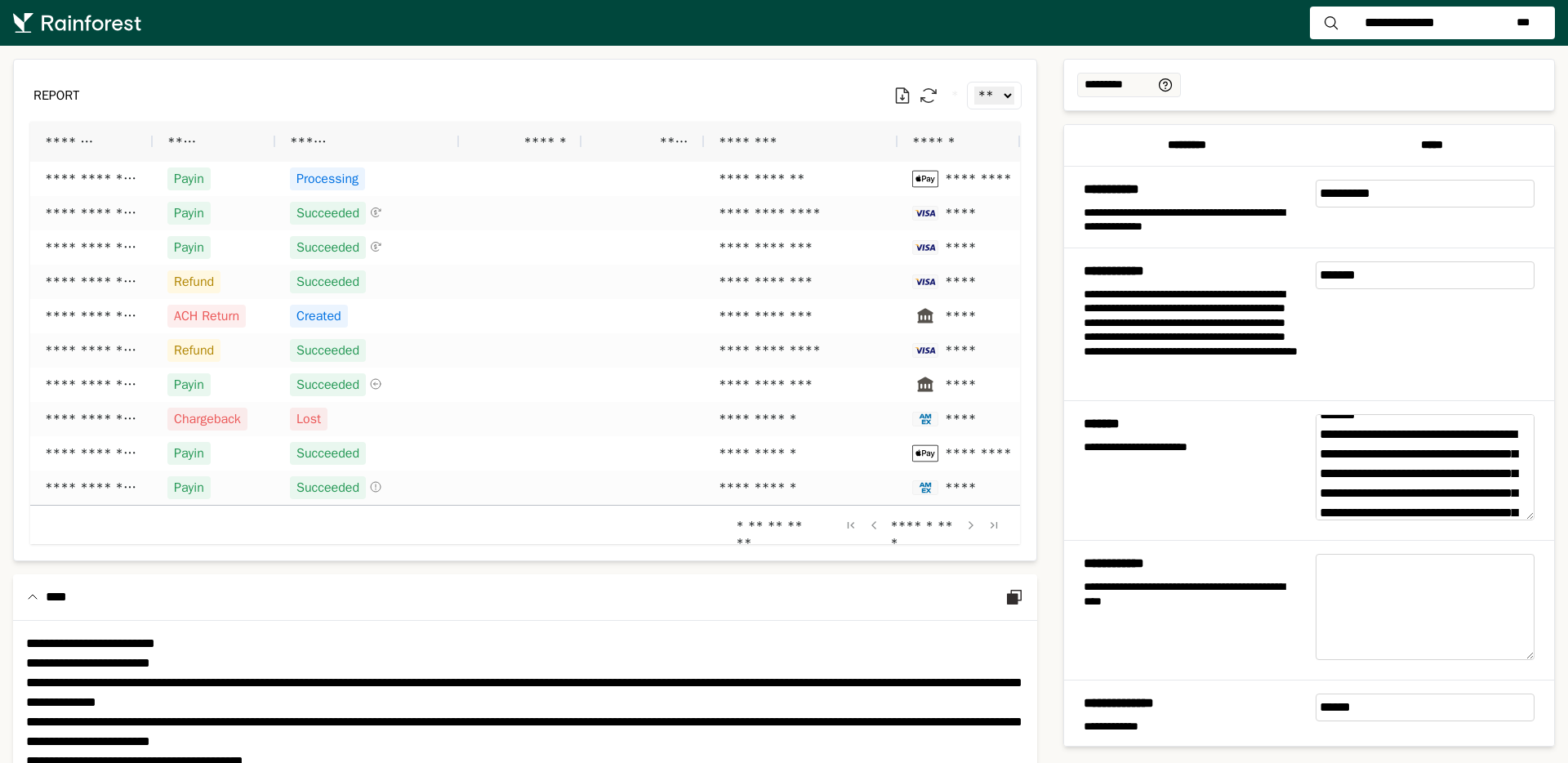 drag, startPoint x: 1456, startPoint y: 495, endPoint x: 1311, endPoint y: 475, distance: 146.37281 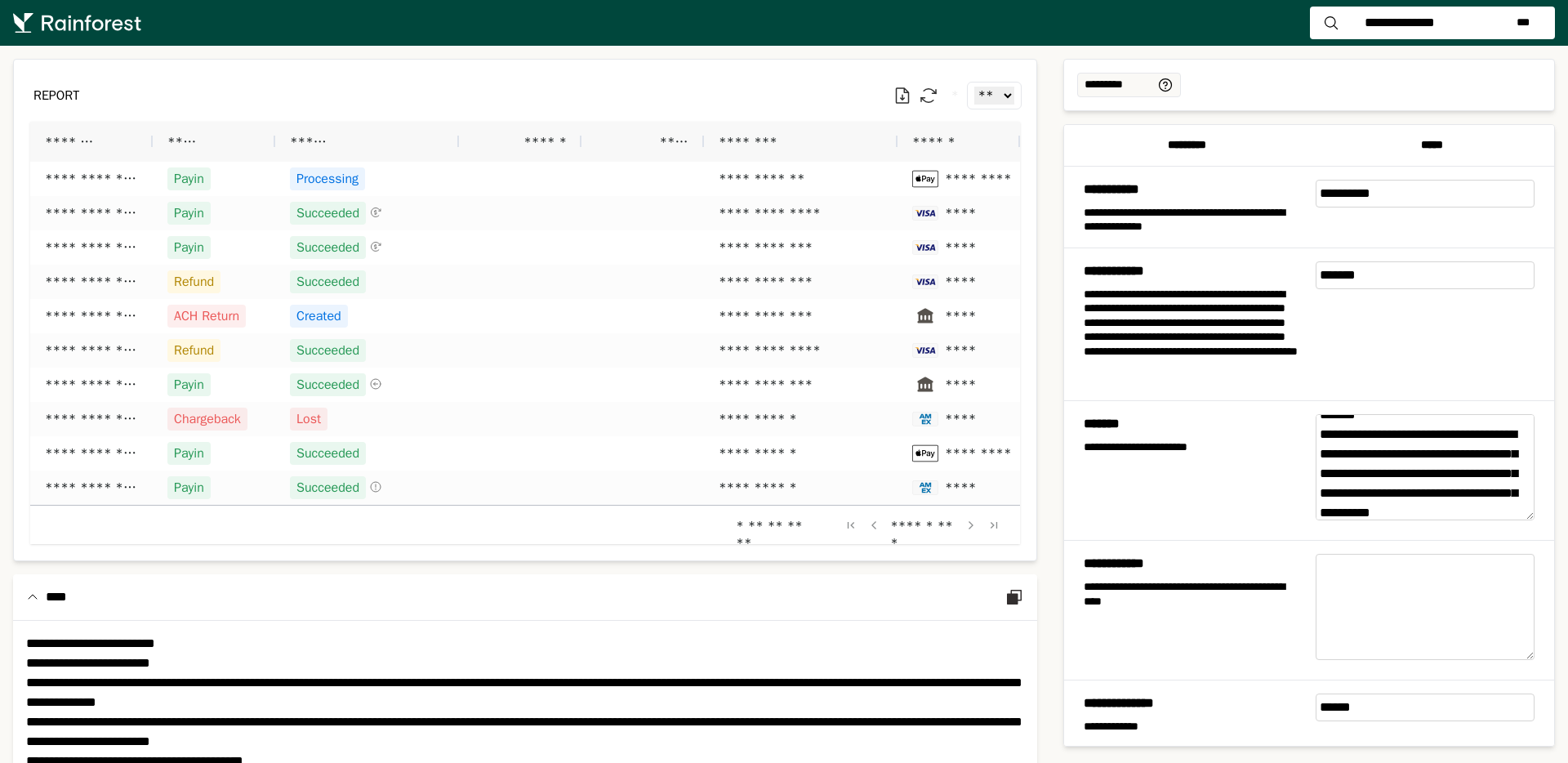 scroll, scrollTop: 0, scrollLeft: 0, axis: both 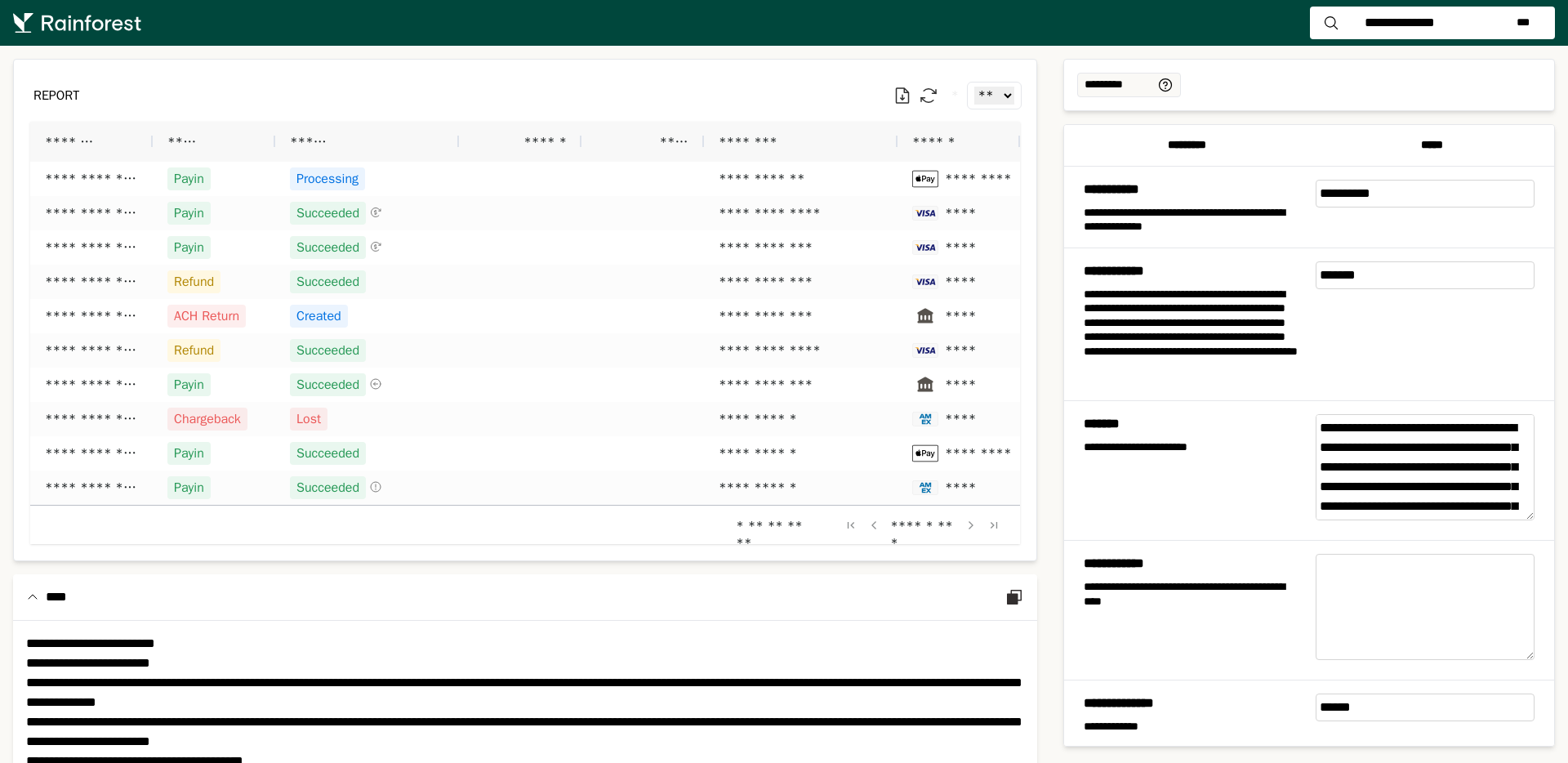 click on "**********" at bounding box center [1425, 467] 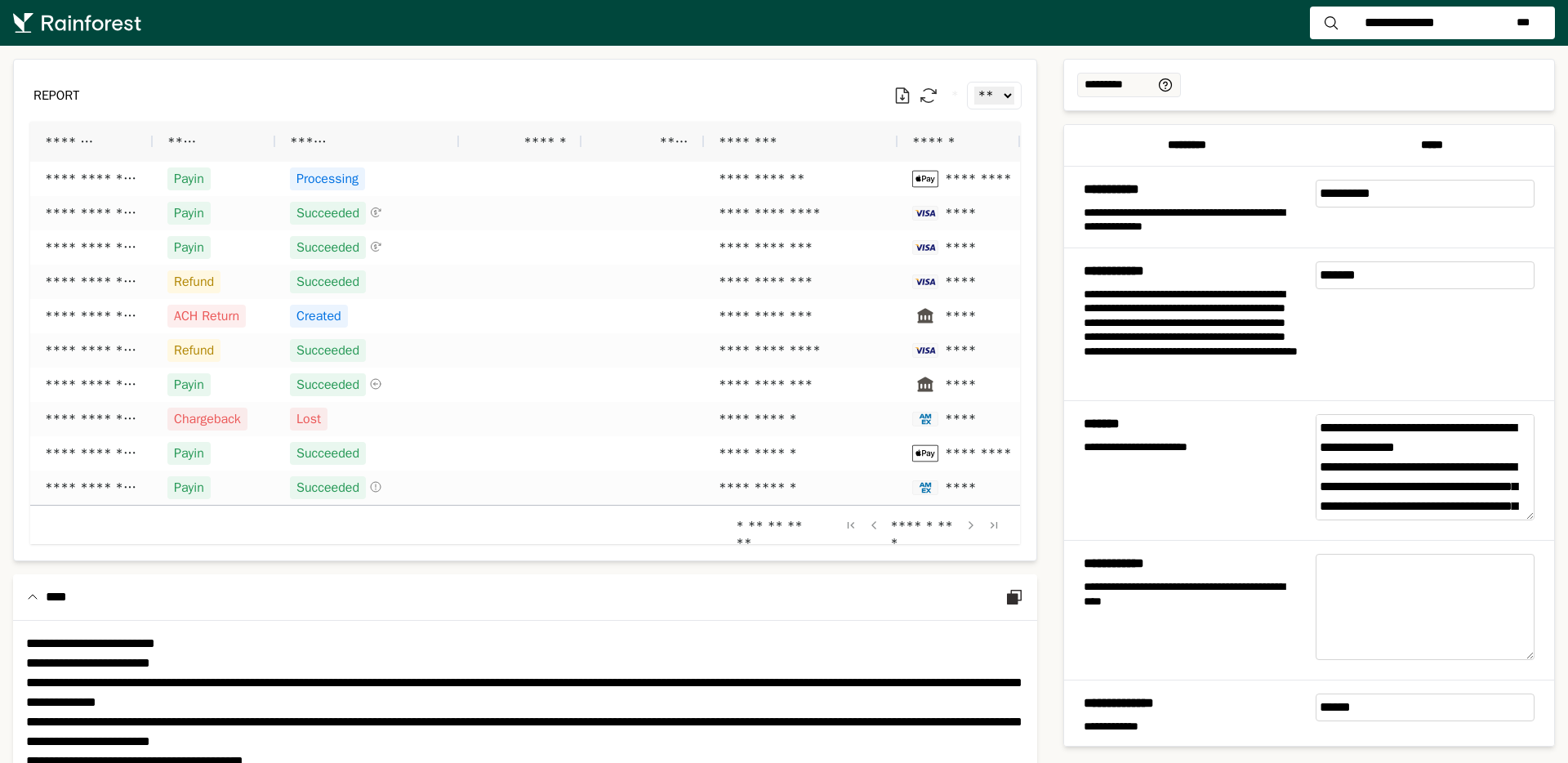 paste on "**********" 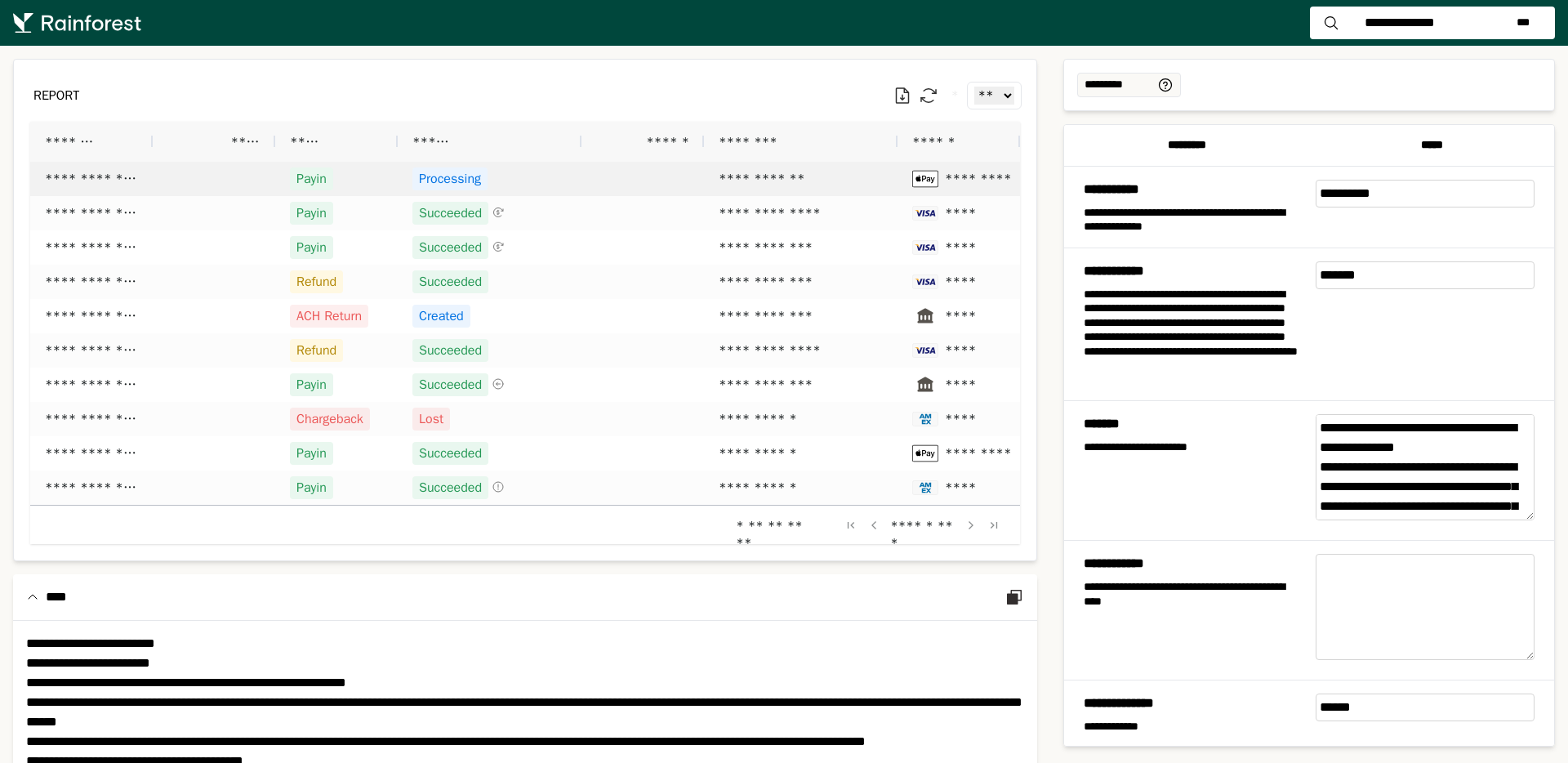 click on "**********" at bounding box center [800, 179] 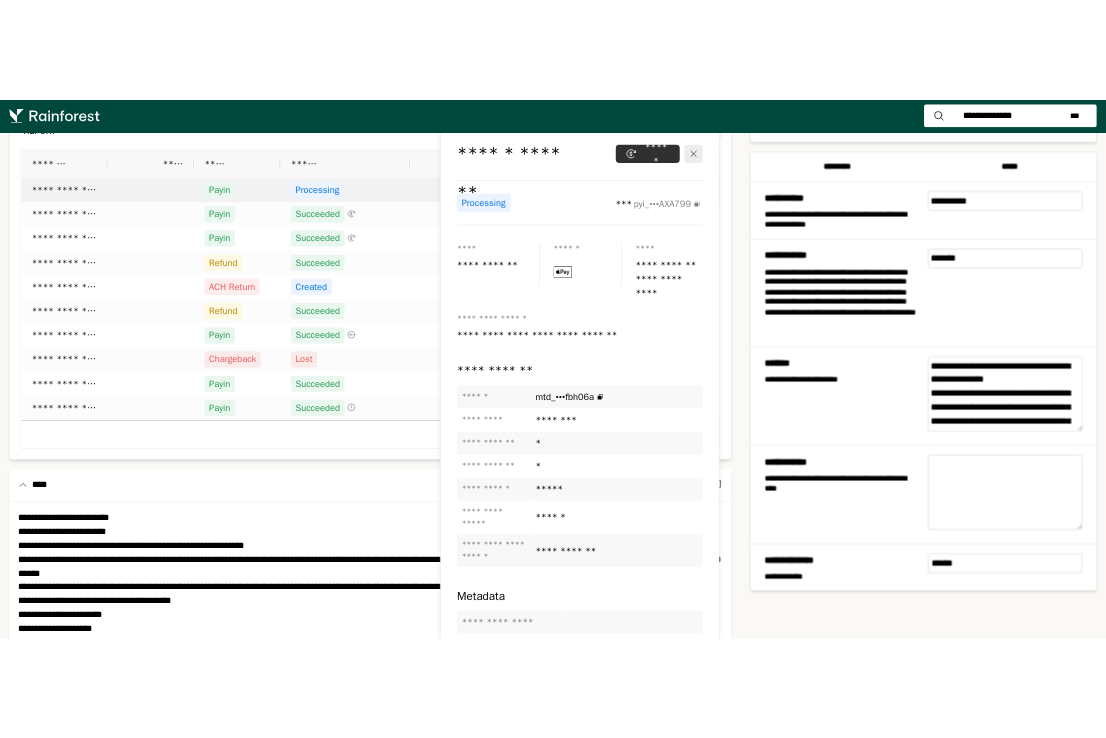 scroll, scrollTop: 71, scrollLeft: 0, axis: vertical 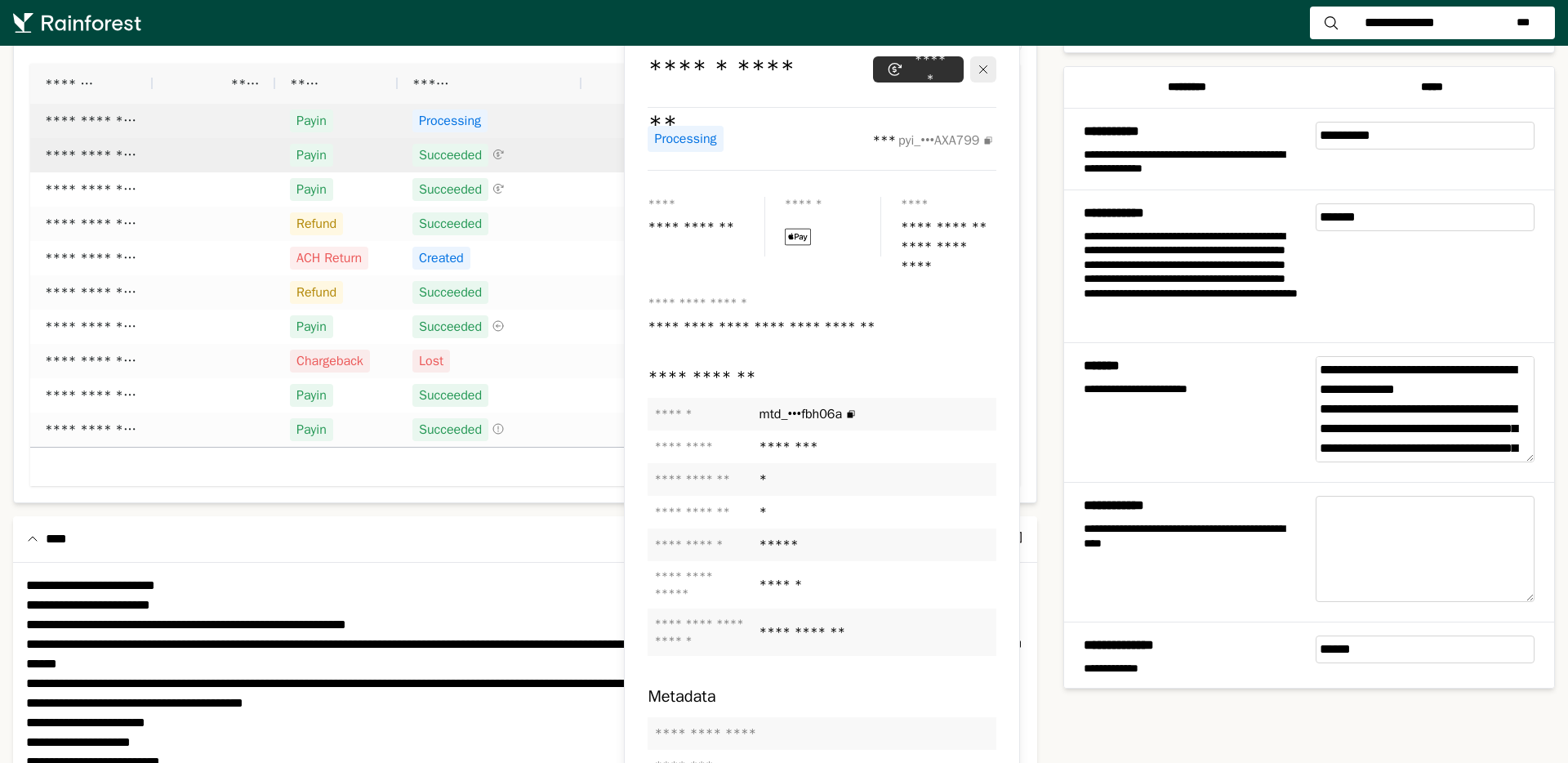 click on "Succeeded" at bounding box center (489, 155) 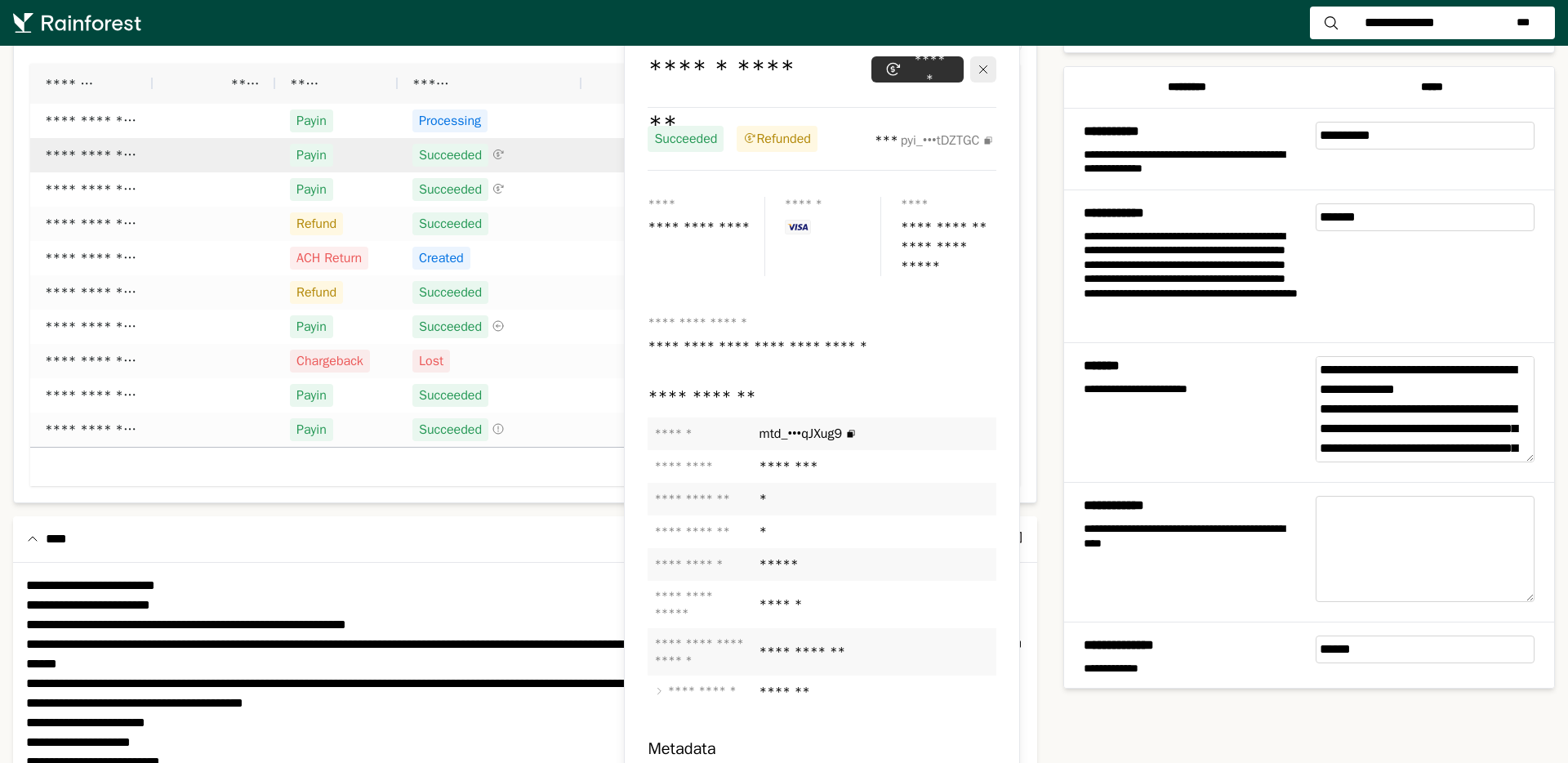 drag, startPoint x: 657, startPoint y: 565, endPoint x: 824, endPoint y: 566, distance: 167.00299 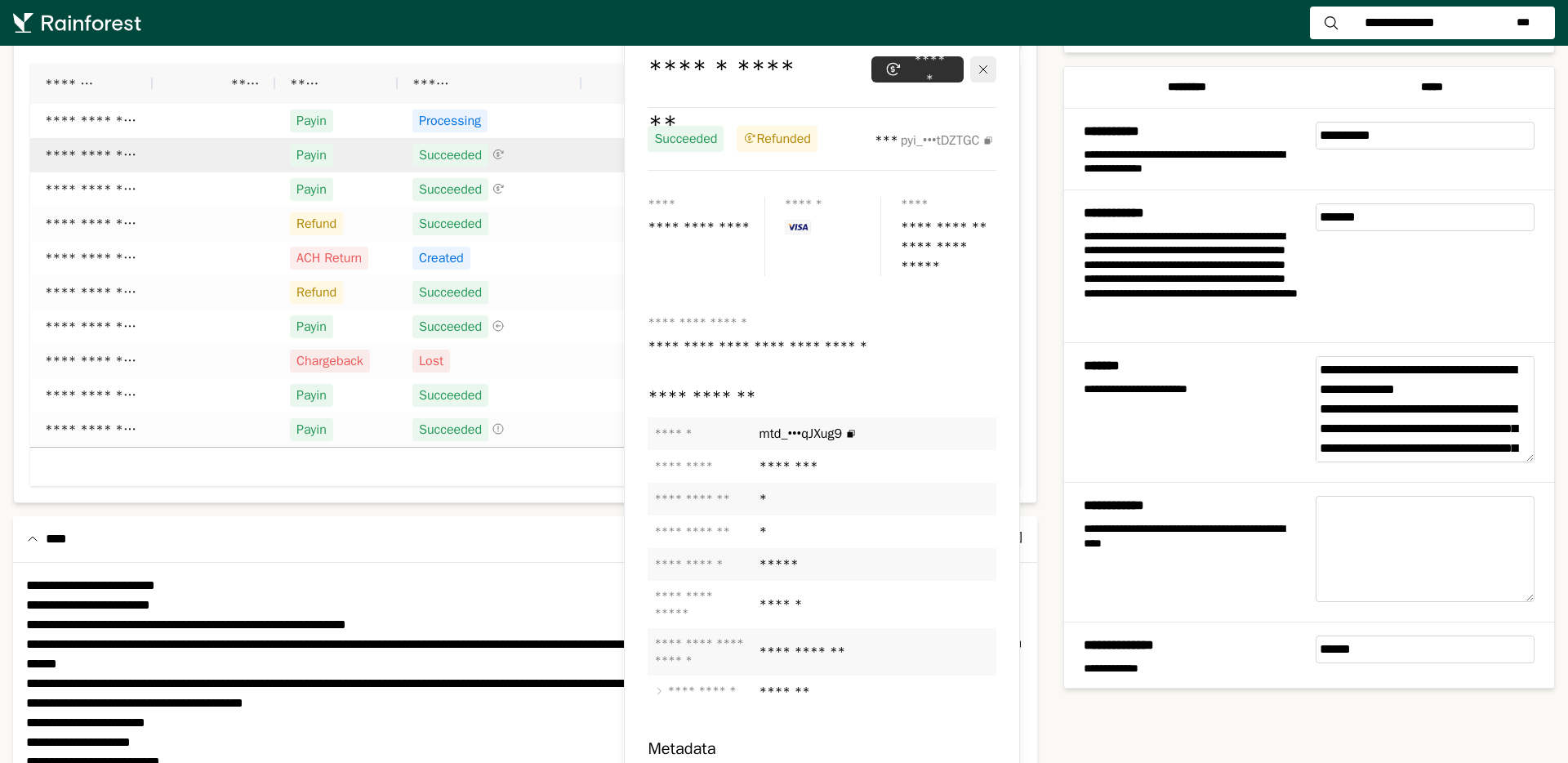 click on "**********" at bounding box center [822, 583] 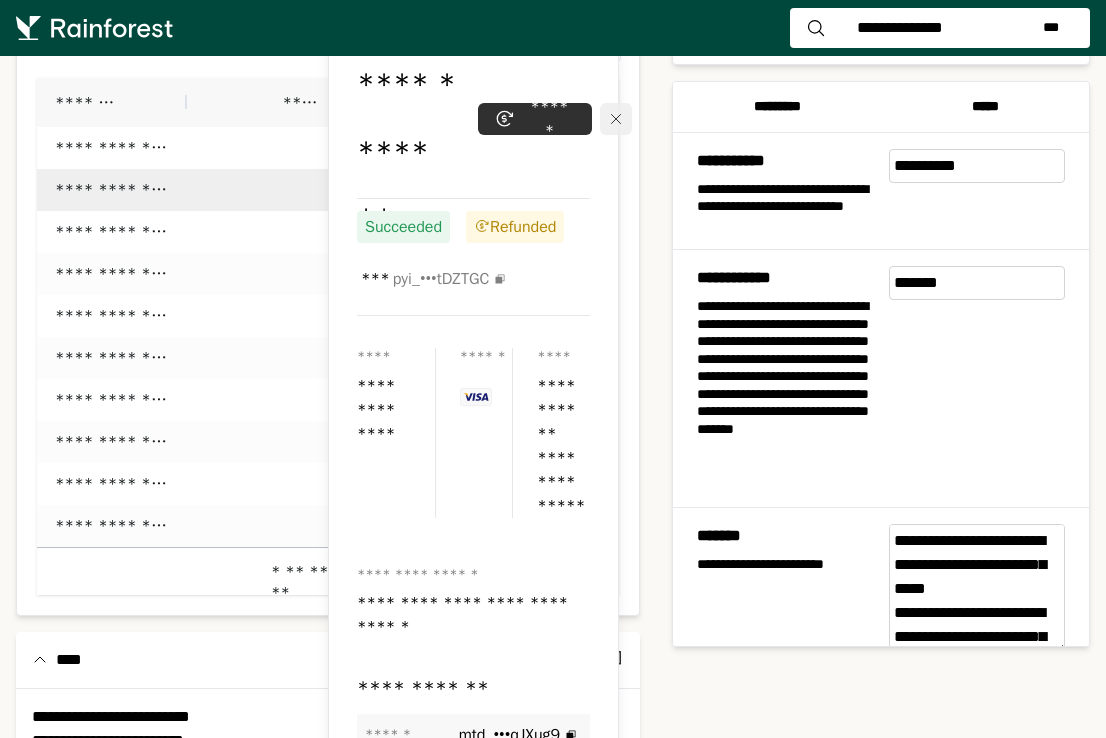 click 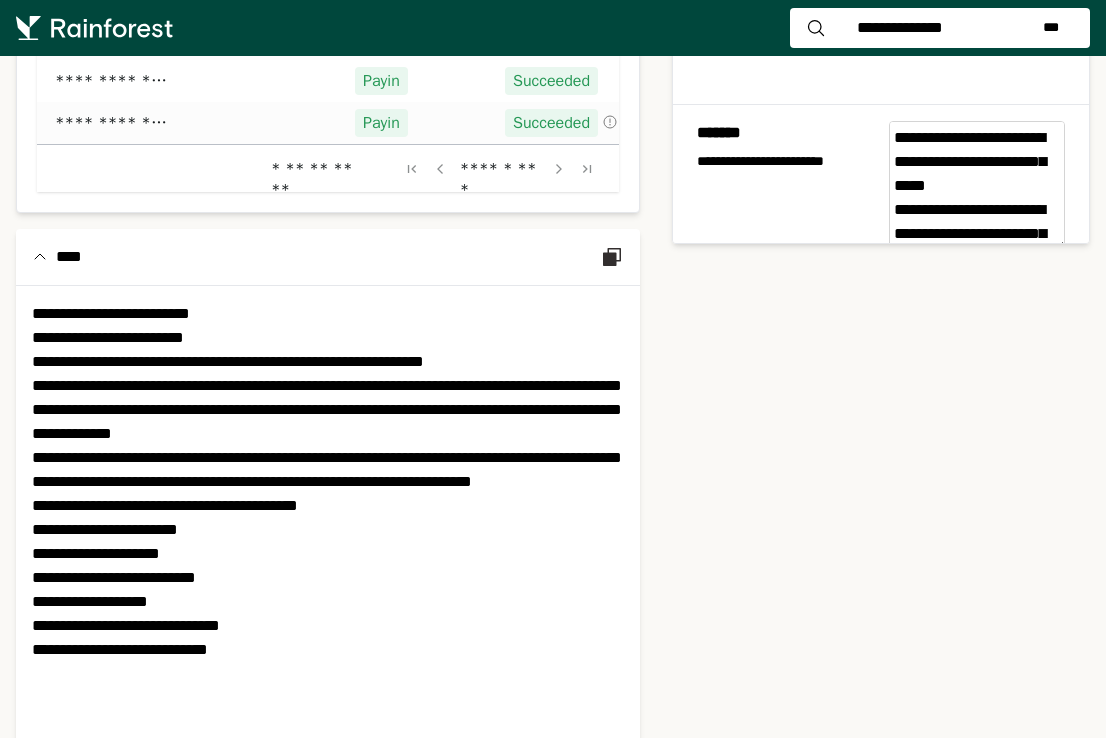 scroll, scrollTop: 502, scrollLeft: 0, axis: vertical 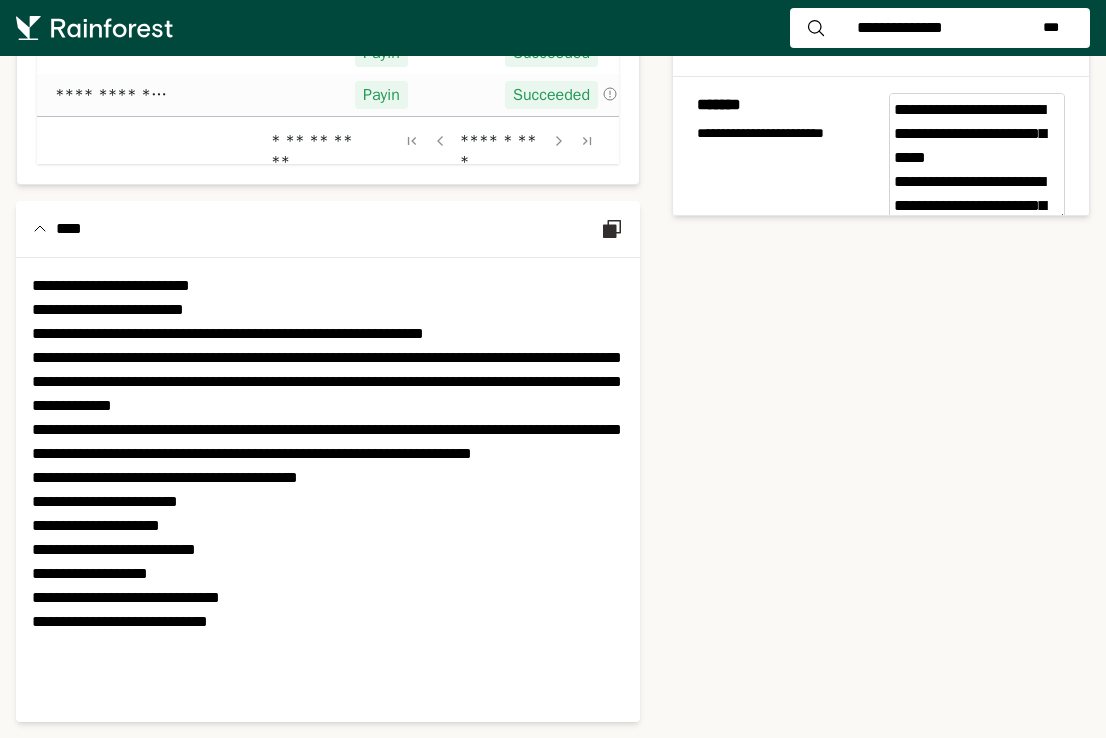 click on "**********" at bounding box center [328, 490] 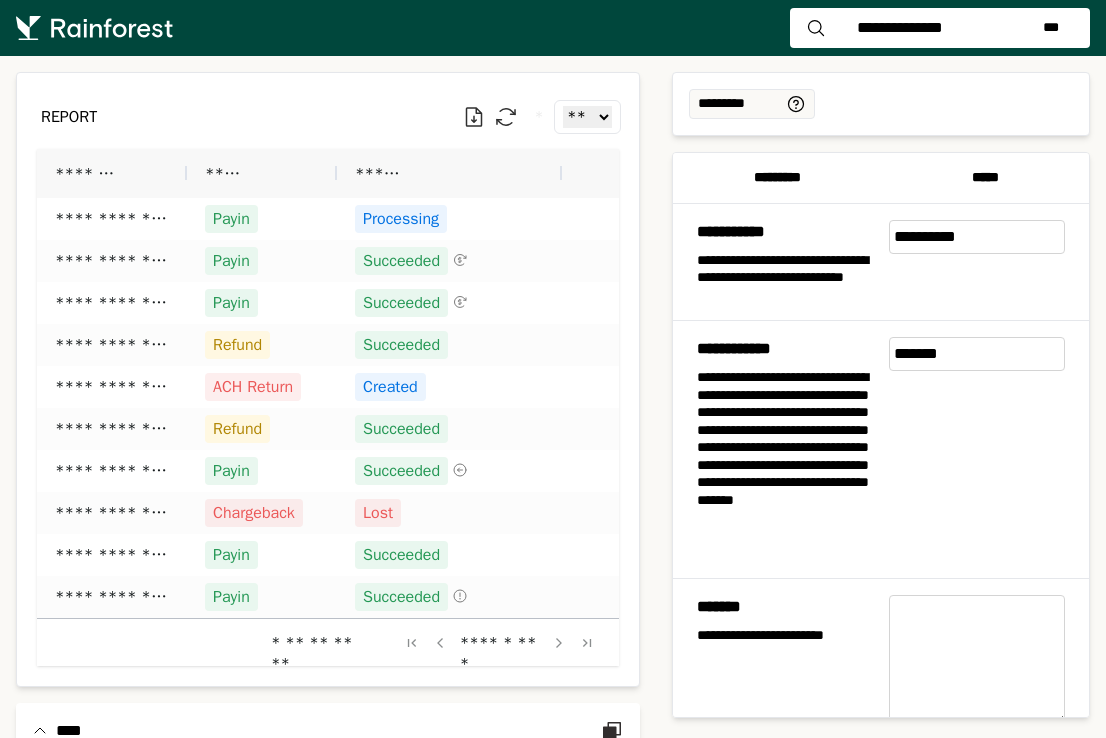 click on "**********" at bounding box center (881, 395) 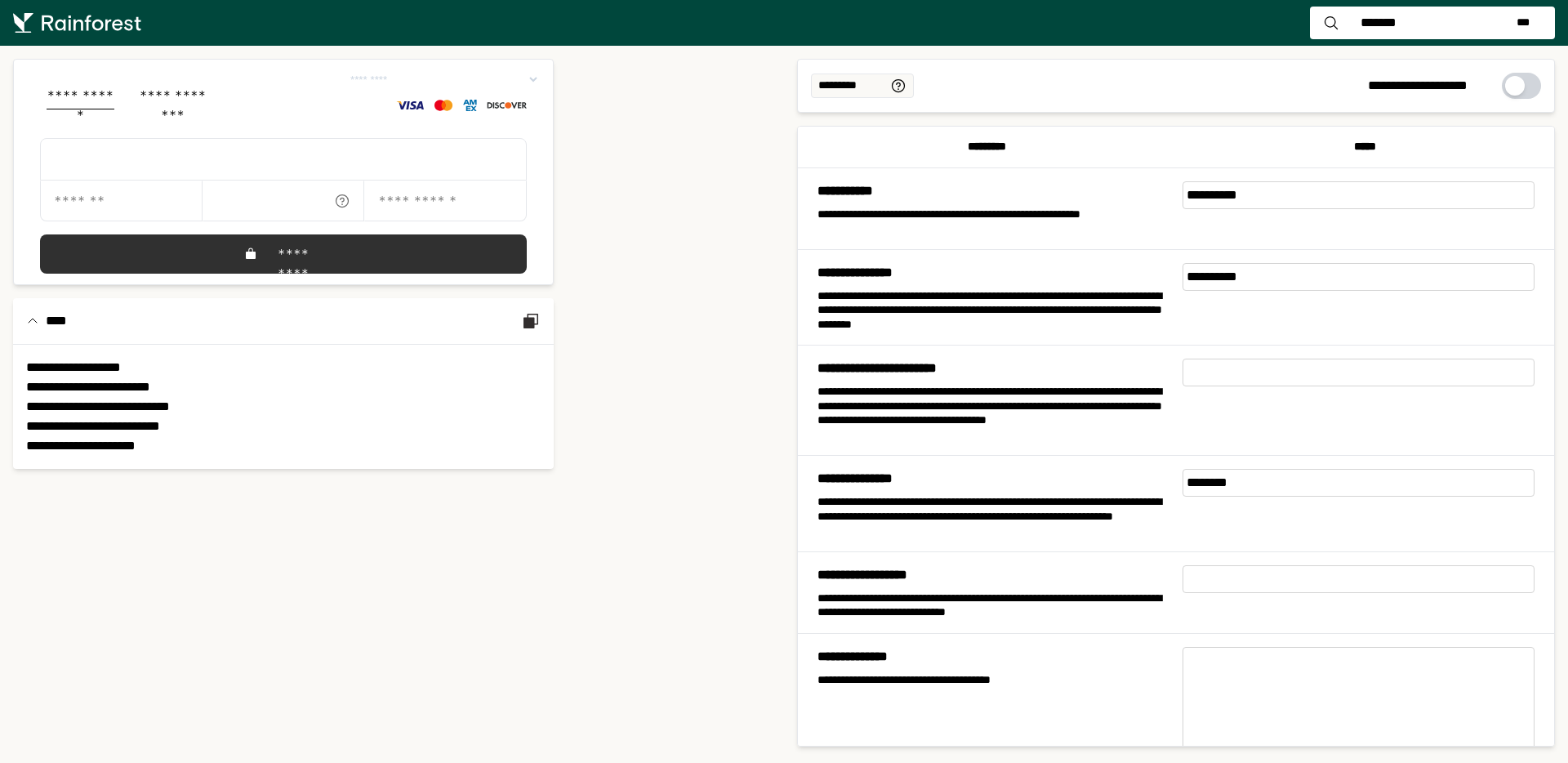 scroll, scrollTop: 0, scrollLeft: 0, axis: both 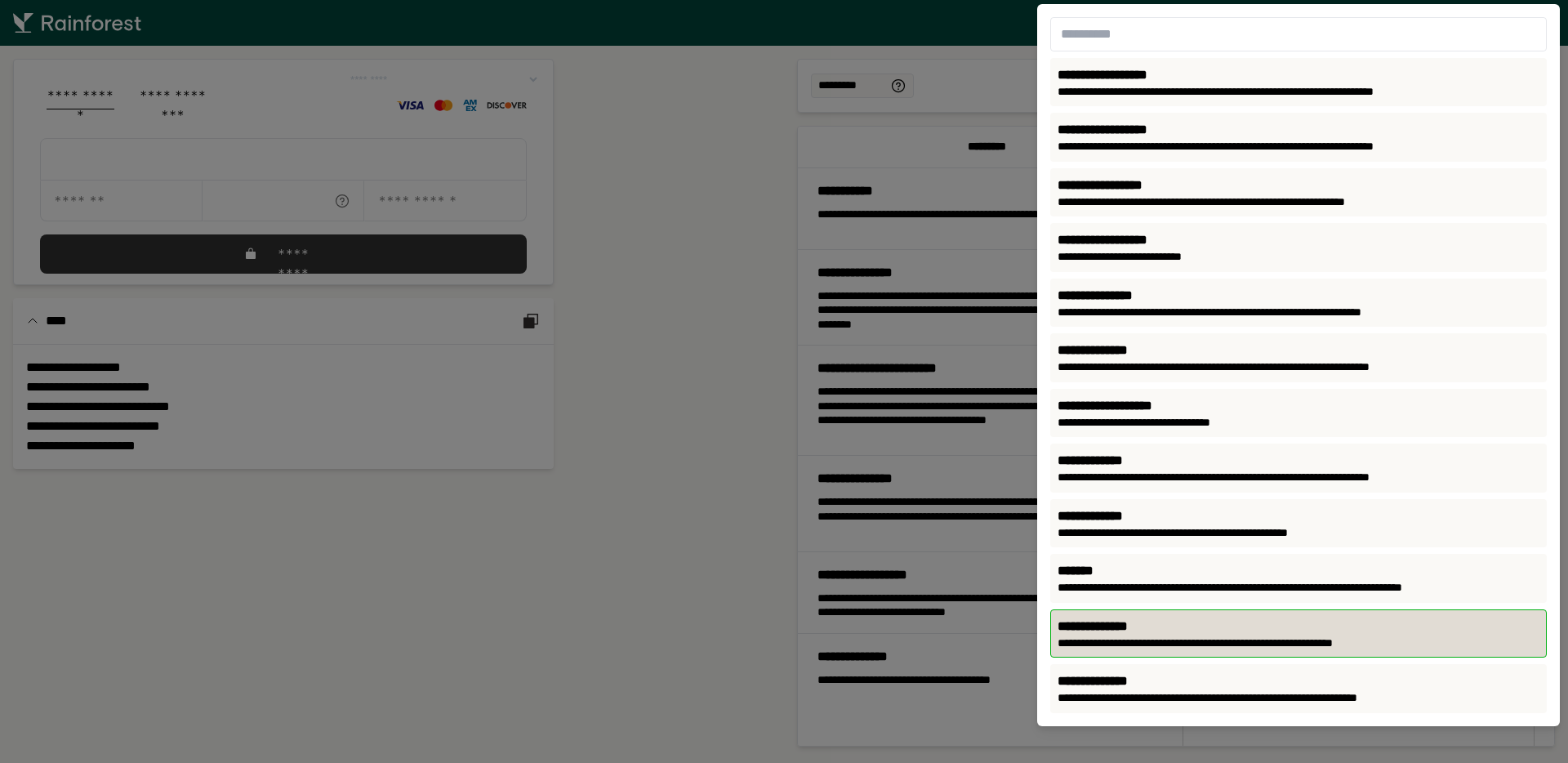 click on "**********" at bounding box center (1298, 627) 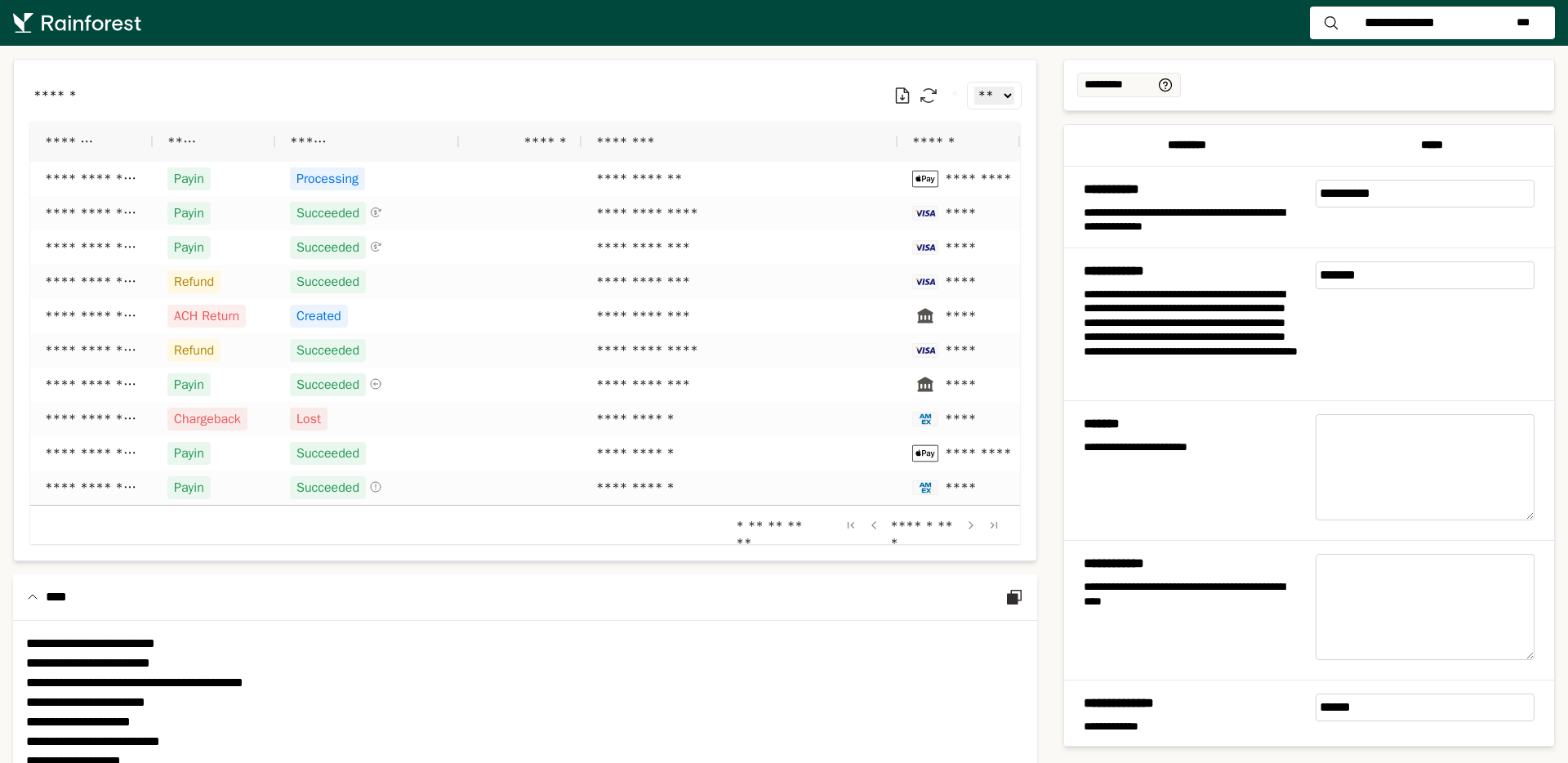 scroll, scrollTop: 0, scrollLeft: 0, axis: both 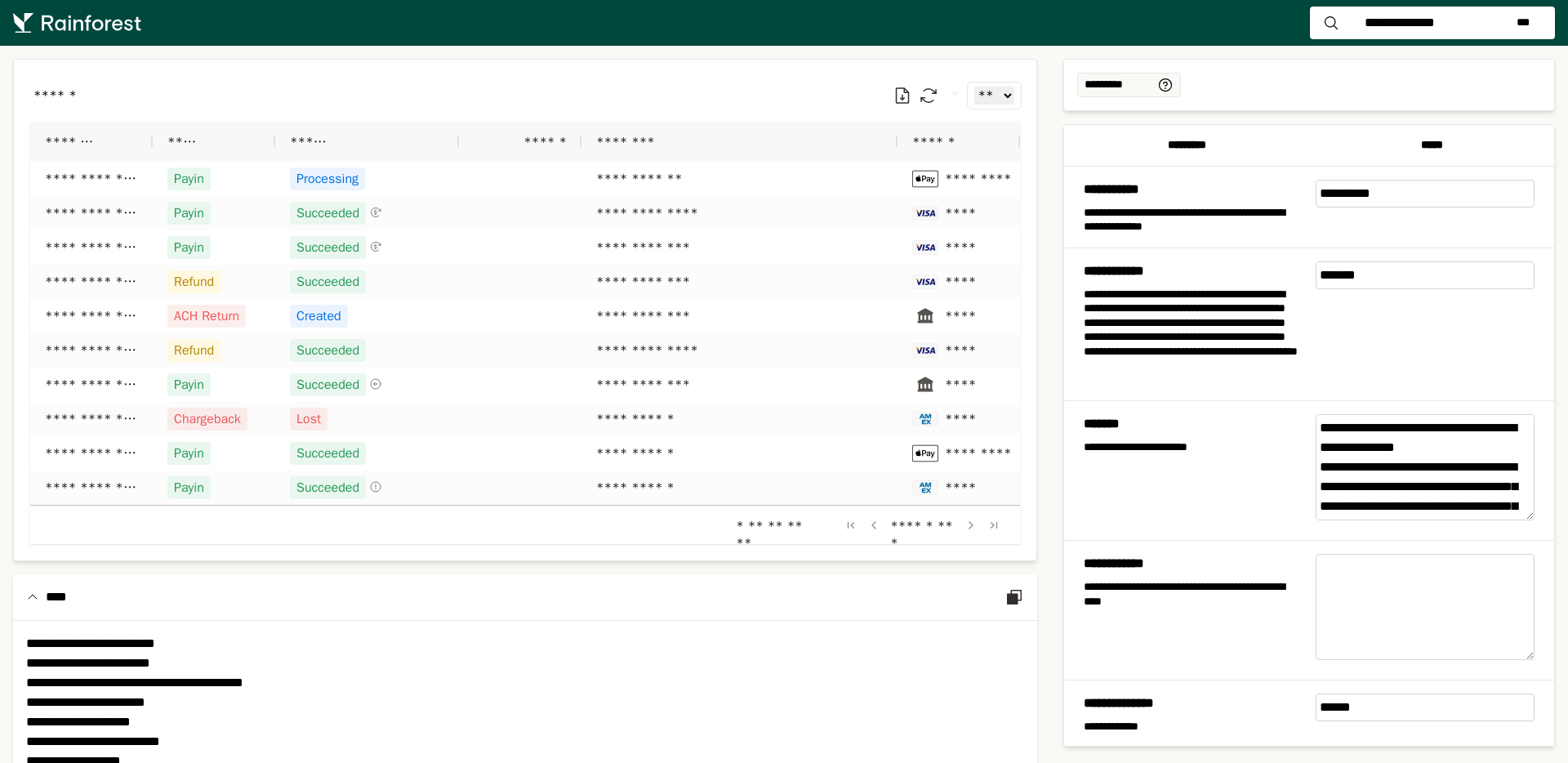 paste on "**********" 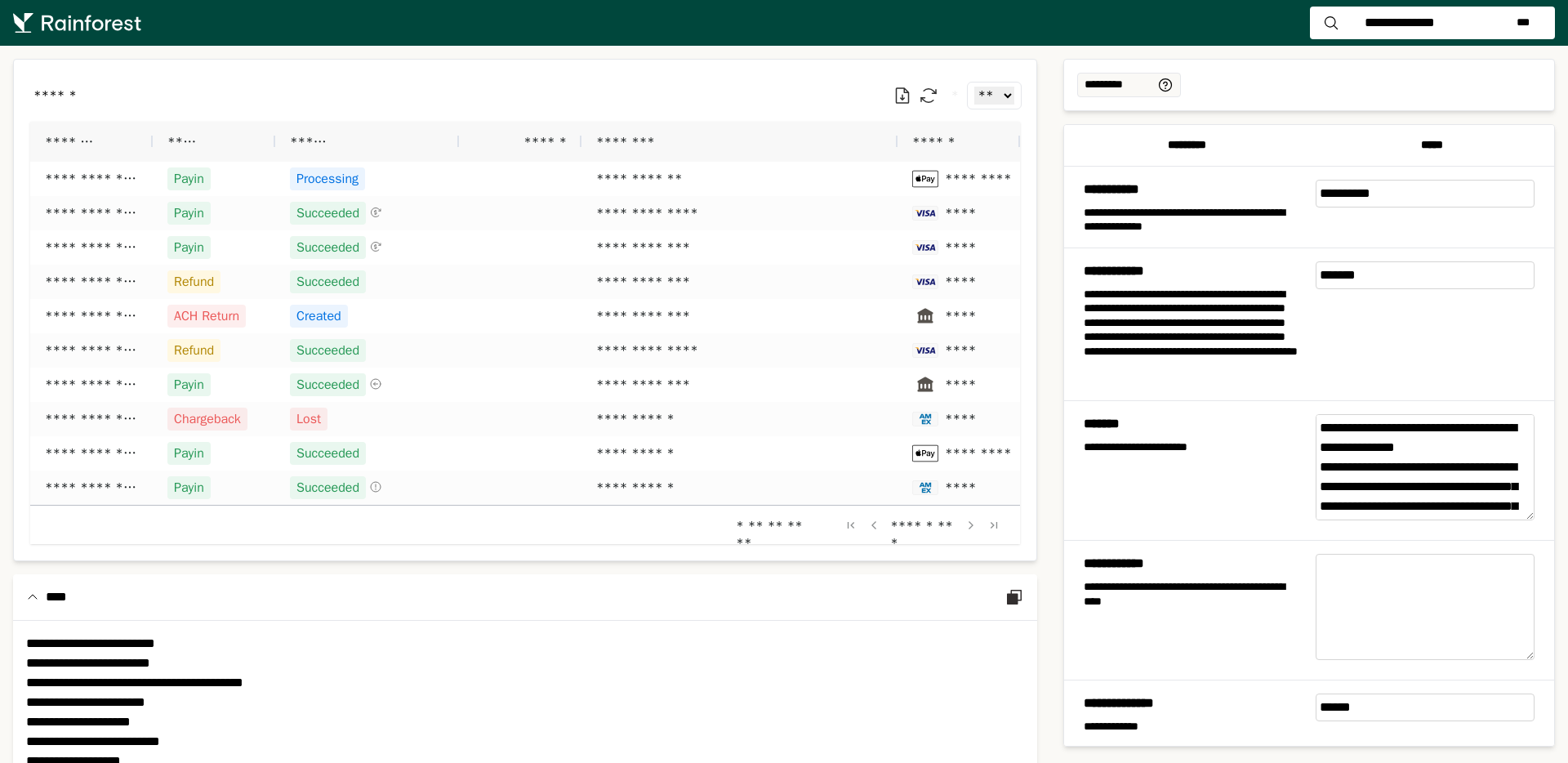 click on "**********" at bounding box center [1425, 467] 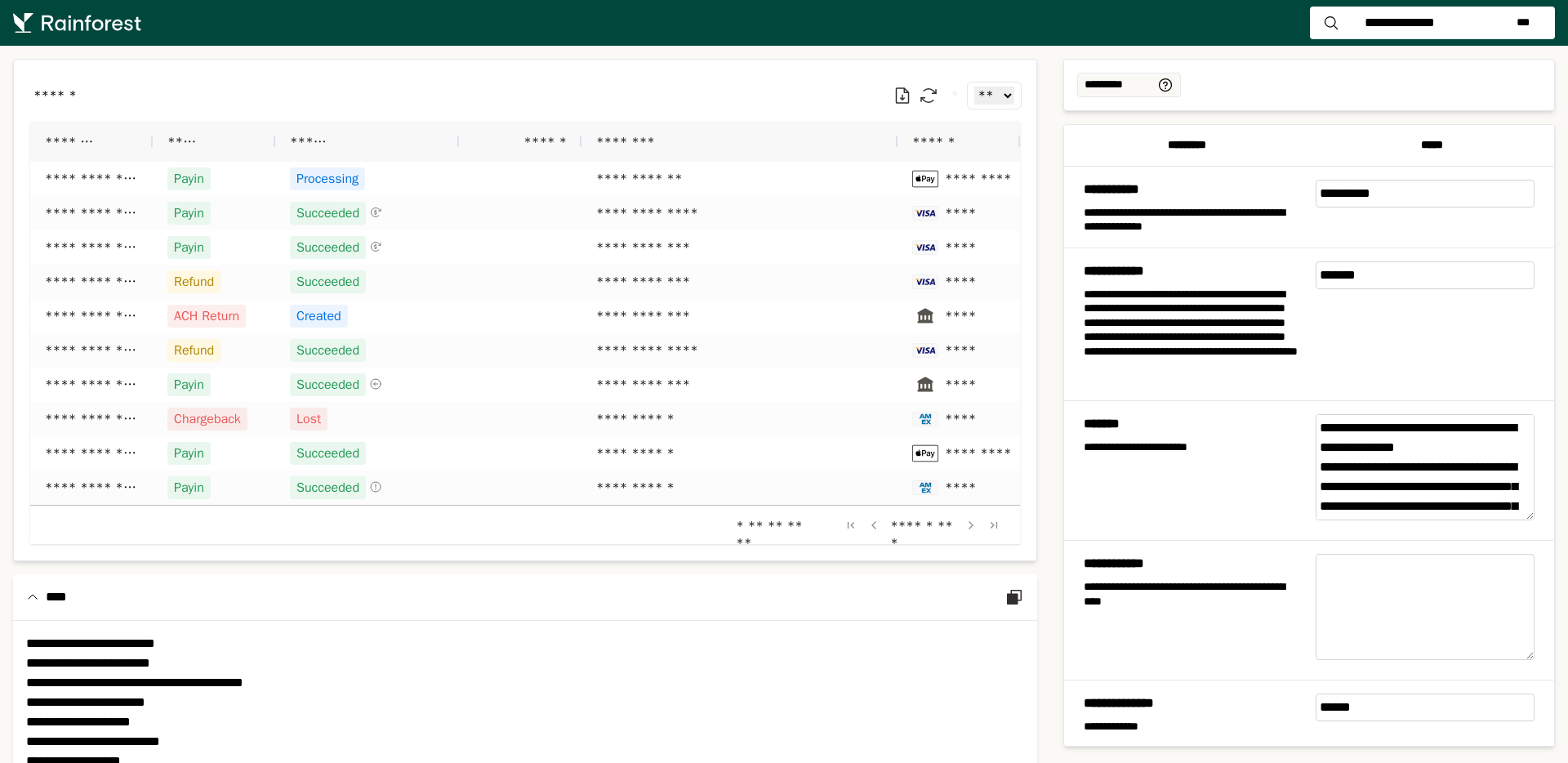 type on "**********" 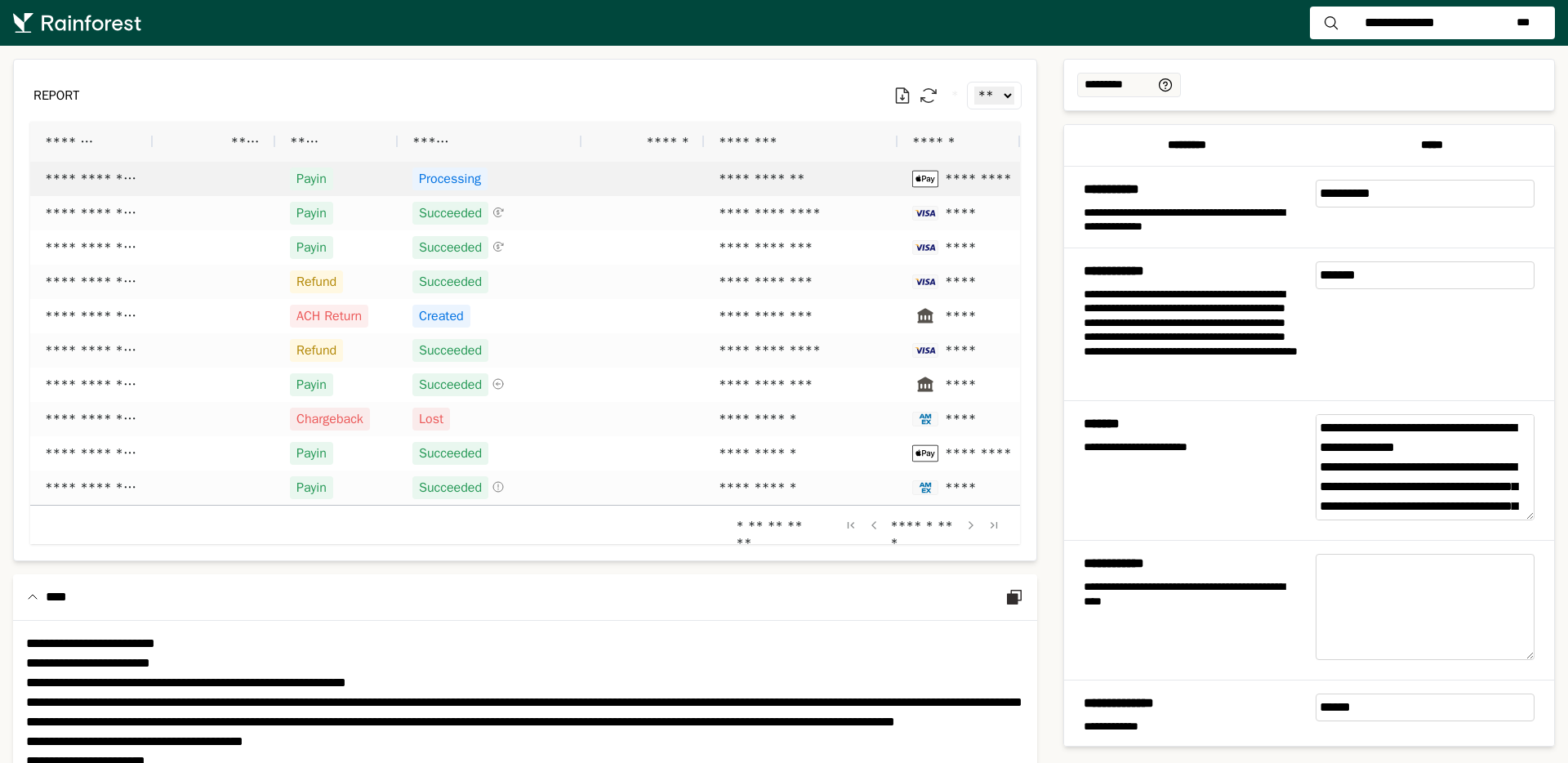 click on "Payin" at bounding box center (336, 179) 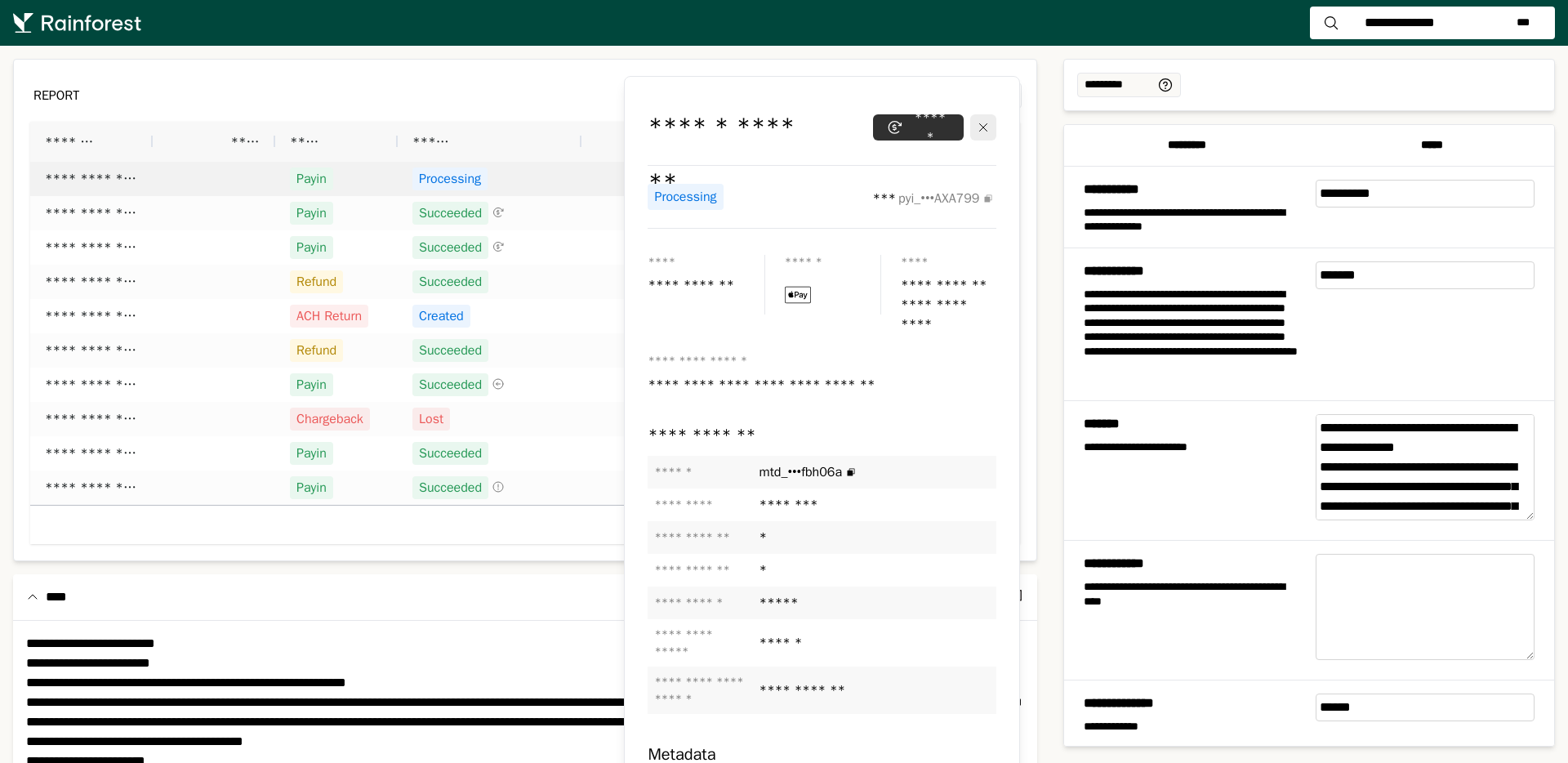 click 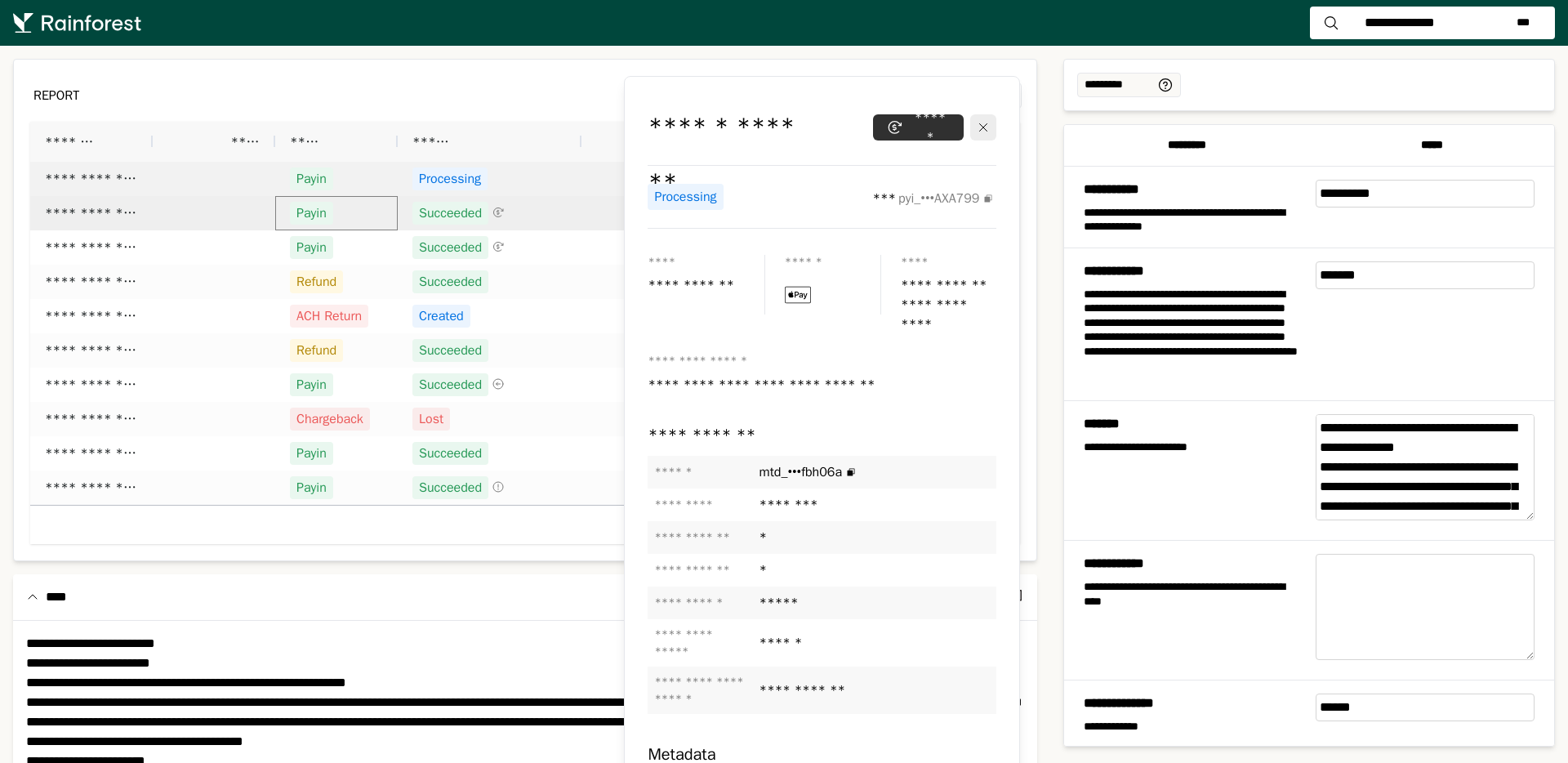 click on "Payin" at bounding box center [336, 213] 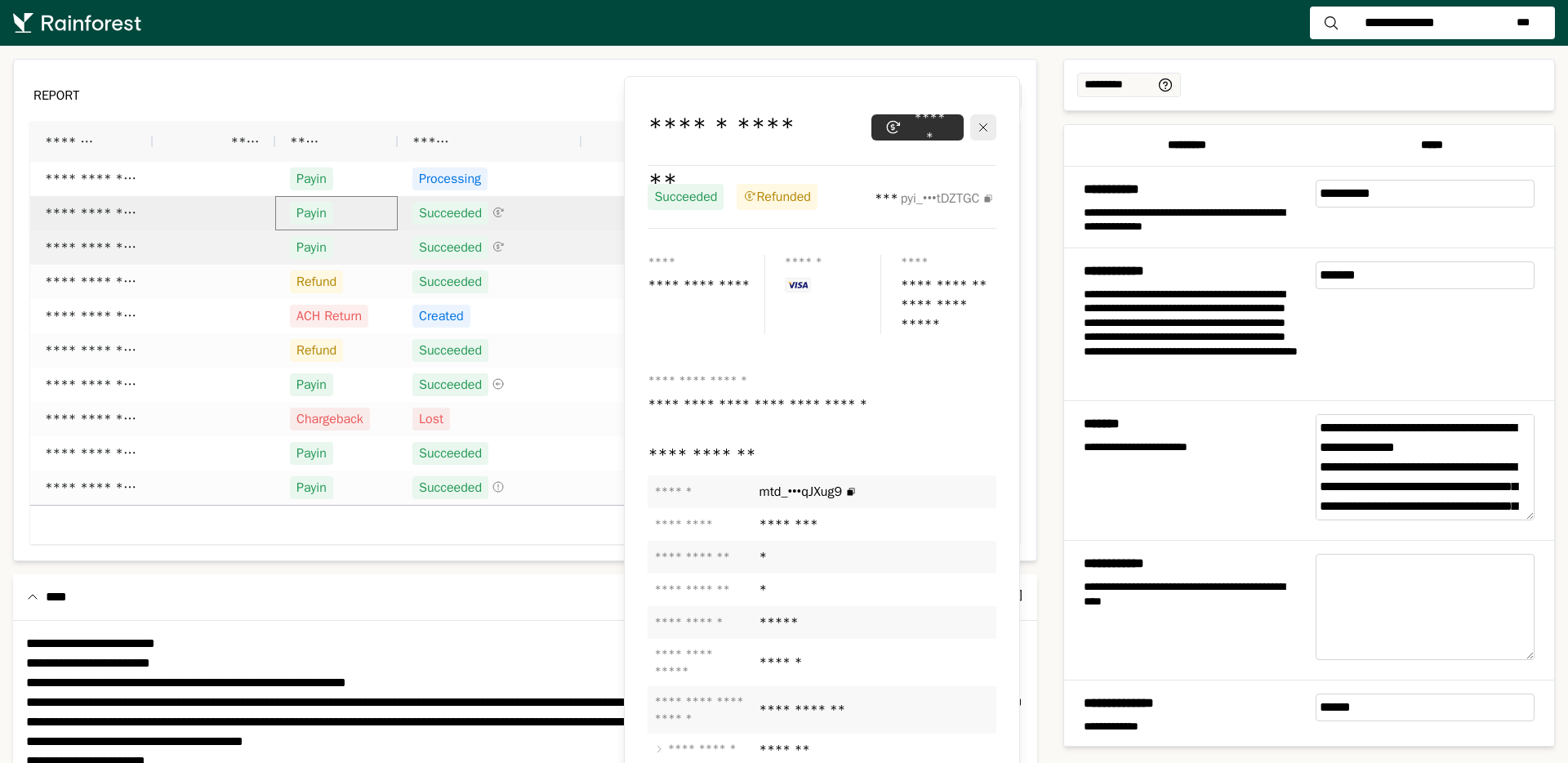 click on "Payin" at bounding box center [336, 248] 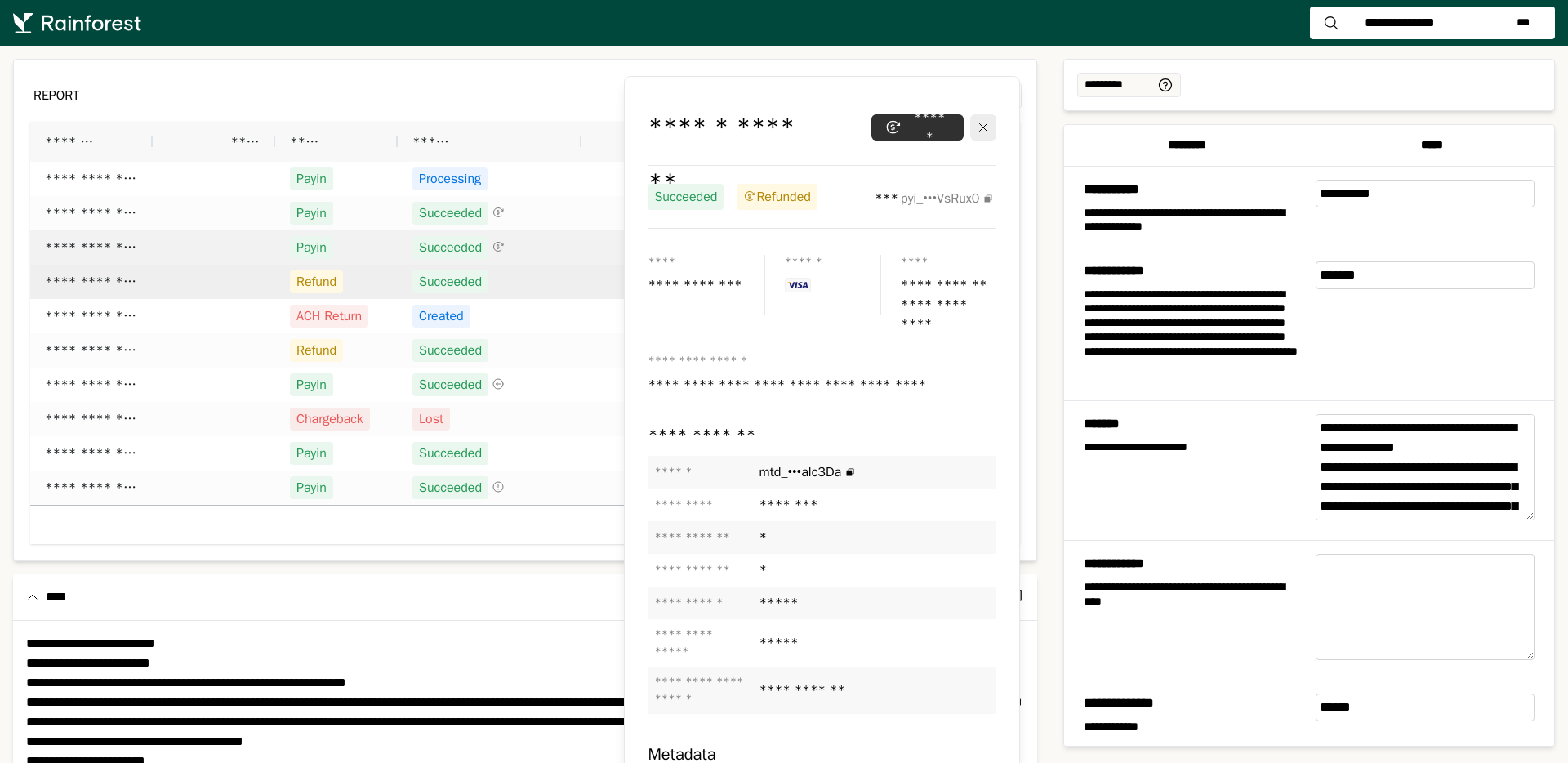 click on "Refund" at bounding box center [336, 282] 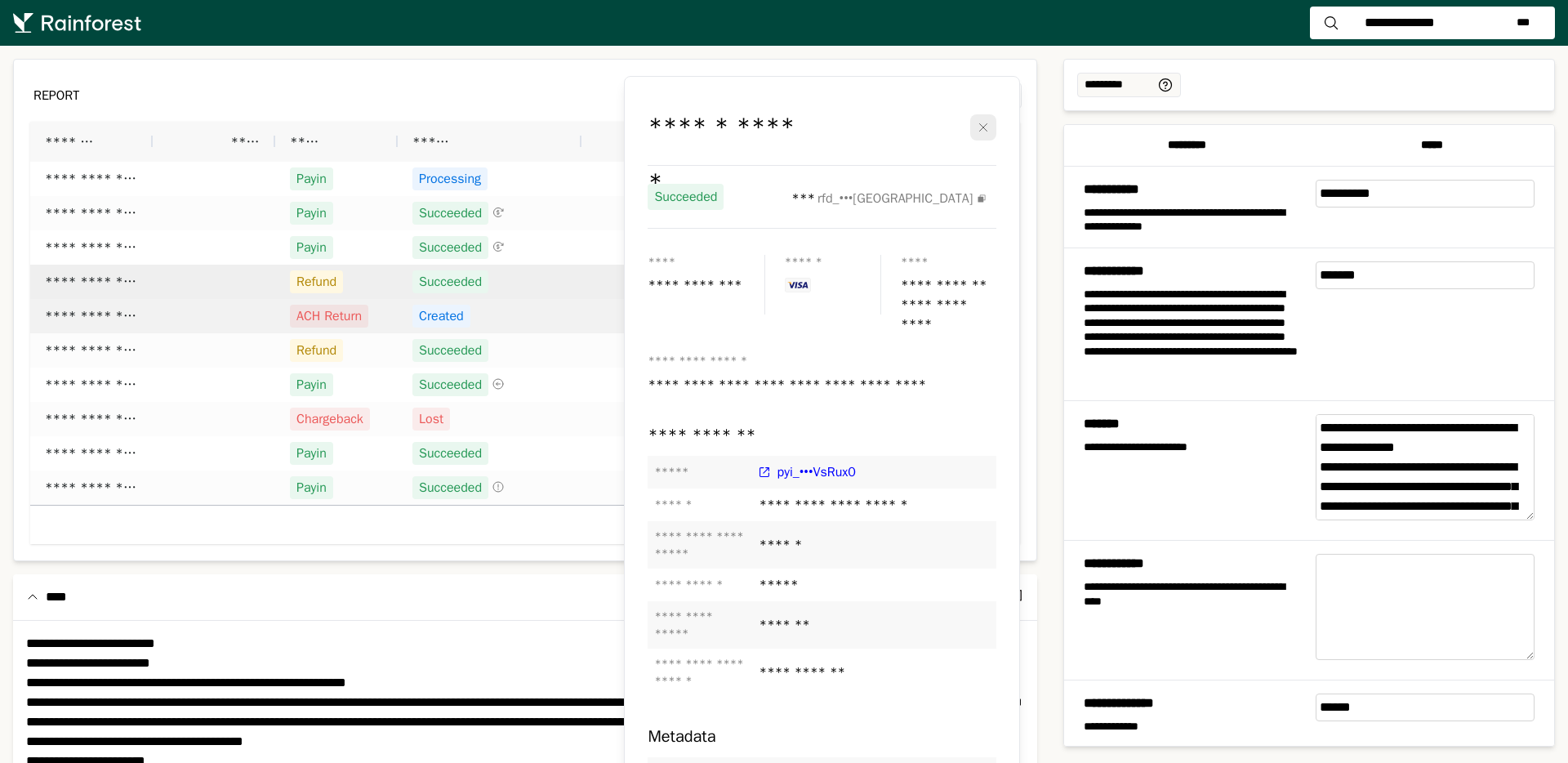 click on "ACH Return" at bounding box center [336, 316] 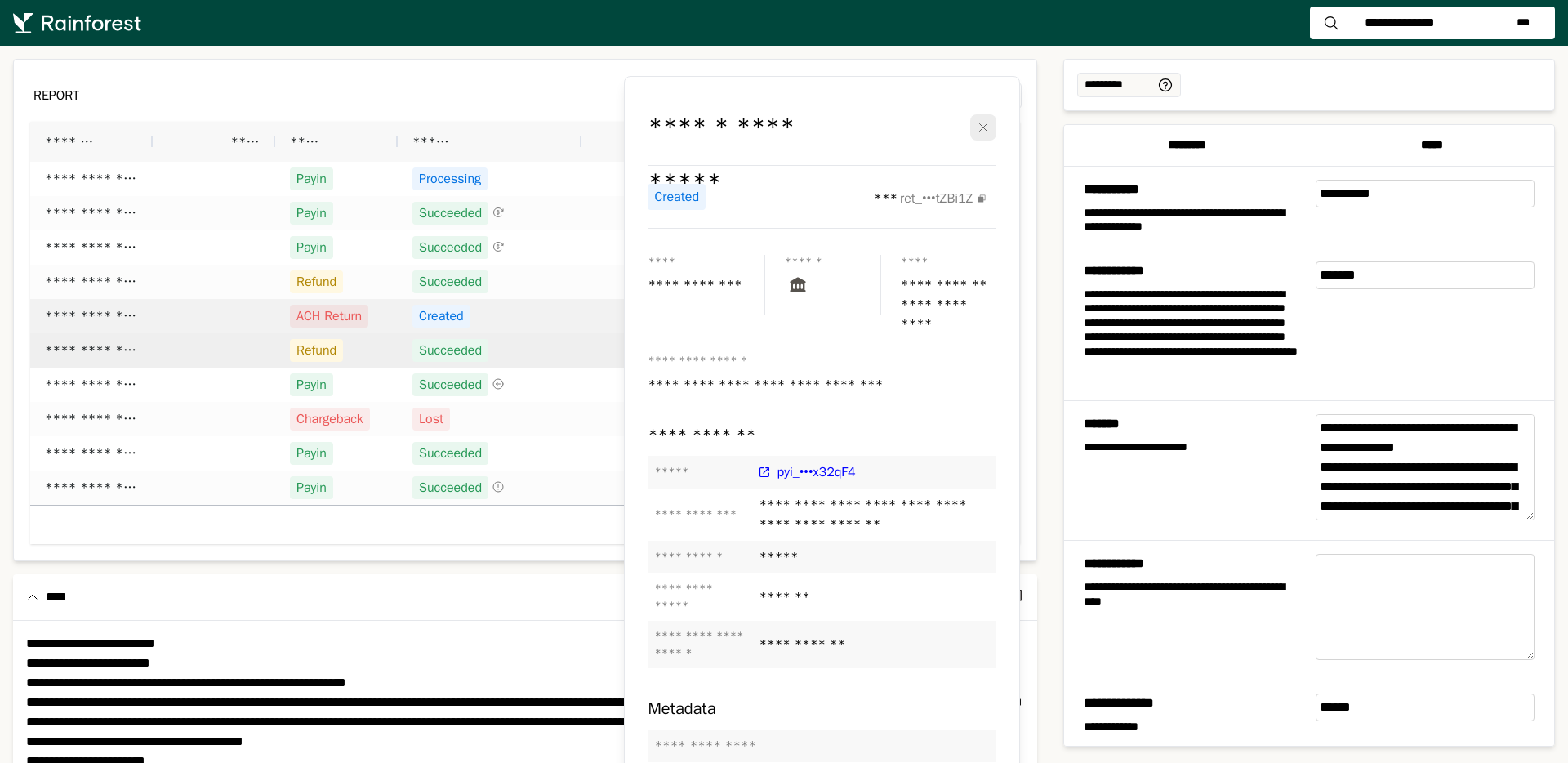 click on "Refund" at bounding box center [336, 350] 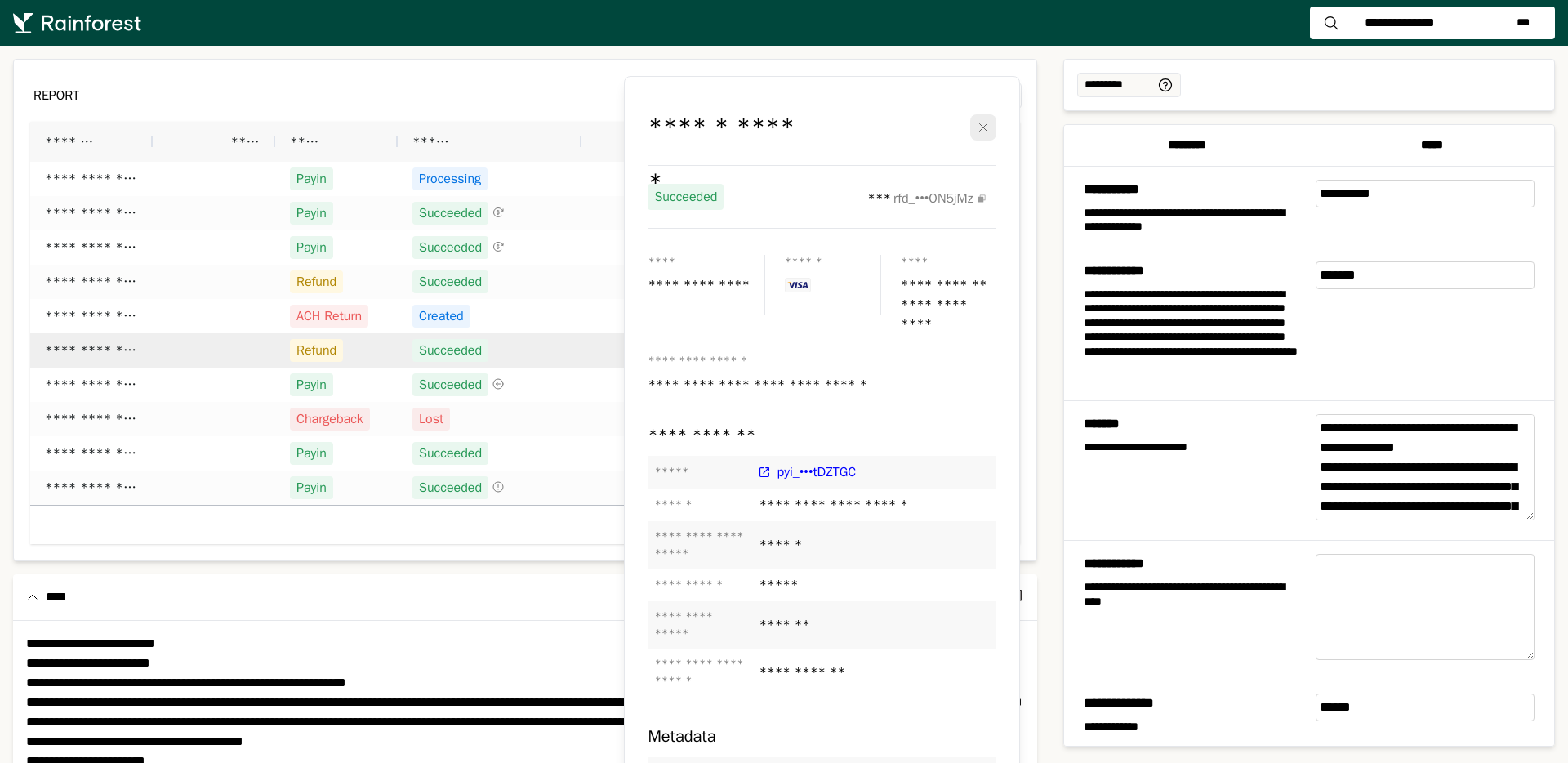 click 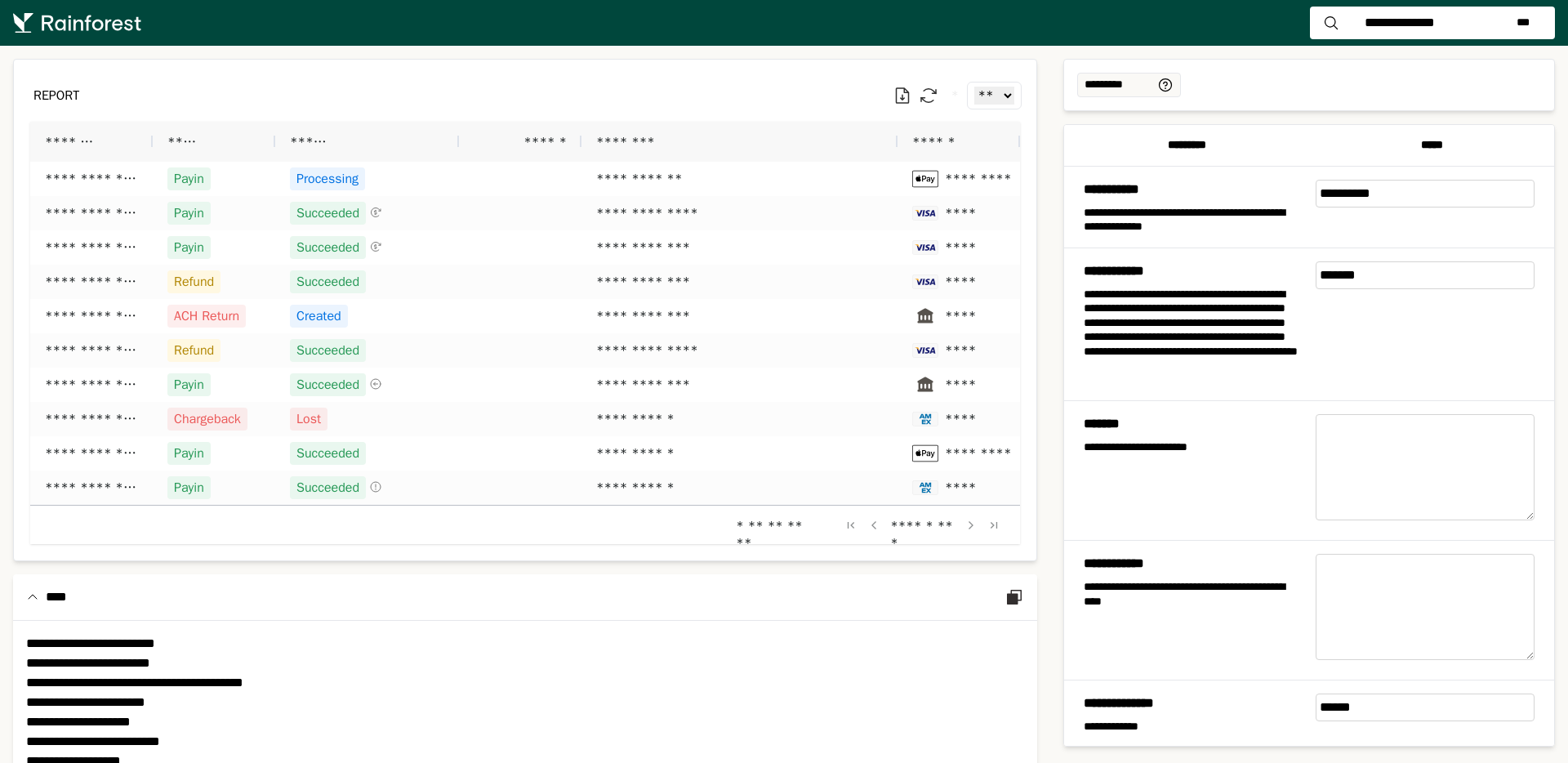drag, startPoint x: 1436, startPoint y: 452, endPoint x: 1325, endPoint y: 426, distance: 114.00439 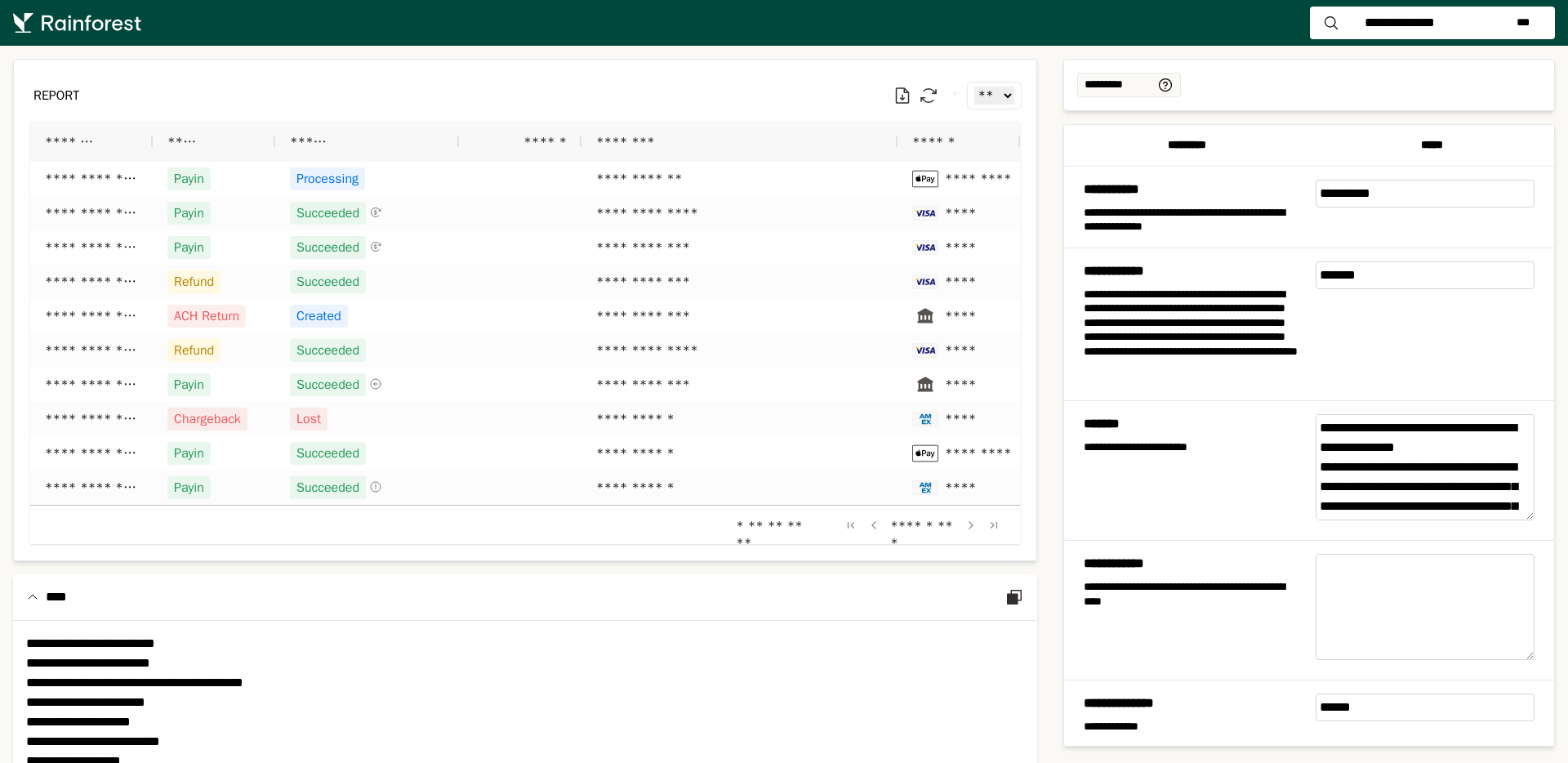 paste on "**********" 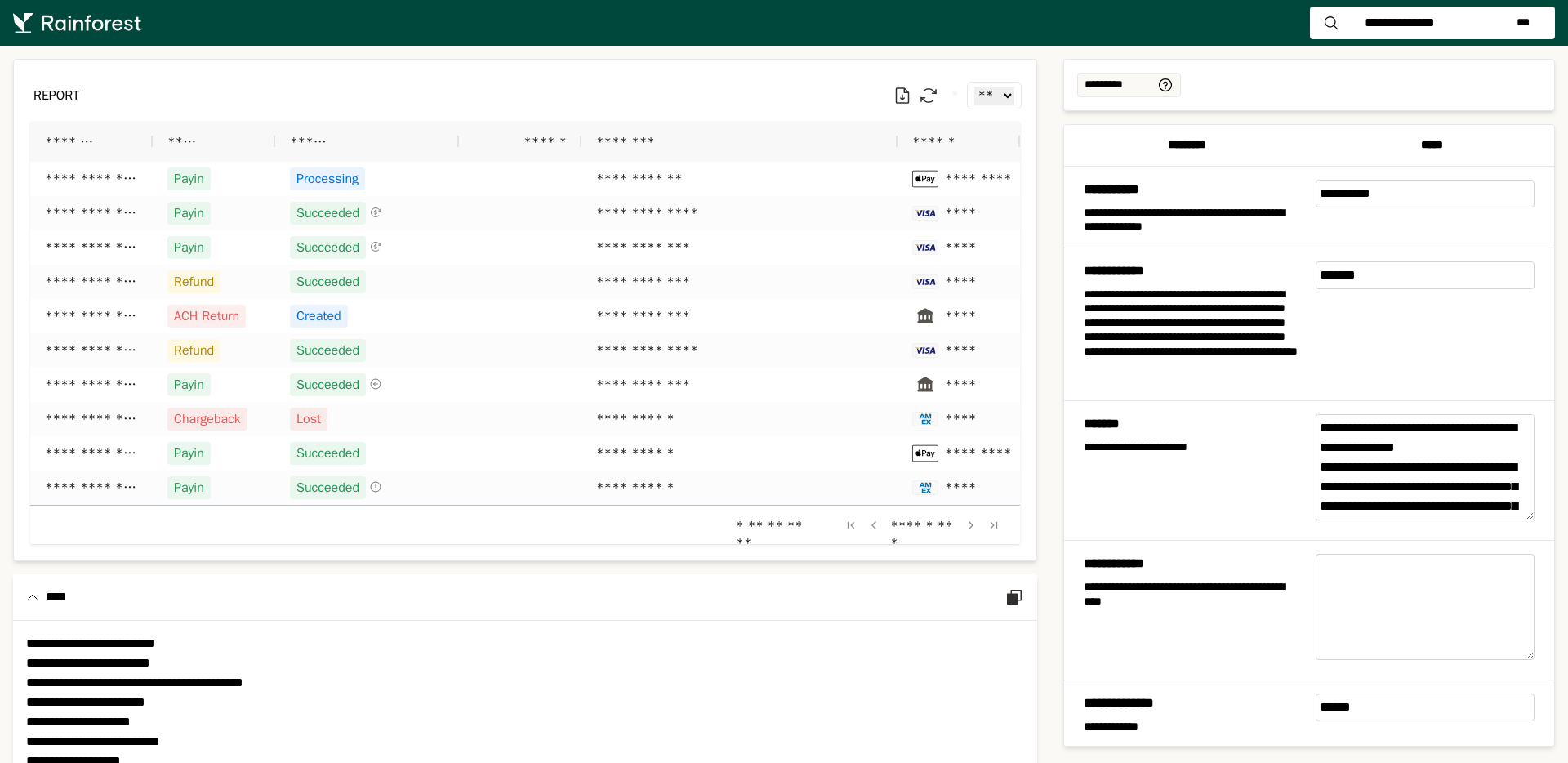 click on "**********" at bounding box center [1425, 467] 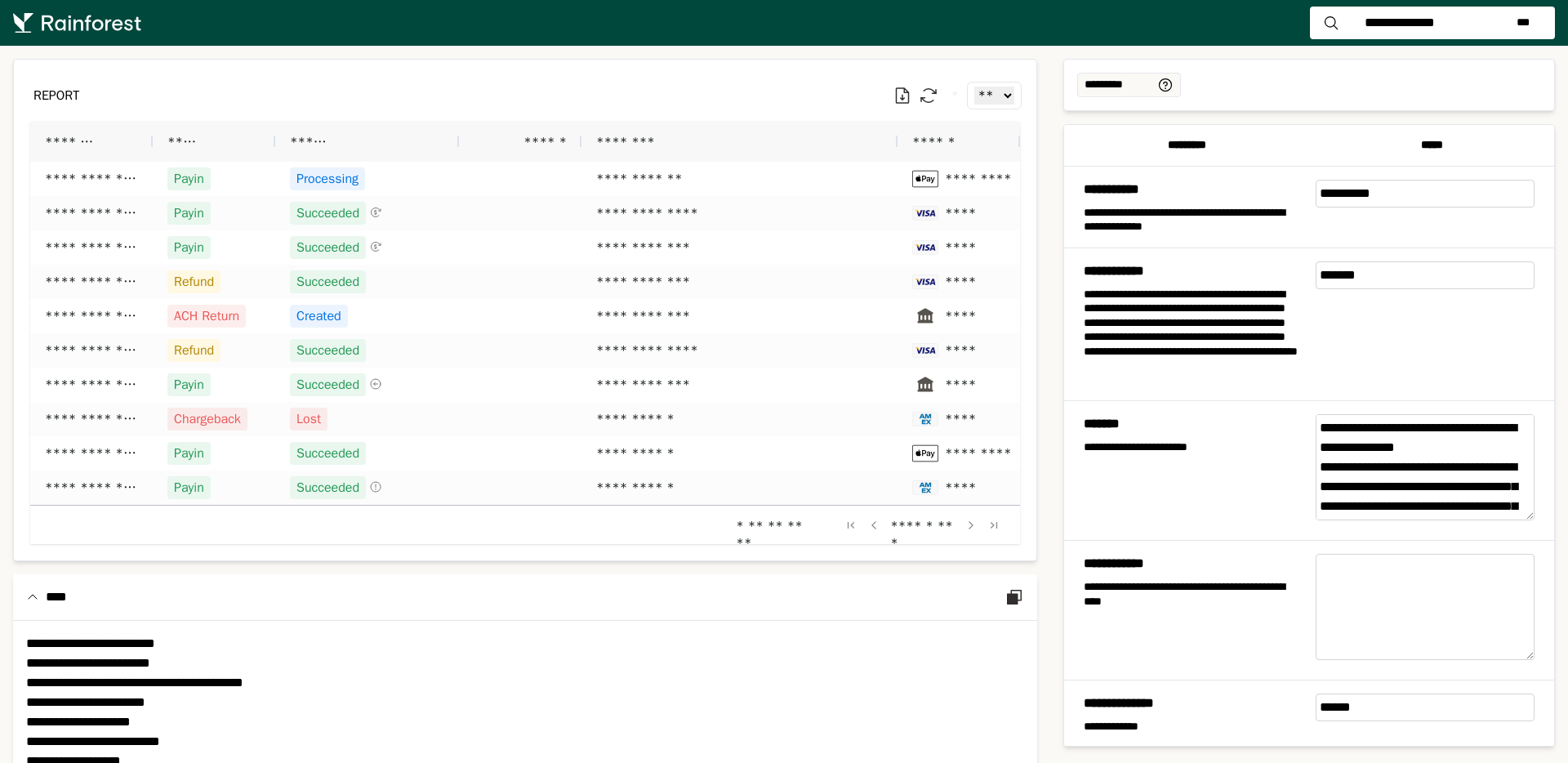 type on "**********" 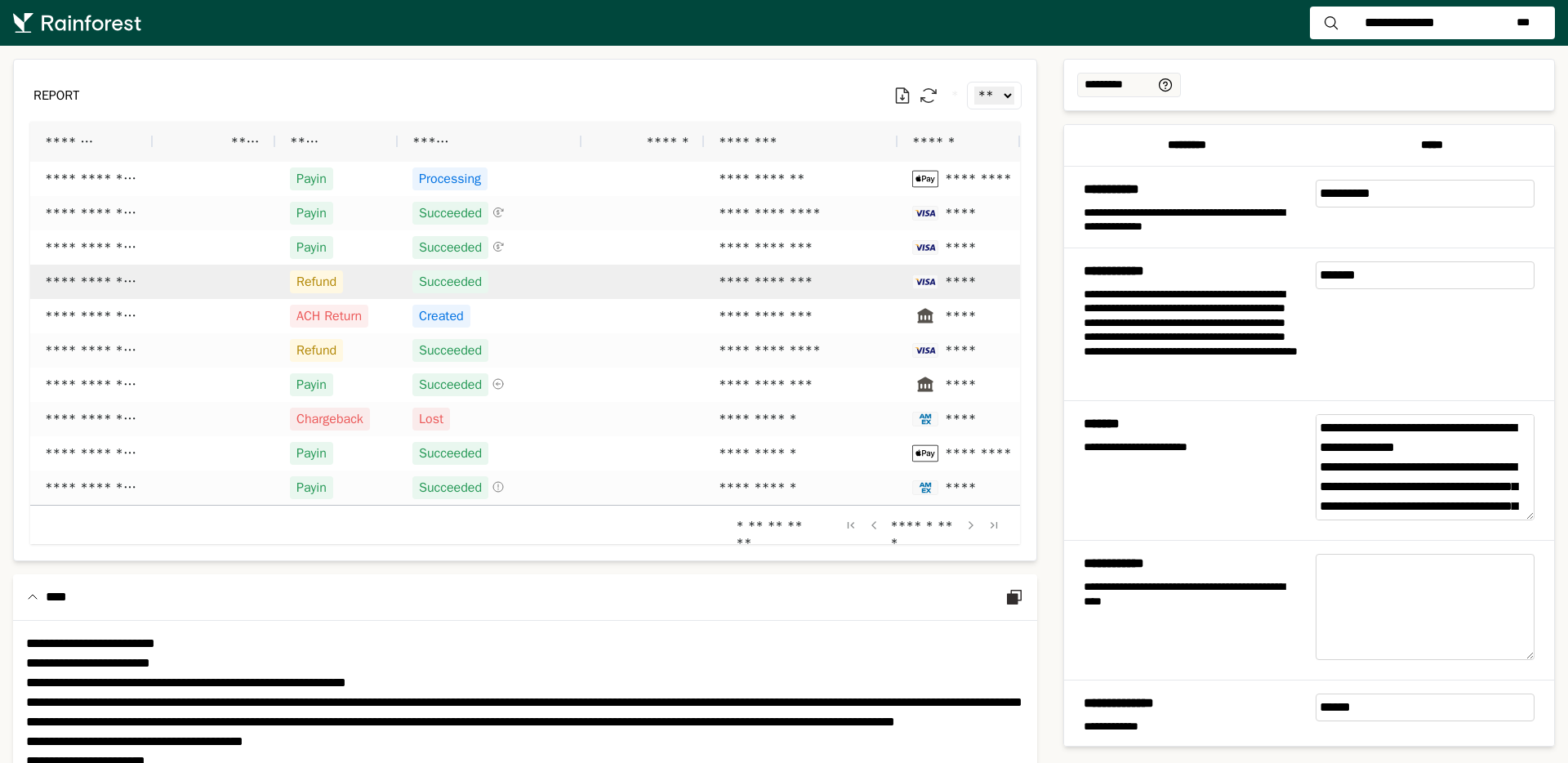 click on "Refund" at bounding box center (336, 282) 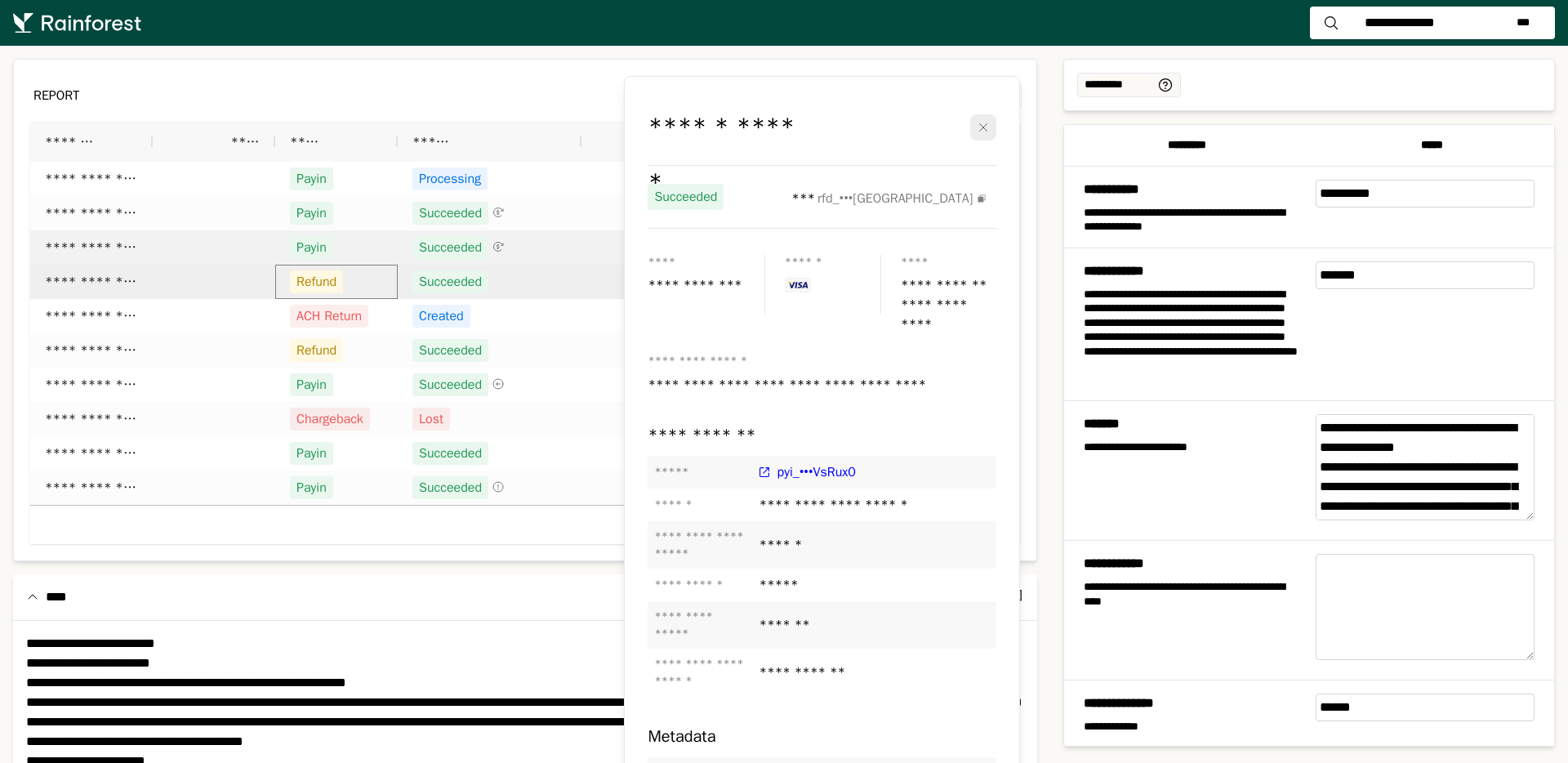 click on "Payin" at bounding box center [336, 248] 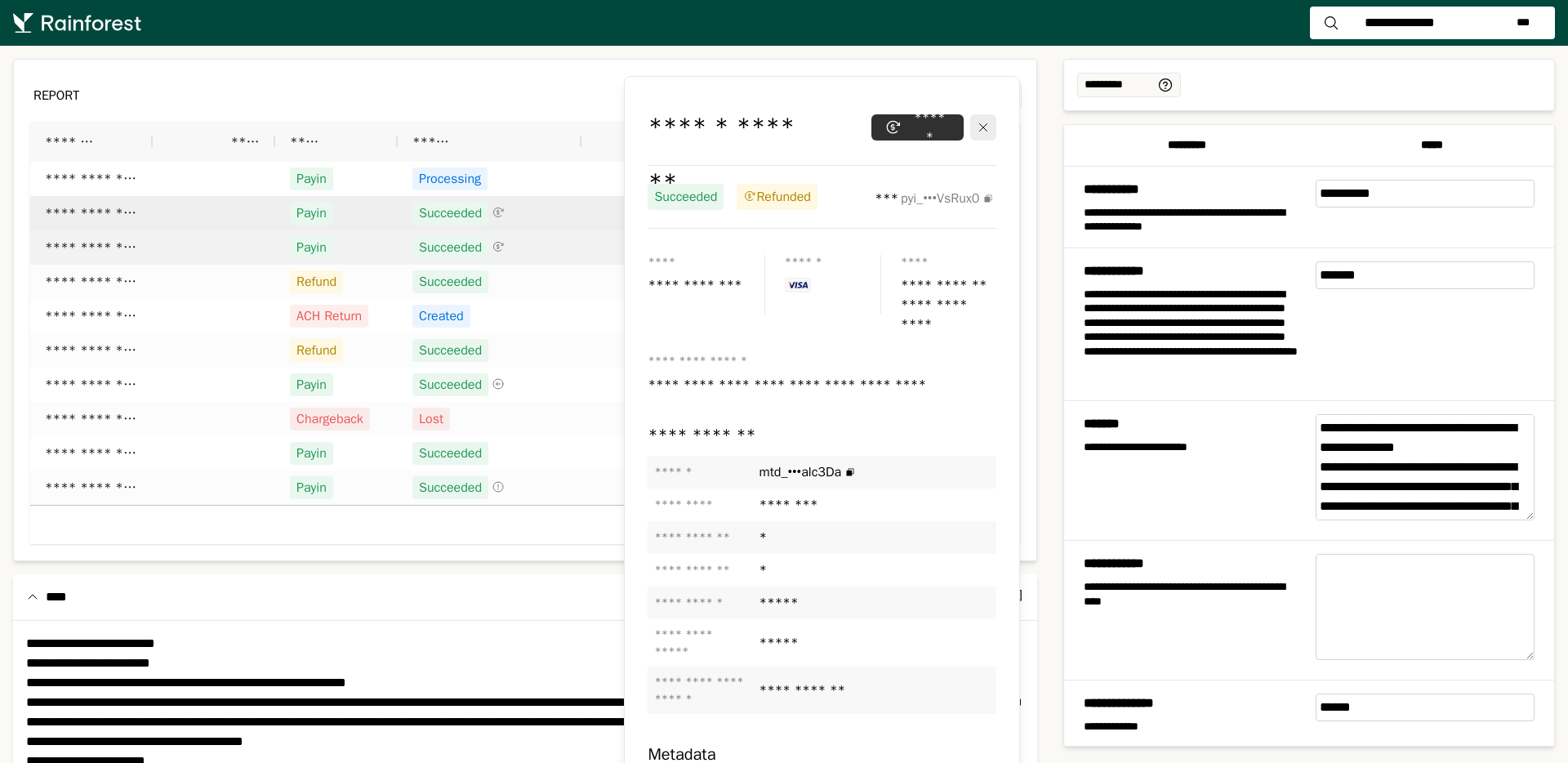 click on "Payin" at bounding box center [336, 213] 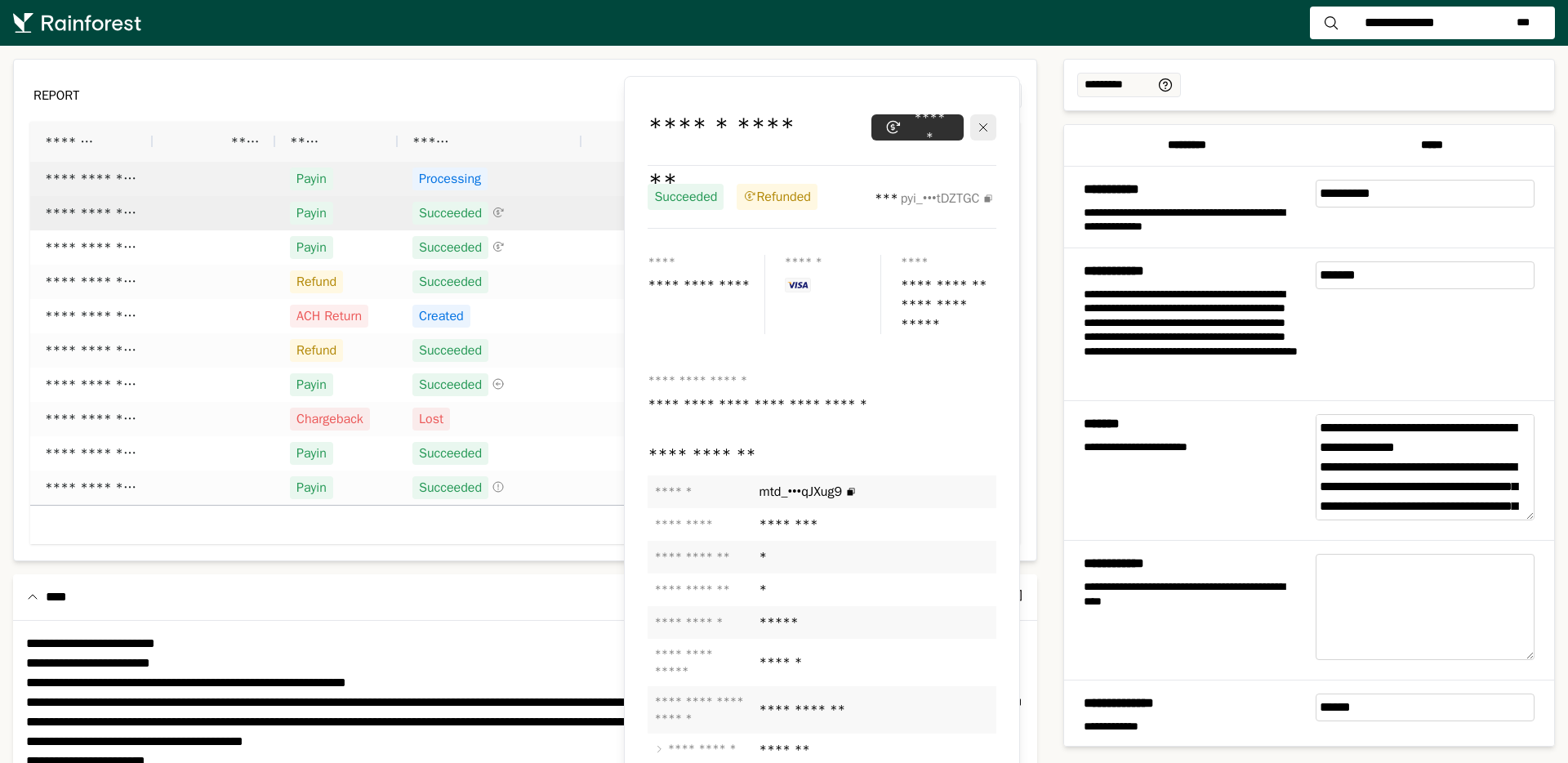click on "Payin" at bounding box center [336, 179] 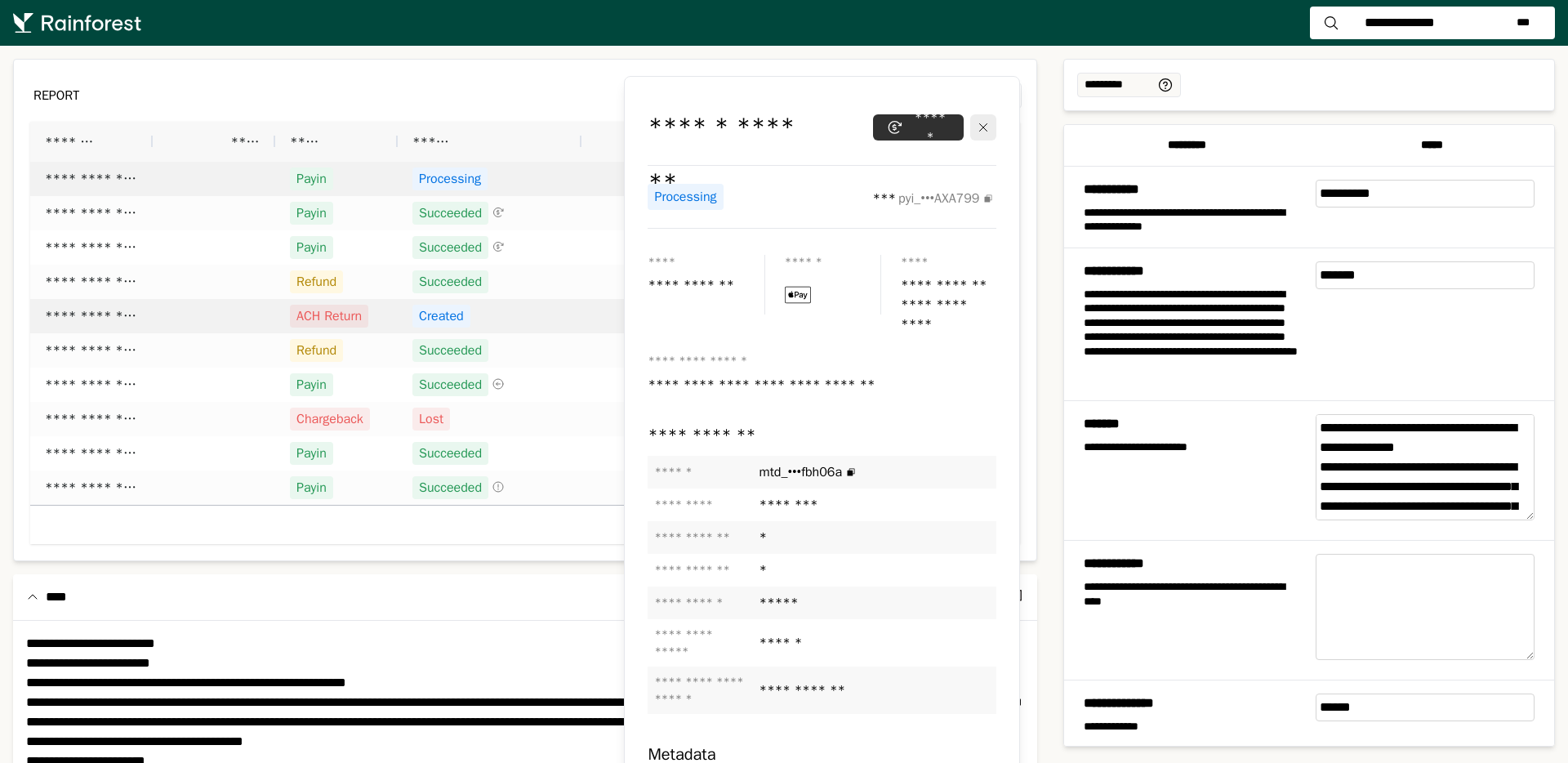 click on "ACH Return" at bounding box center [336, 316] 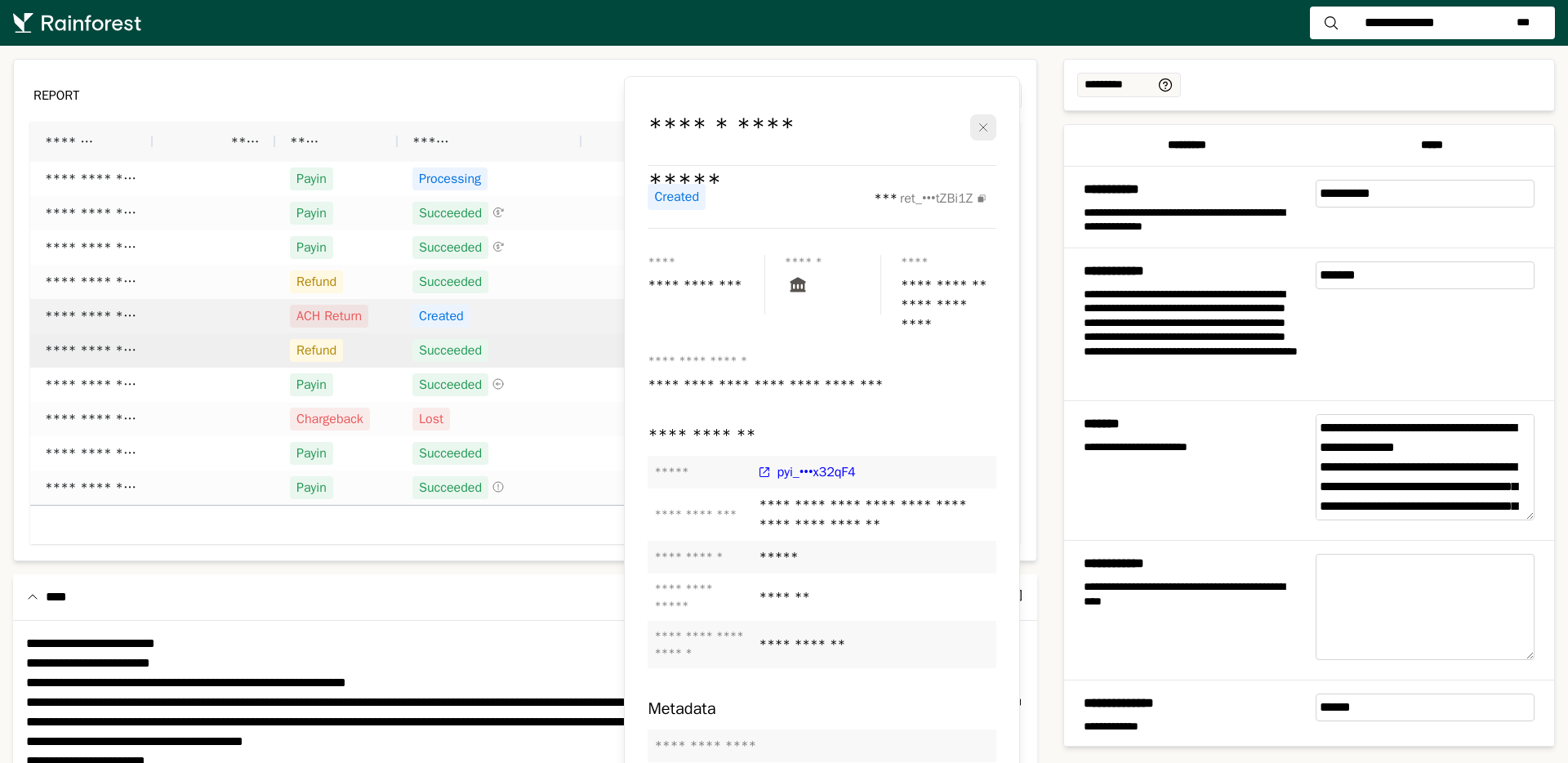click on "Refund" at bounding box center [336, 350] 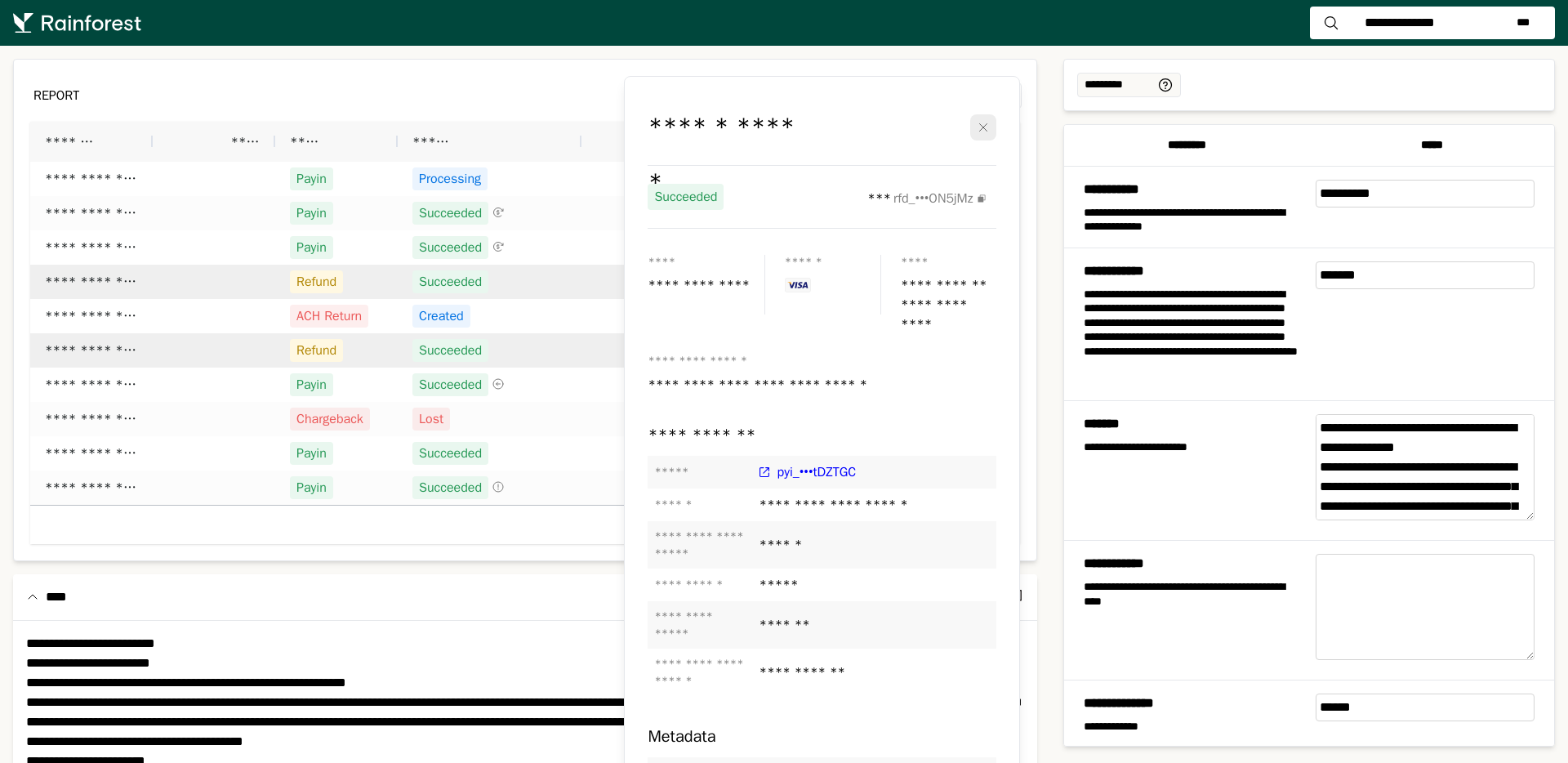click on "Succeeded" at bounding box center (489, 282) 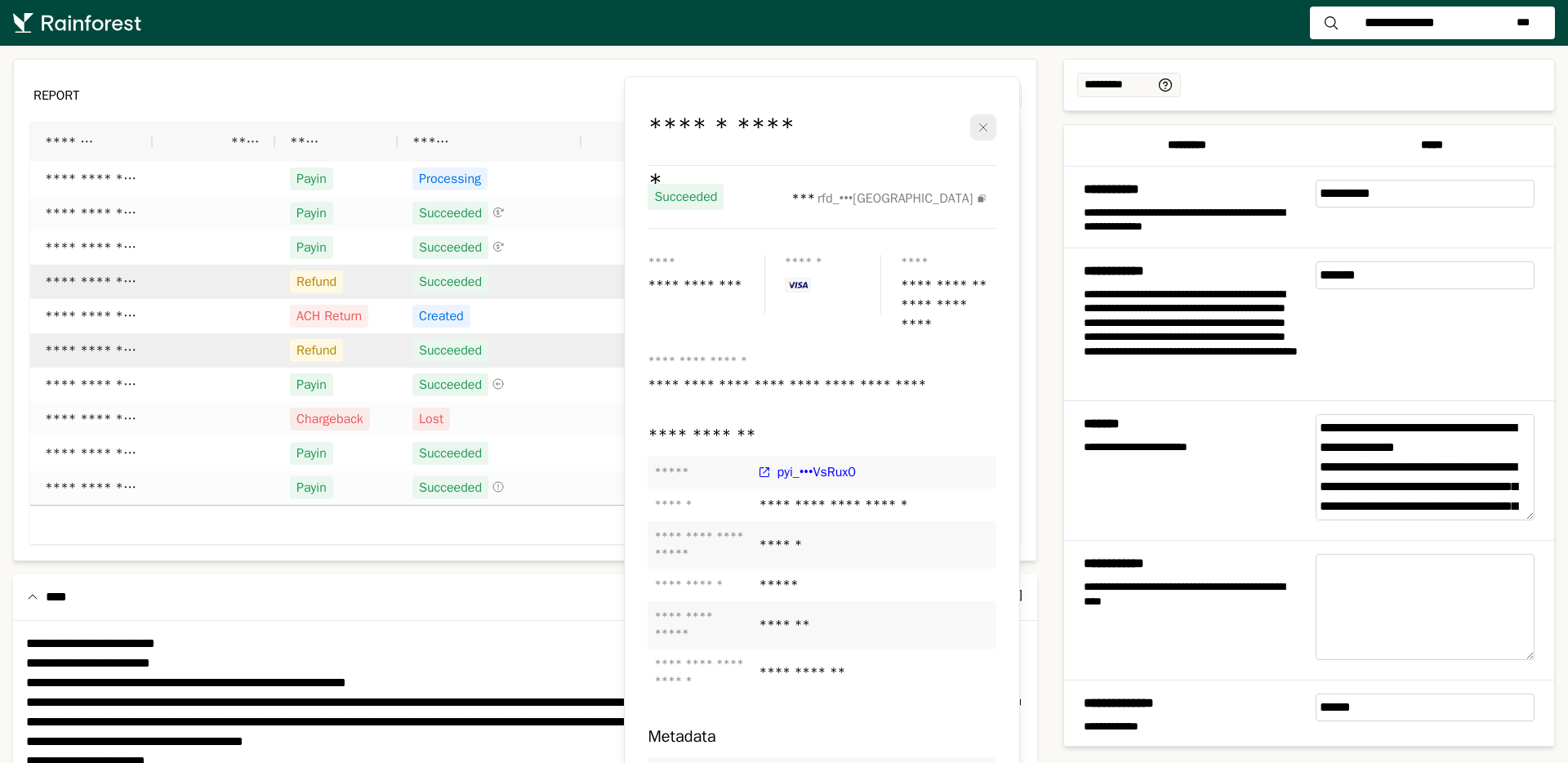 click on "Refund" at bounding box center (336, 350) 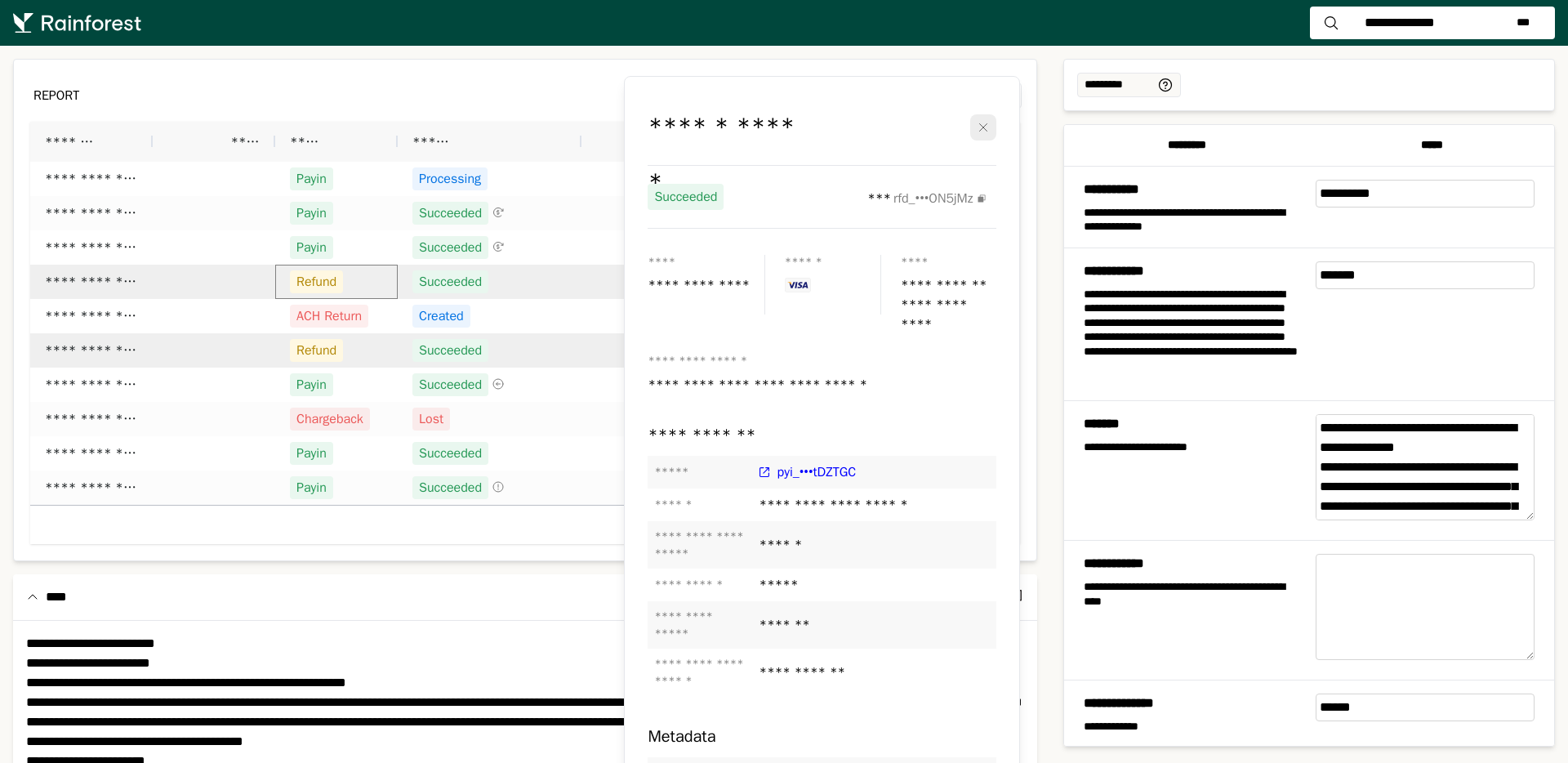 click on "Refund" at bounding box center (336, 282) 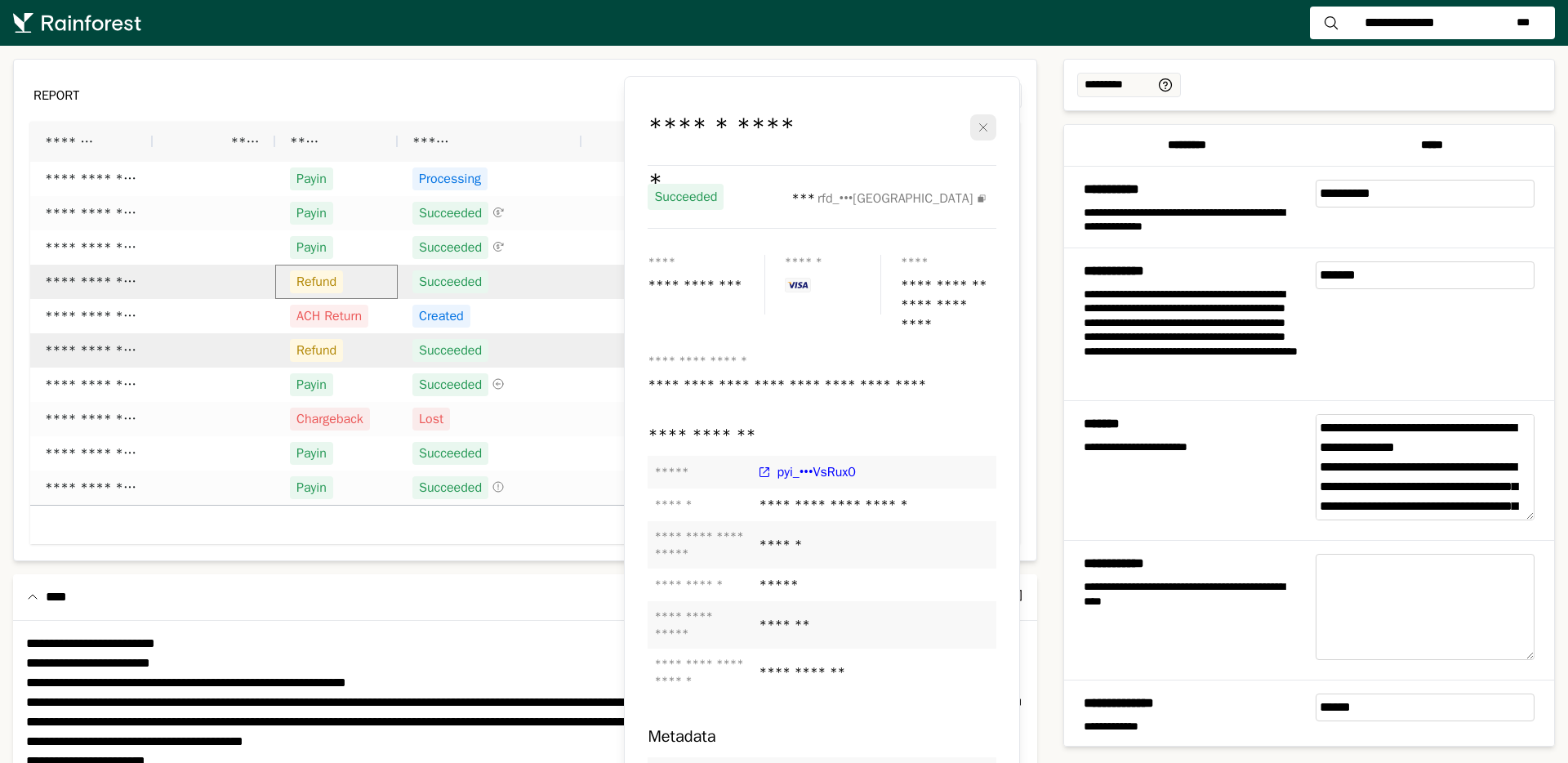 click on "Refund" at bounding box center (336, 350) 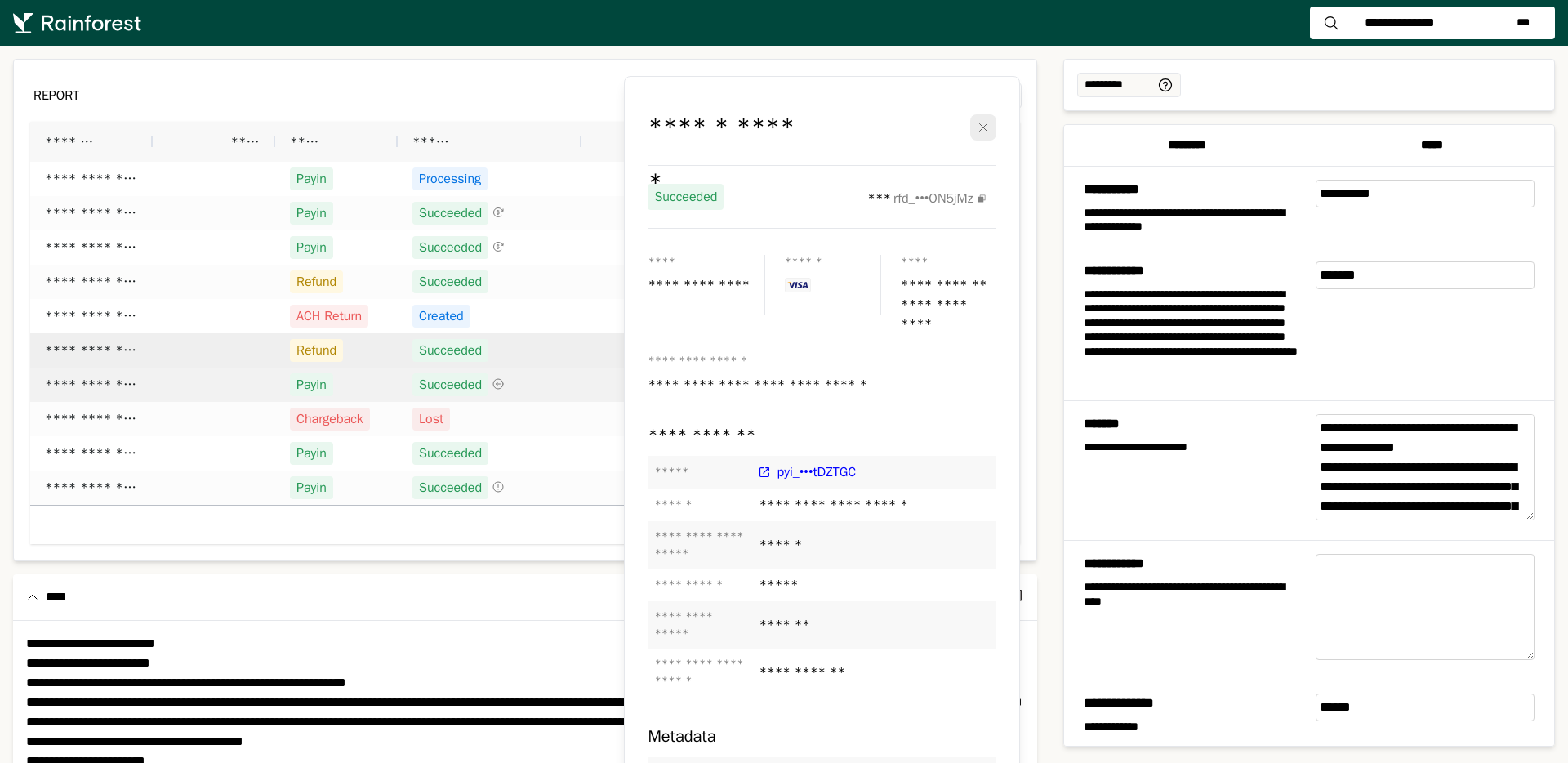 click on "Payin" at bounding box center (336, 385) 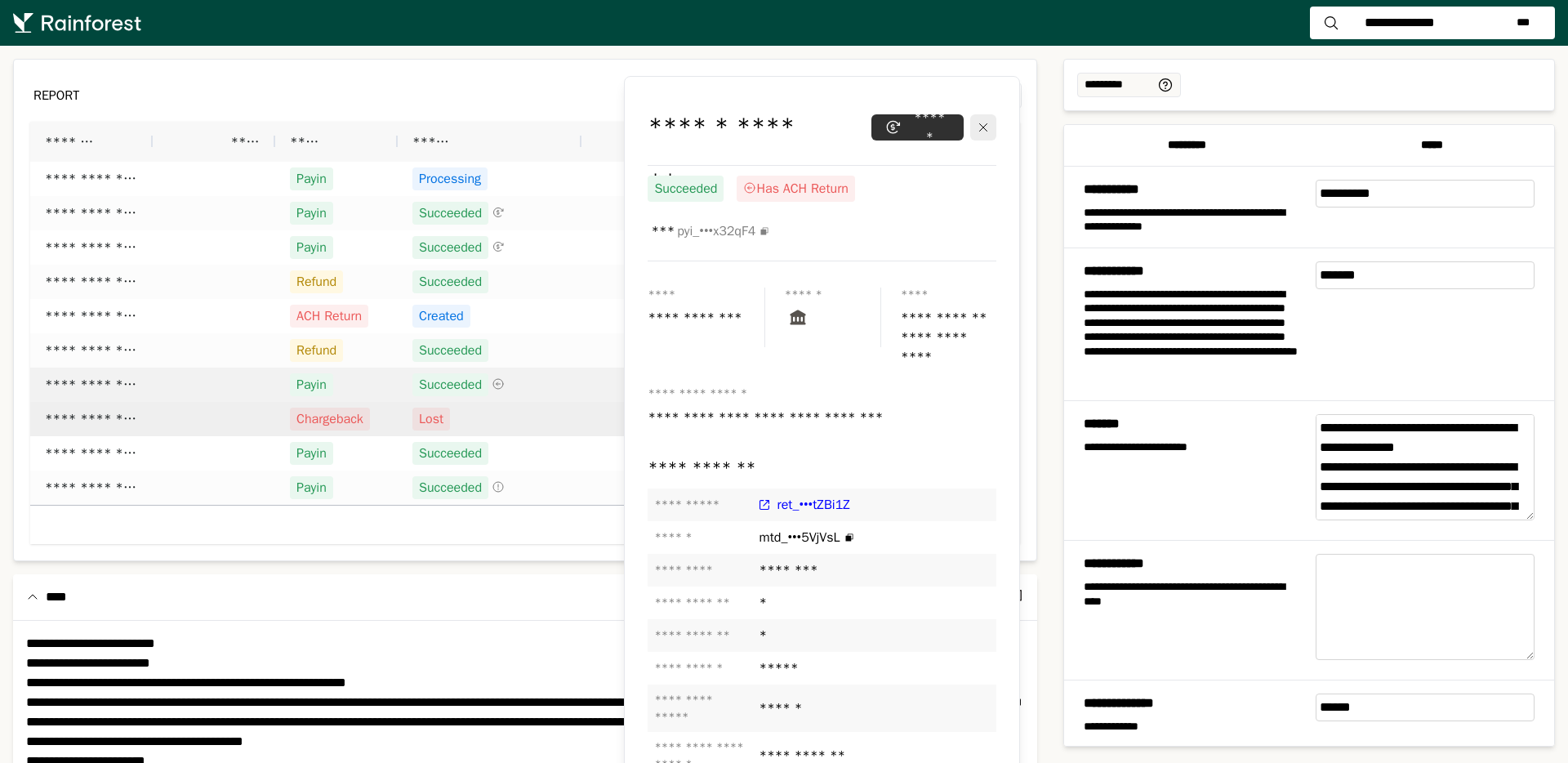 click on "Chargeback" at bounding box center (336, 419) 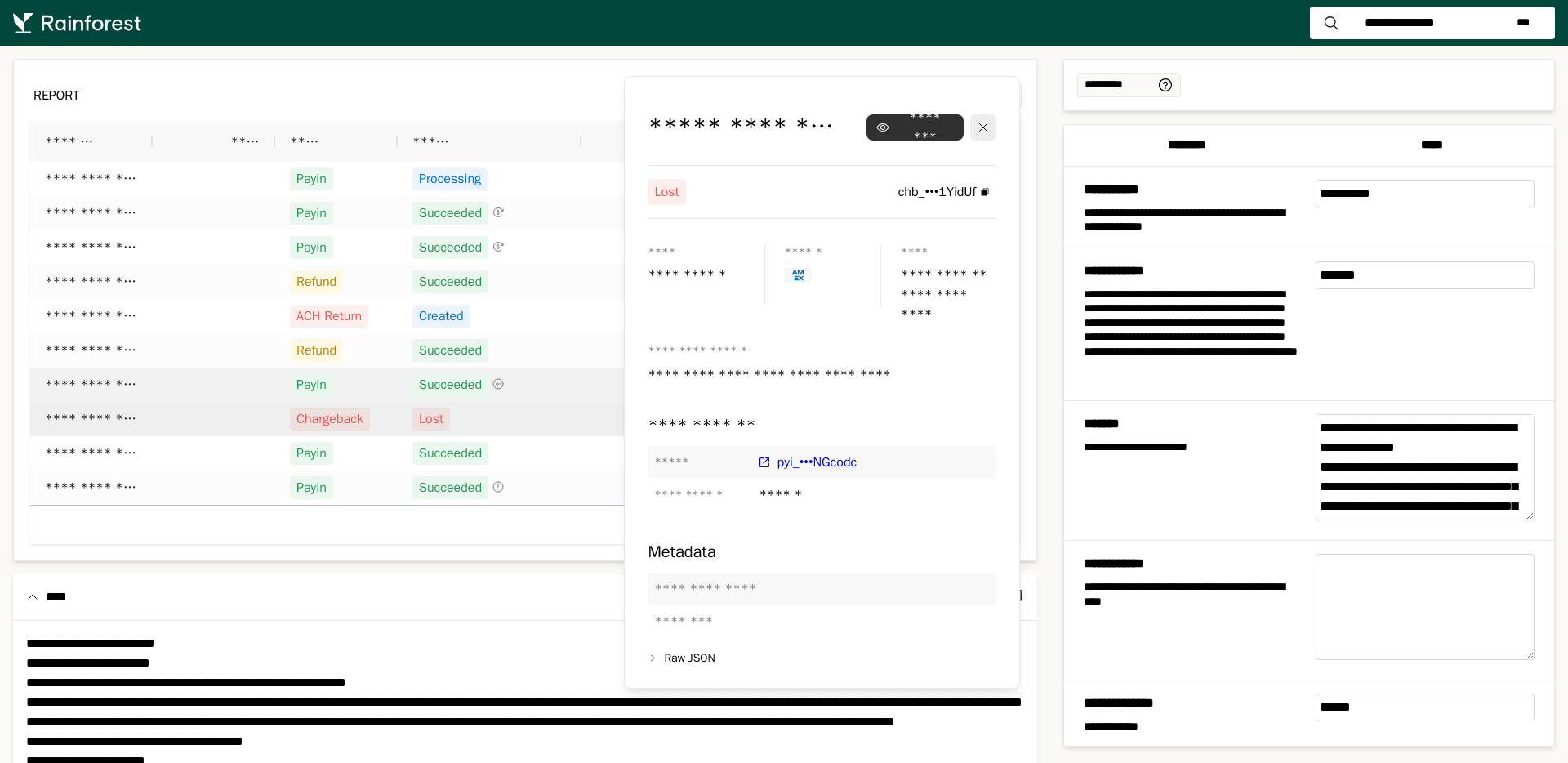click on "Payin" at bounding box center [336, 385] 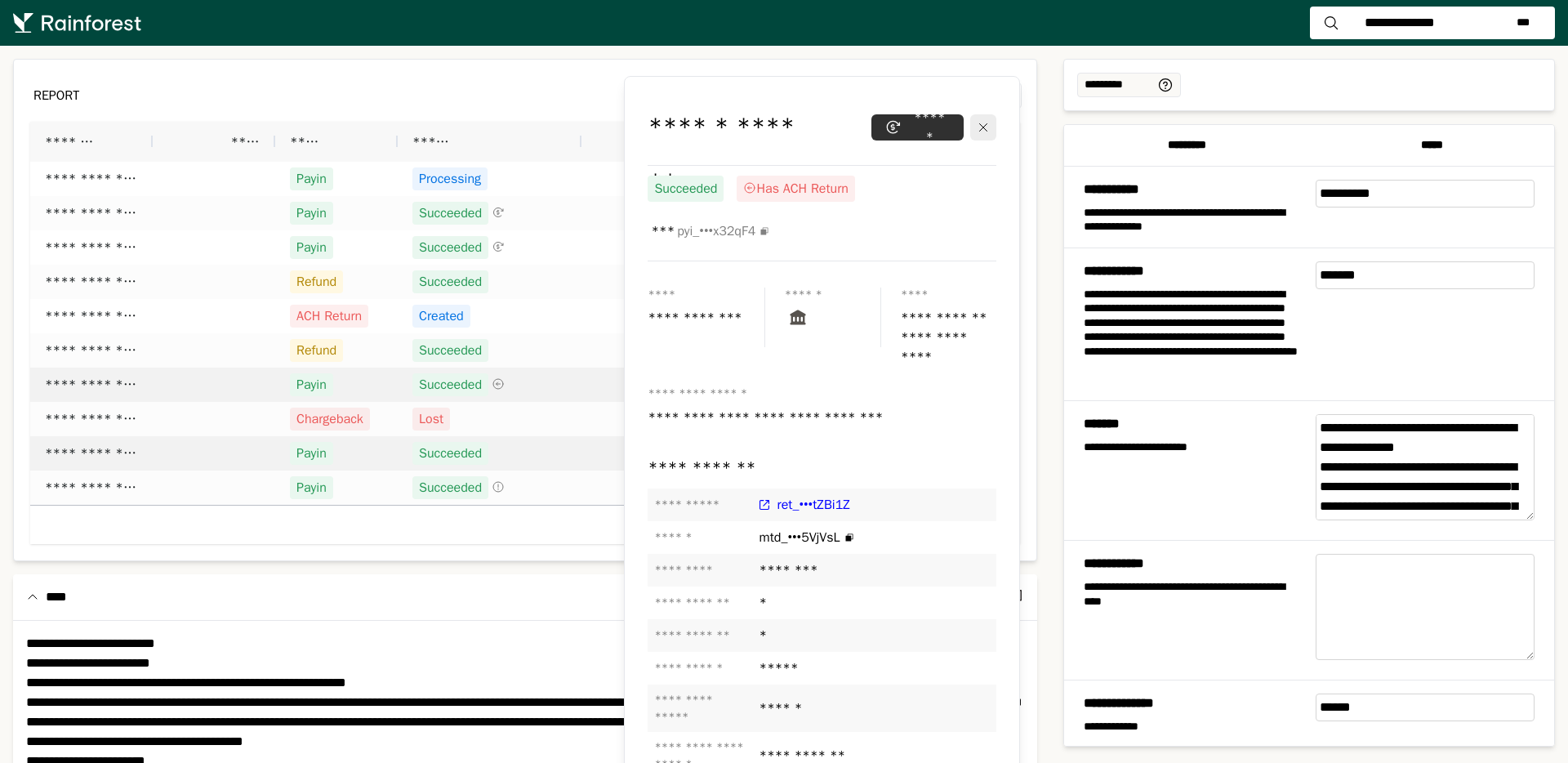 click on "Payin" at bounding box center (336, 453) 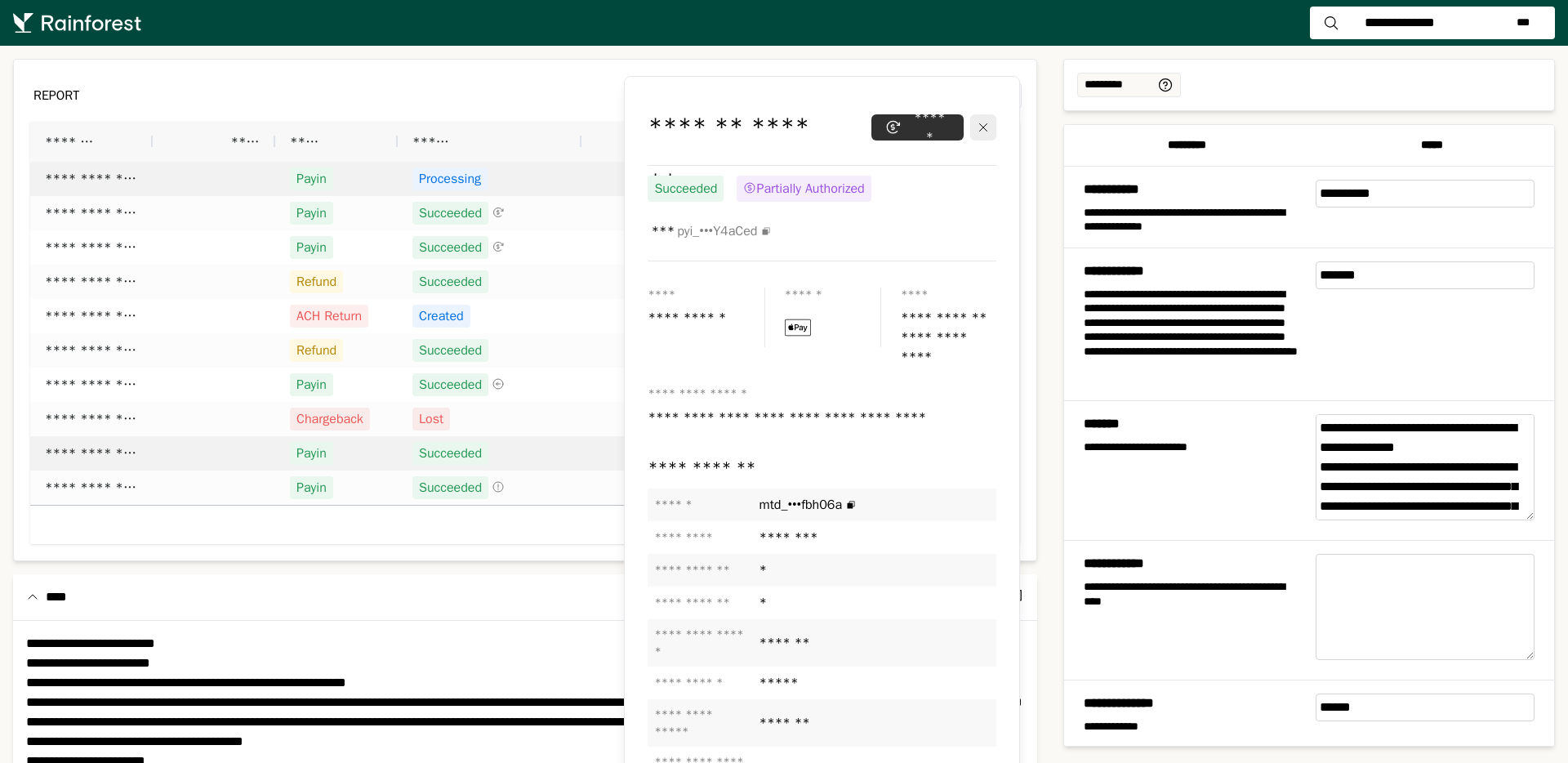 click on "Payin" at bounding box center [336, 179] 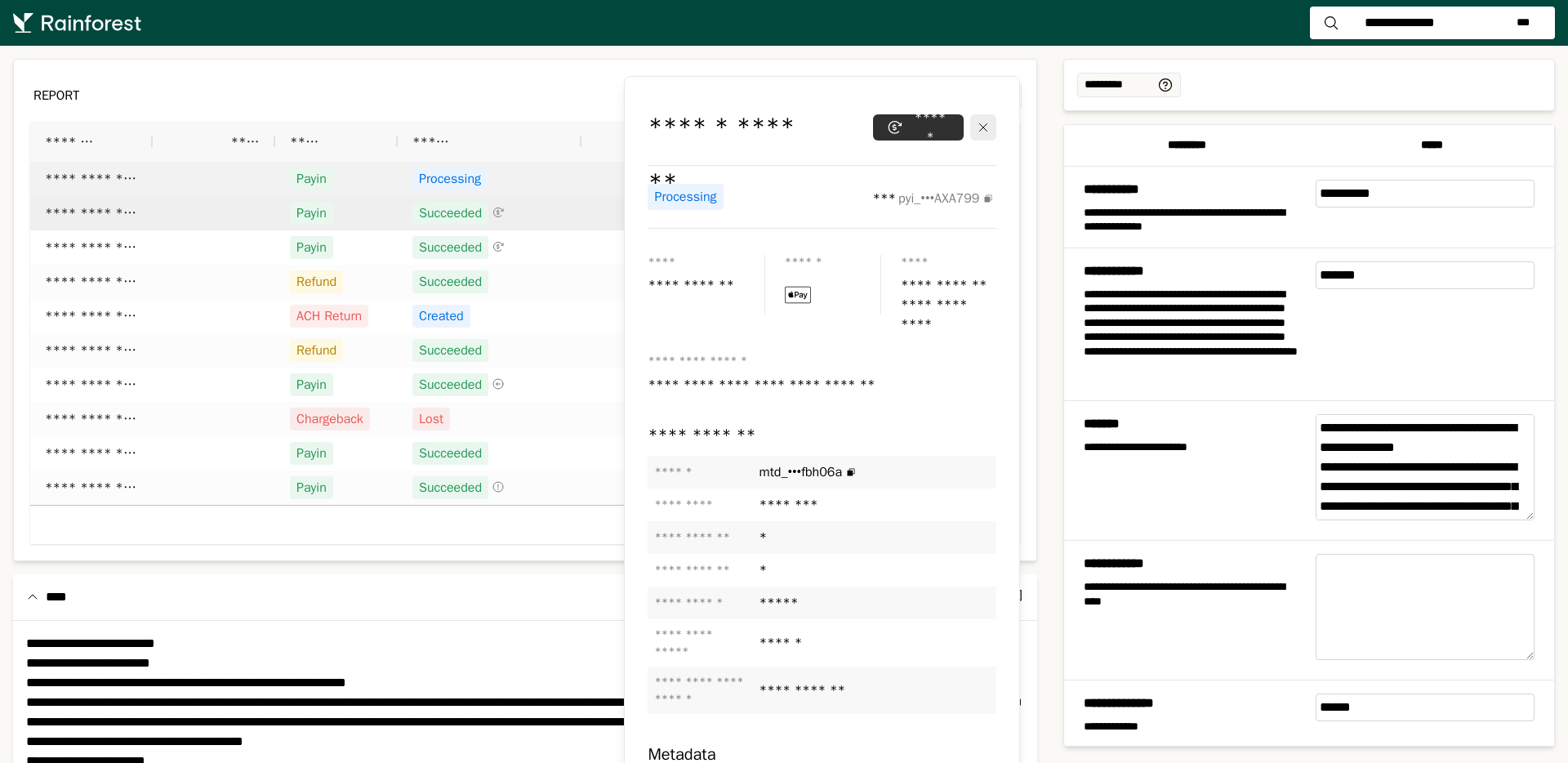 click on "Payin" at bounding box center (336, 213) 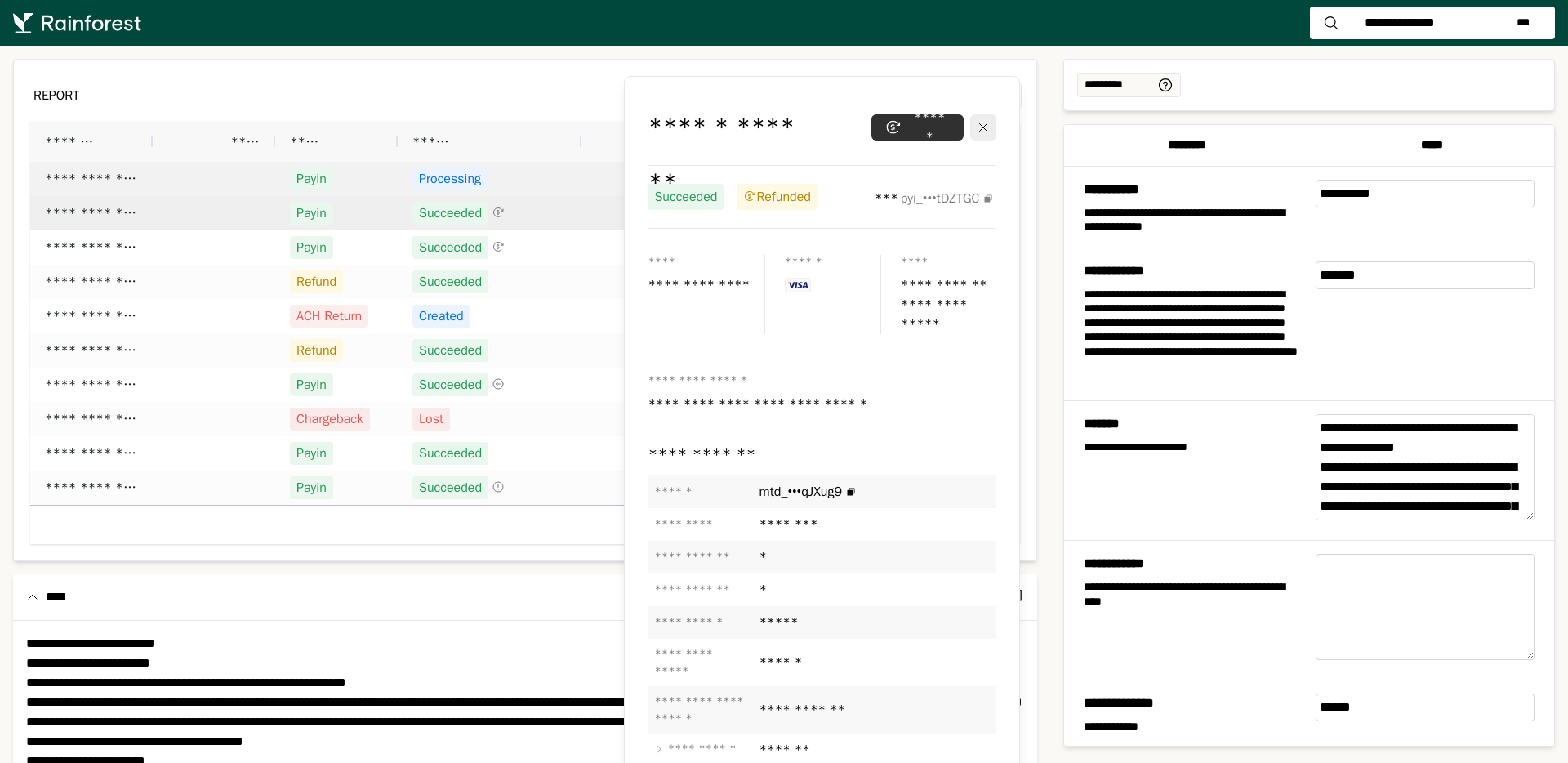 click on "Payin" at bounding box center (336, 179) 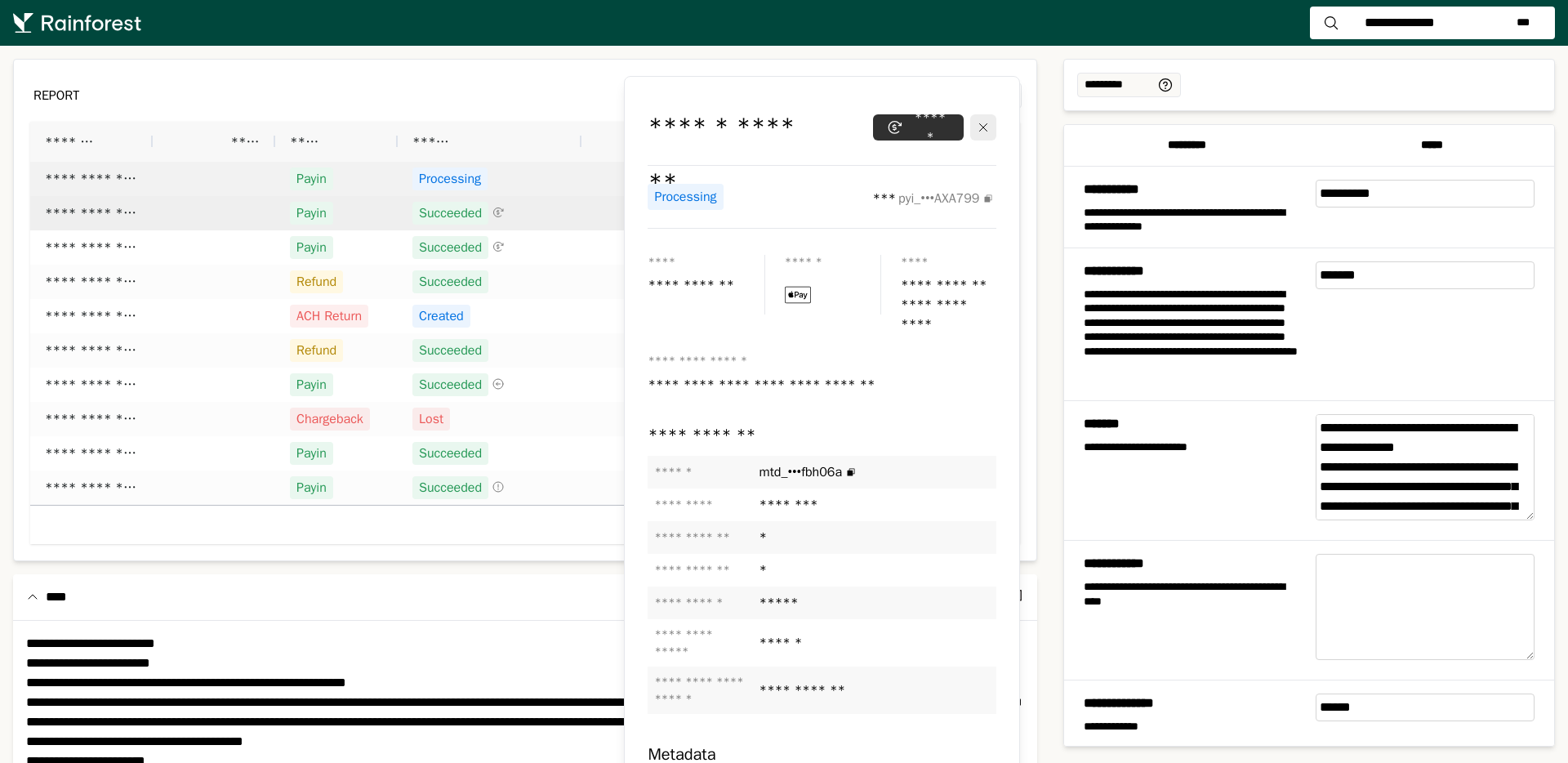 click on "Payin" at bounding box center [336, 213] 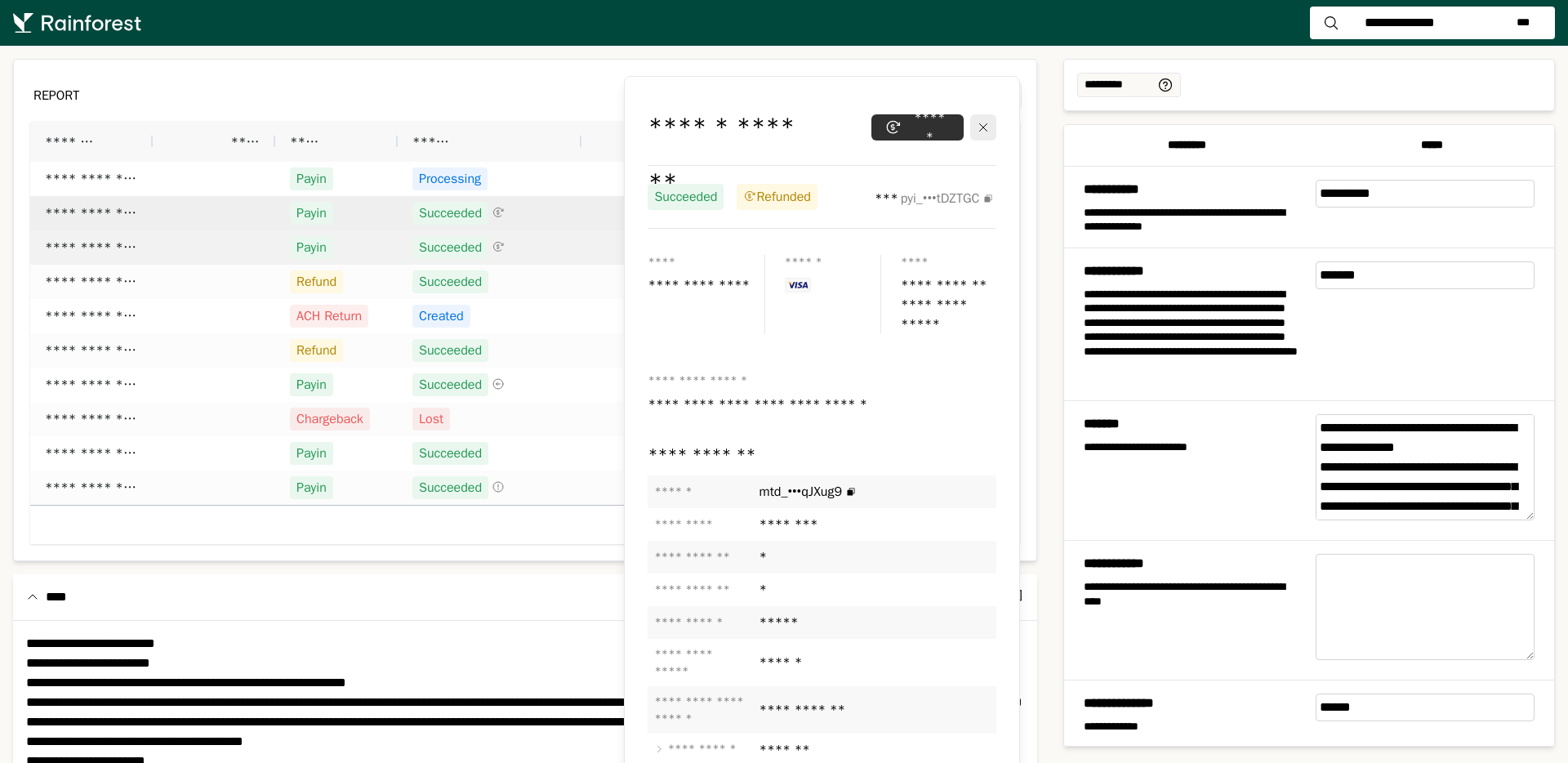 click on "Payin" at bounding box center (336, 248) 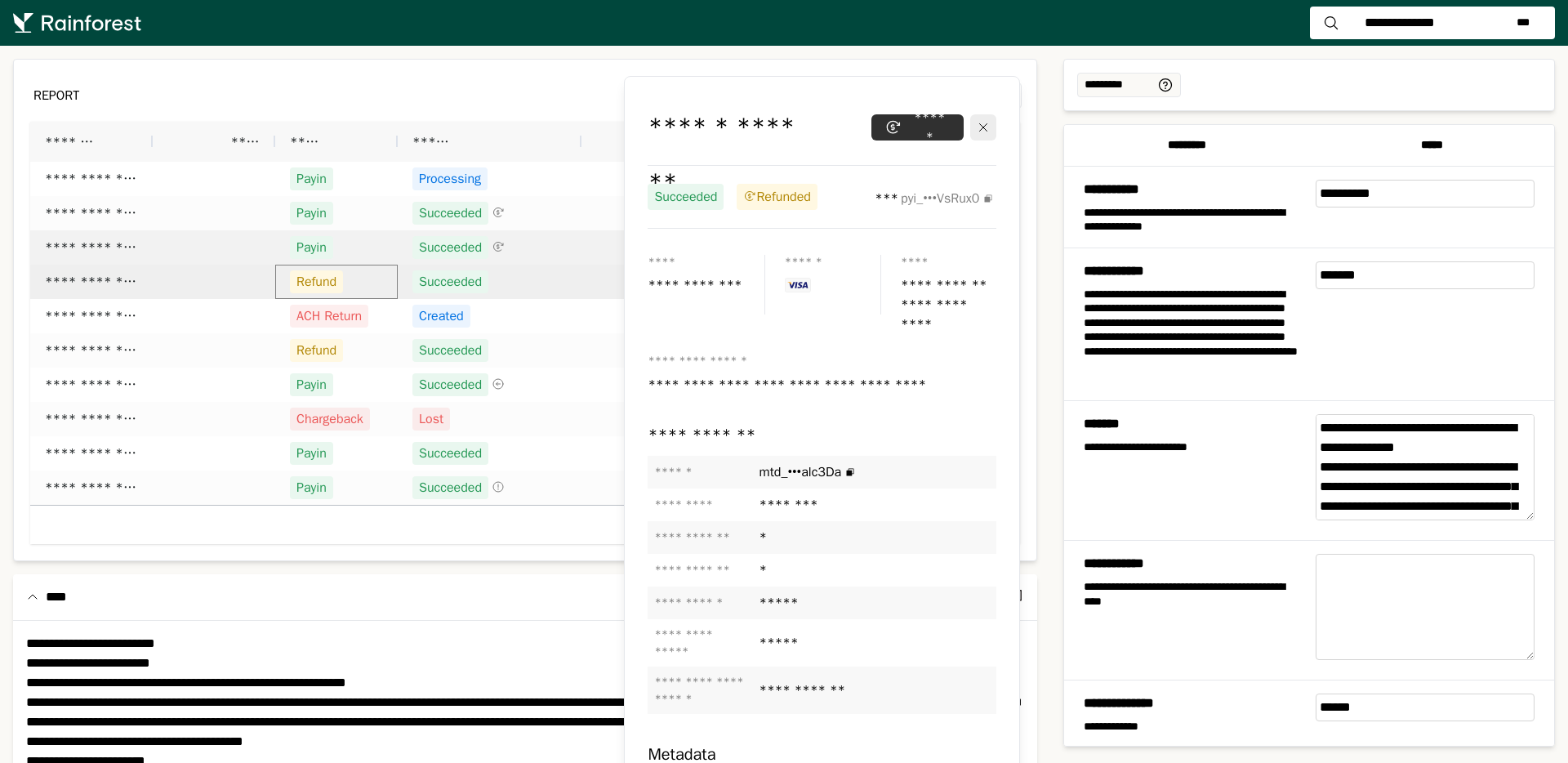 click on "Refund" at bounding box center [336, 282] 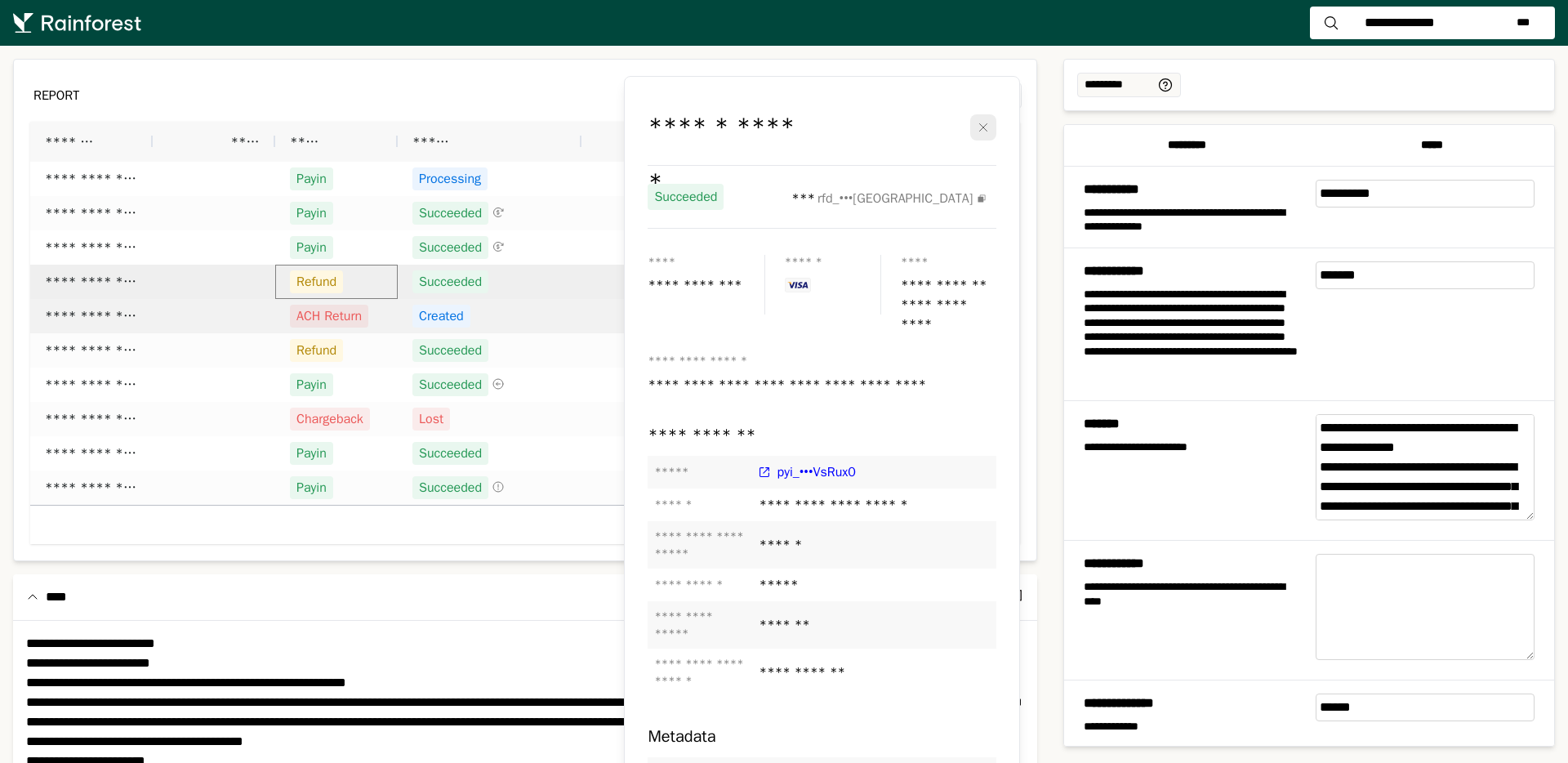 click on "ACH Return" at bounding box center [336, 316] 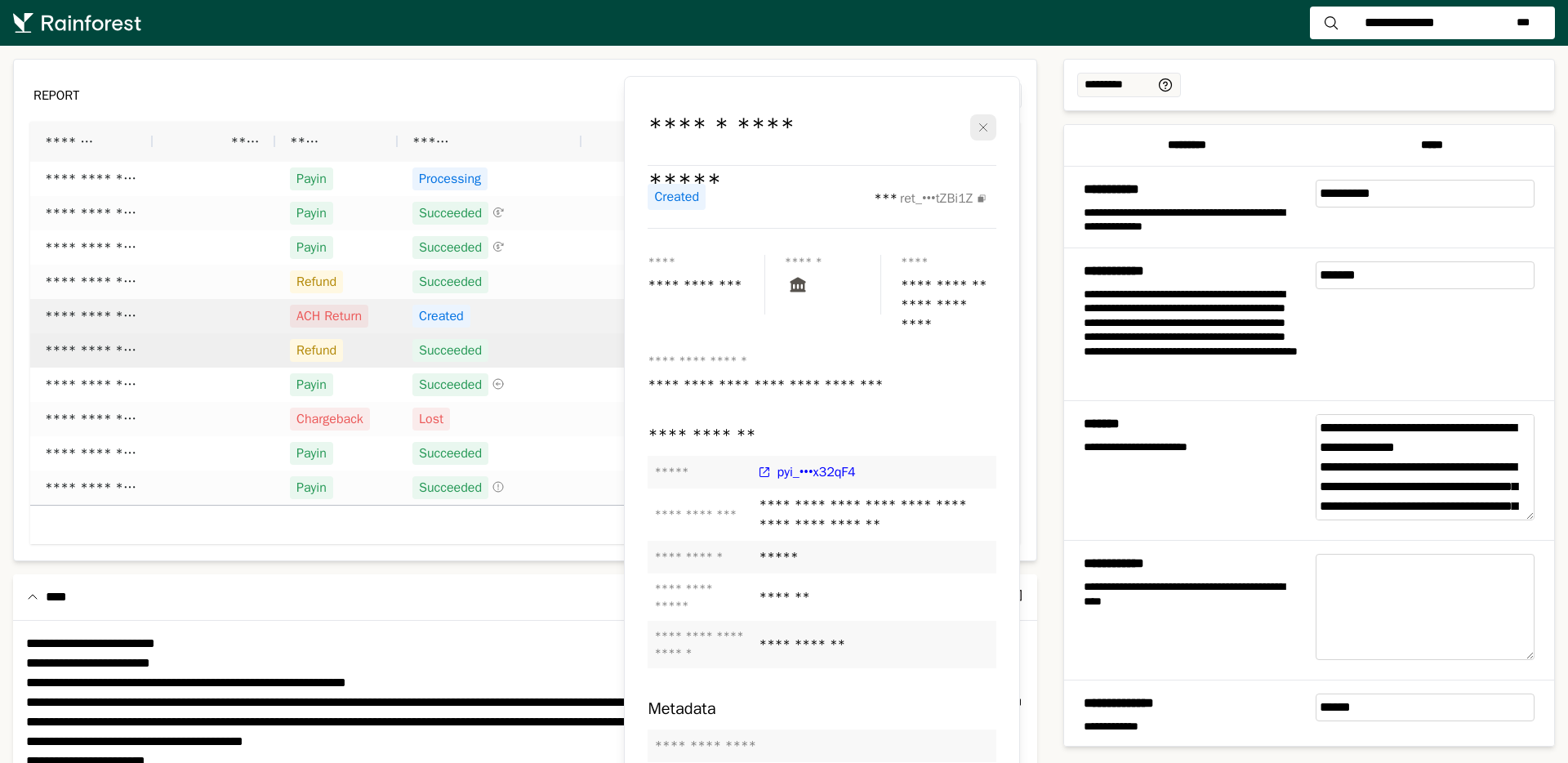 click on "Refund" at bounding box center [336, 350] 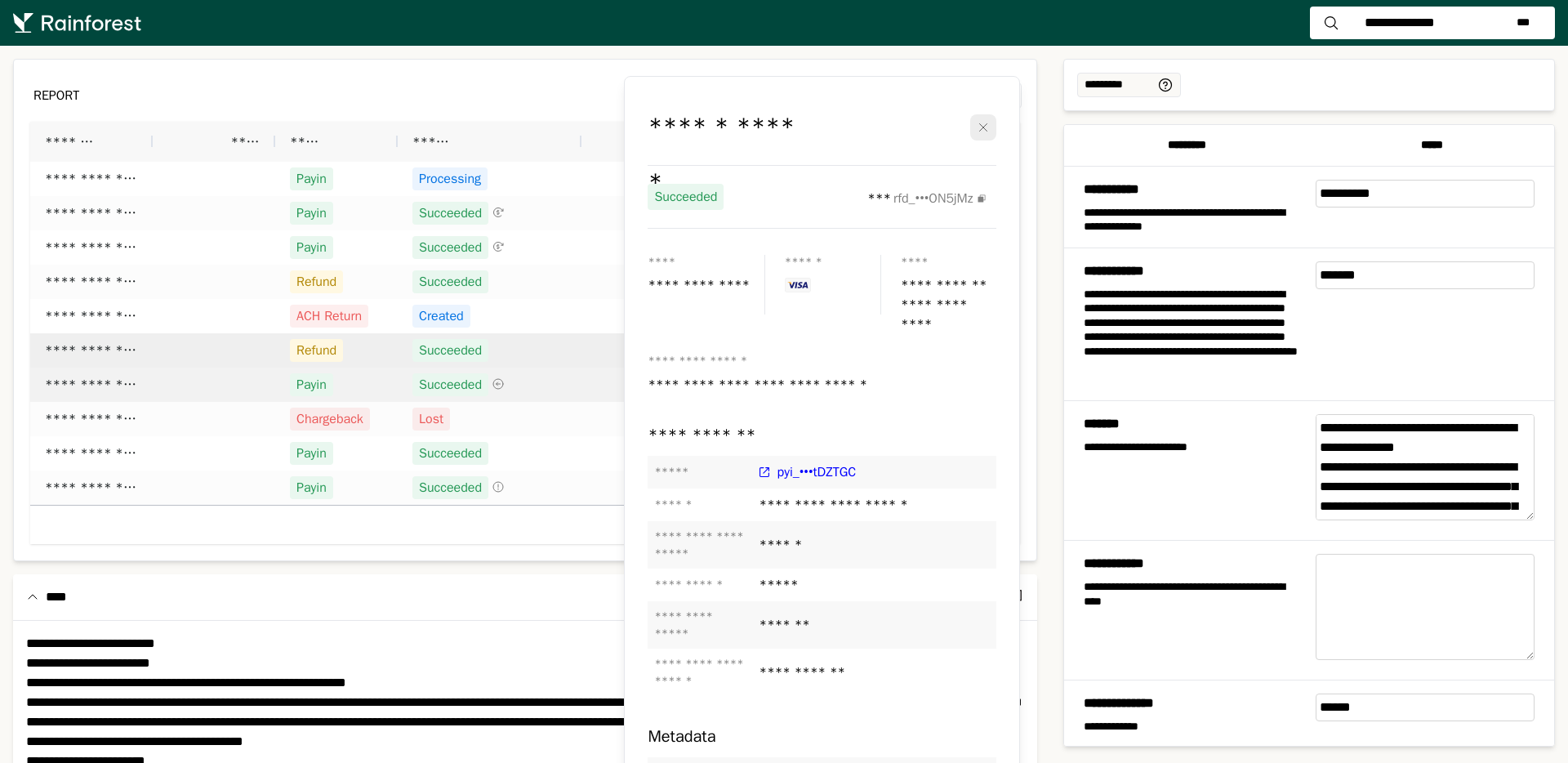 click on "Payin" at bounding box center (336, 385) 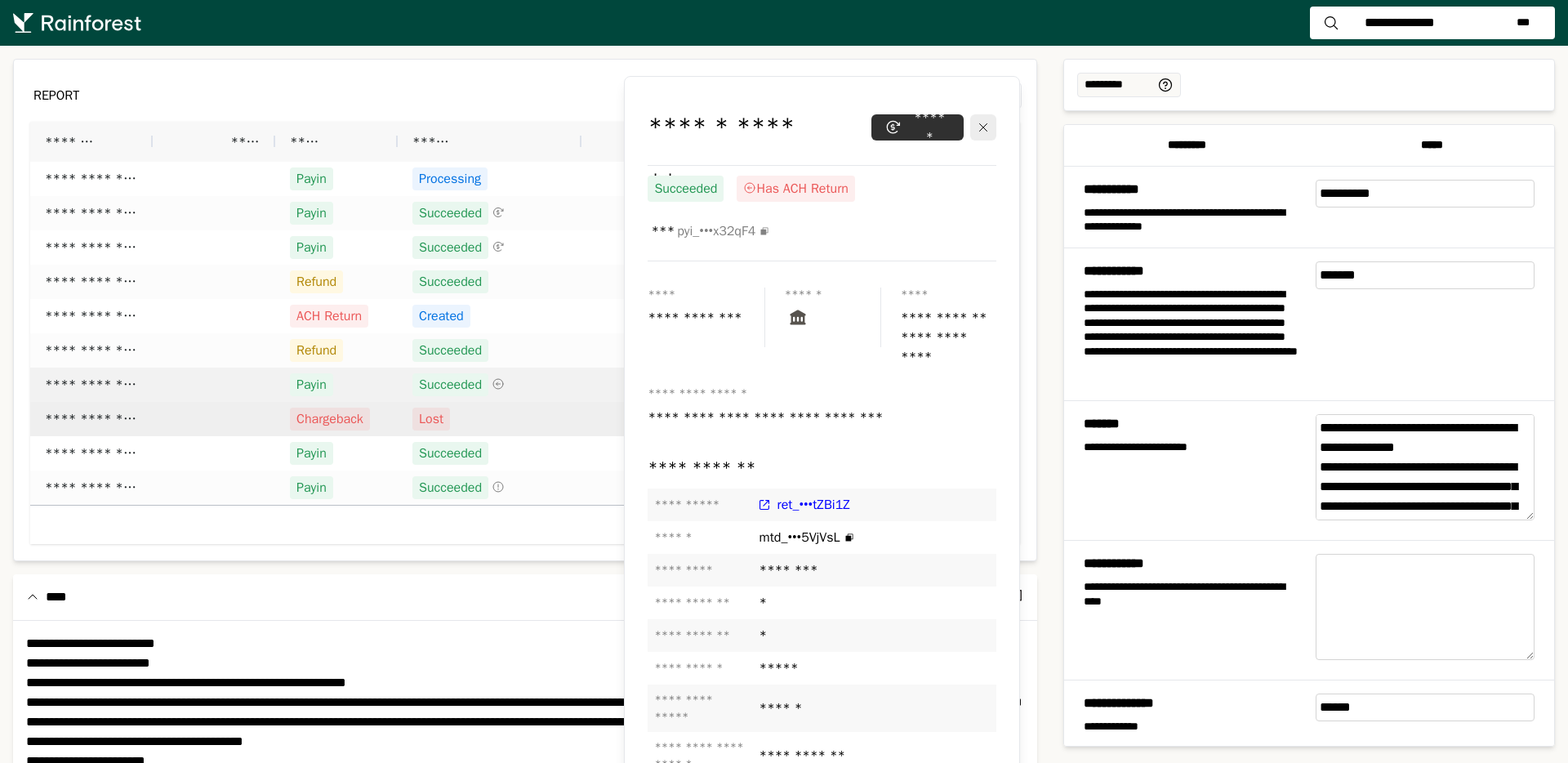 click on "Chargeback" at bounding box center (336, 419) 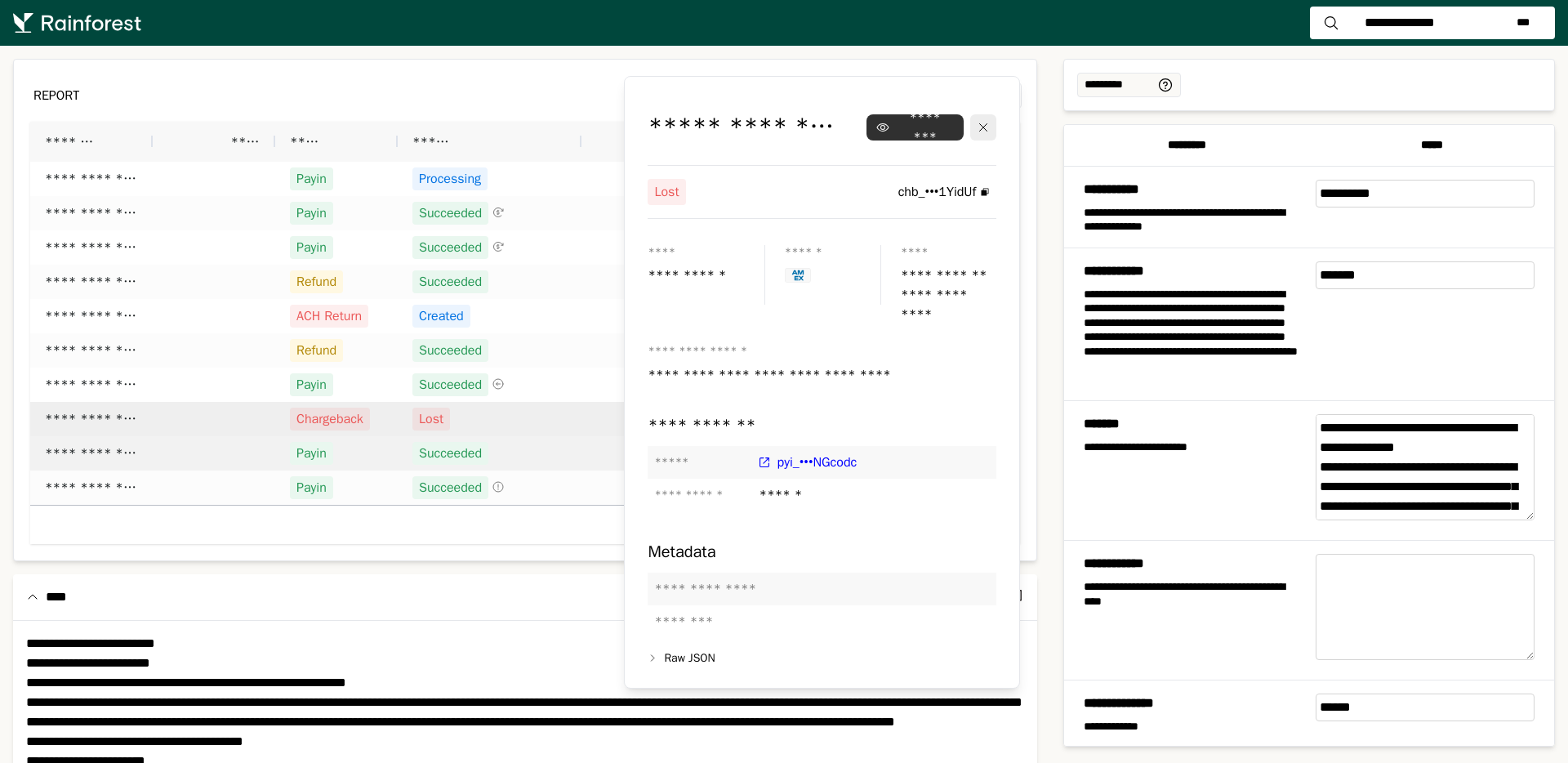 click on "Payin" at bounding box center (336, 453) 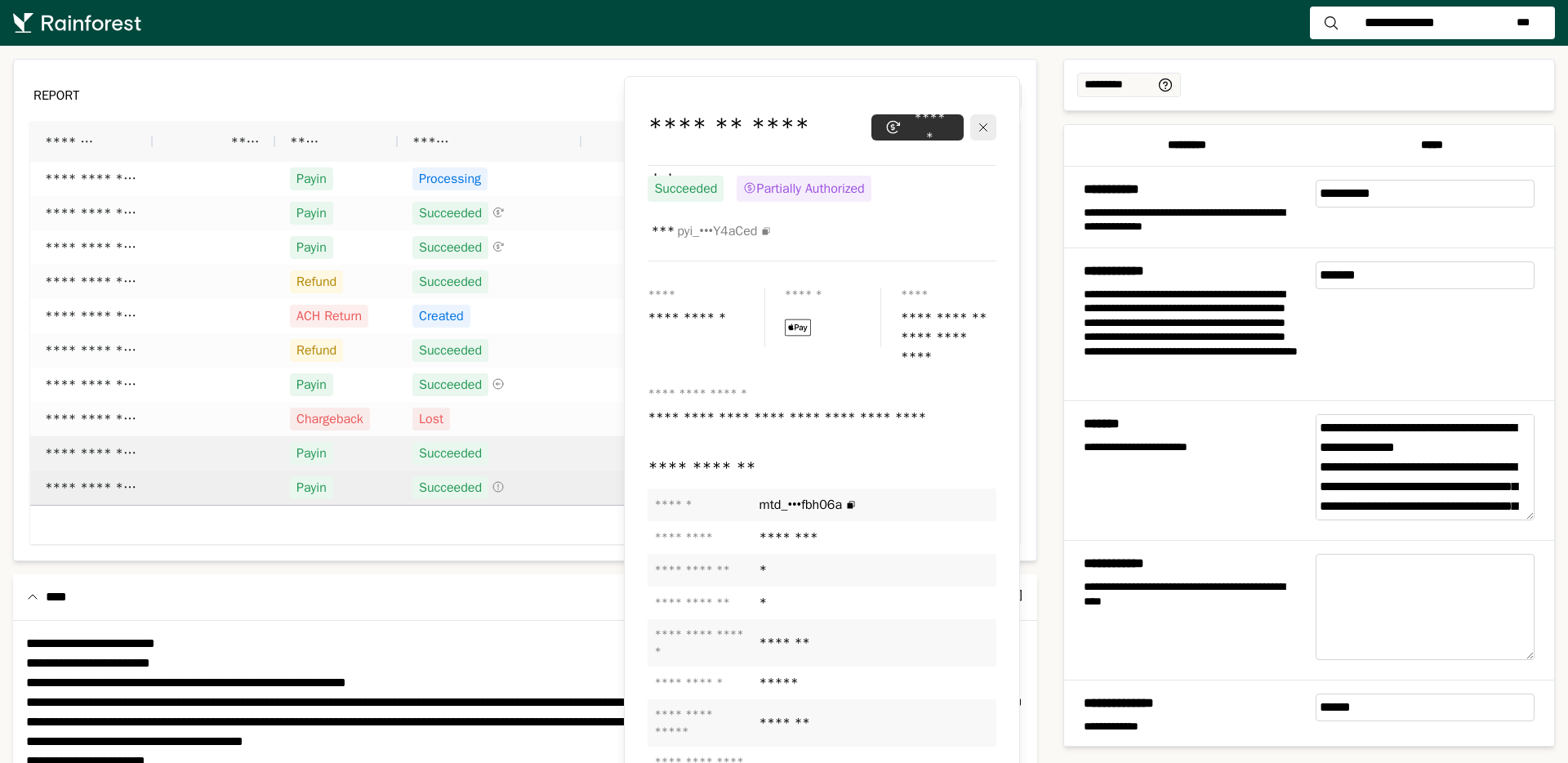 click on "Payin" at bounding box center [336, 488] 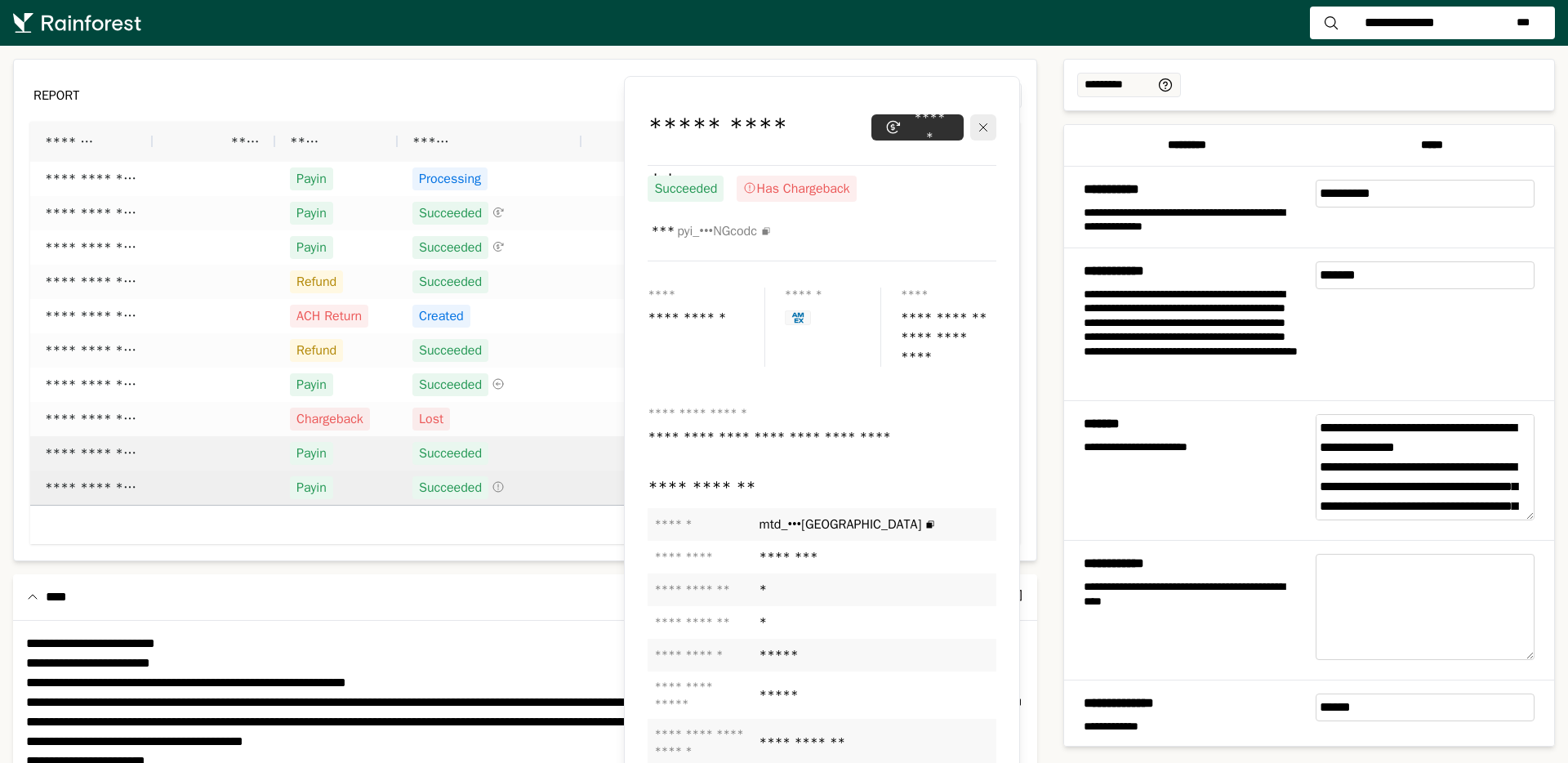 click on "Payin" at bounding box center (336, 453) 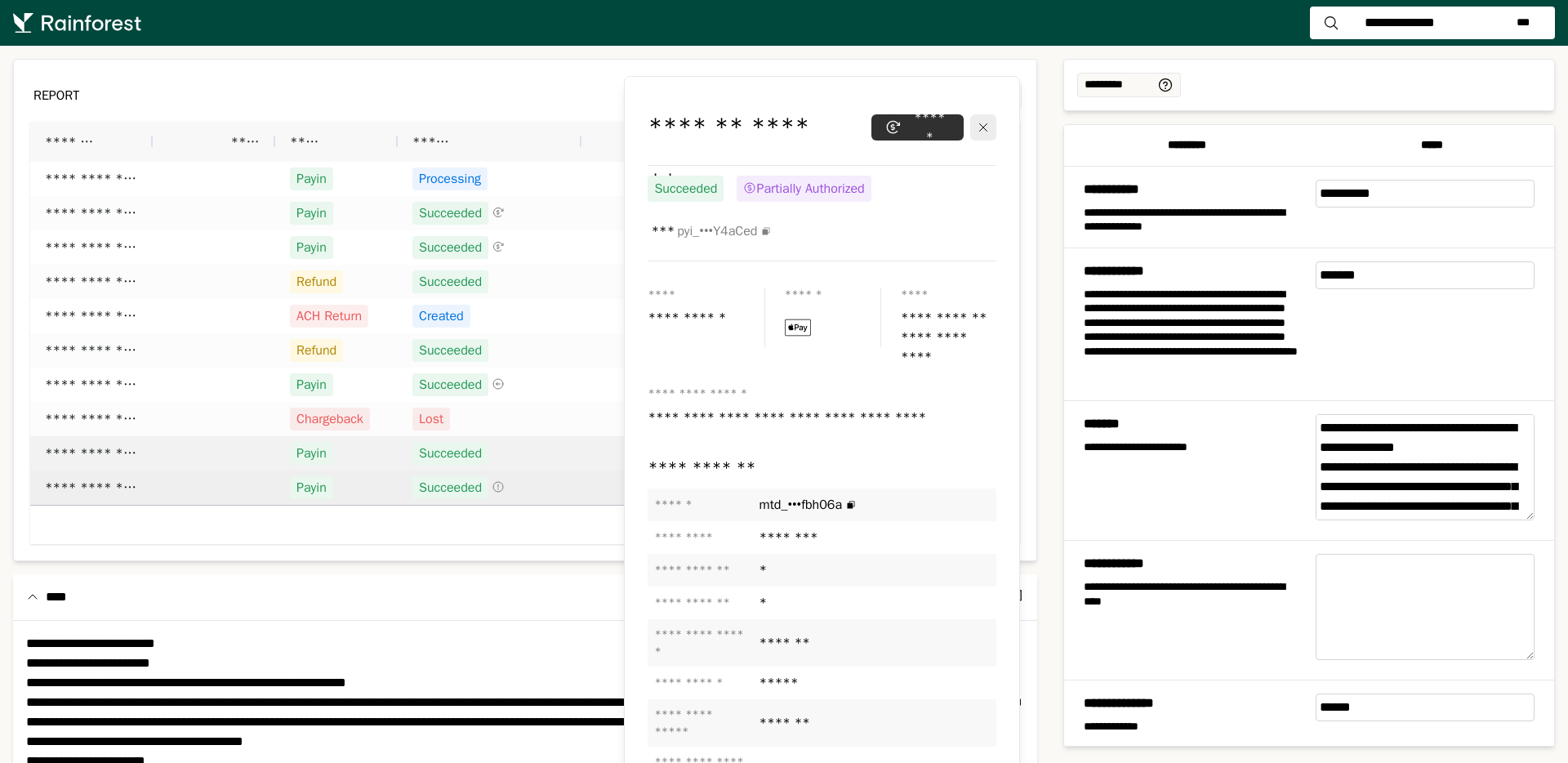 click on "Payin" at bounding box center [336, 488] 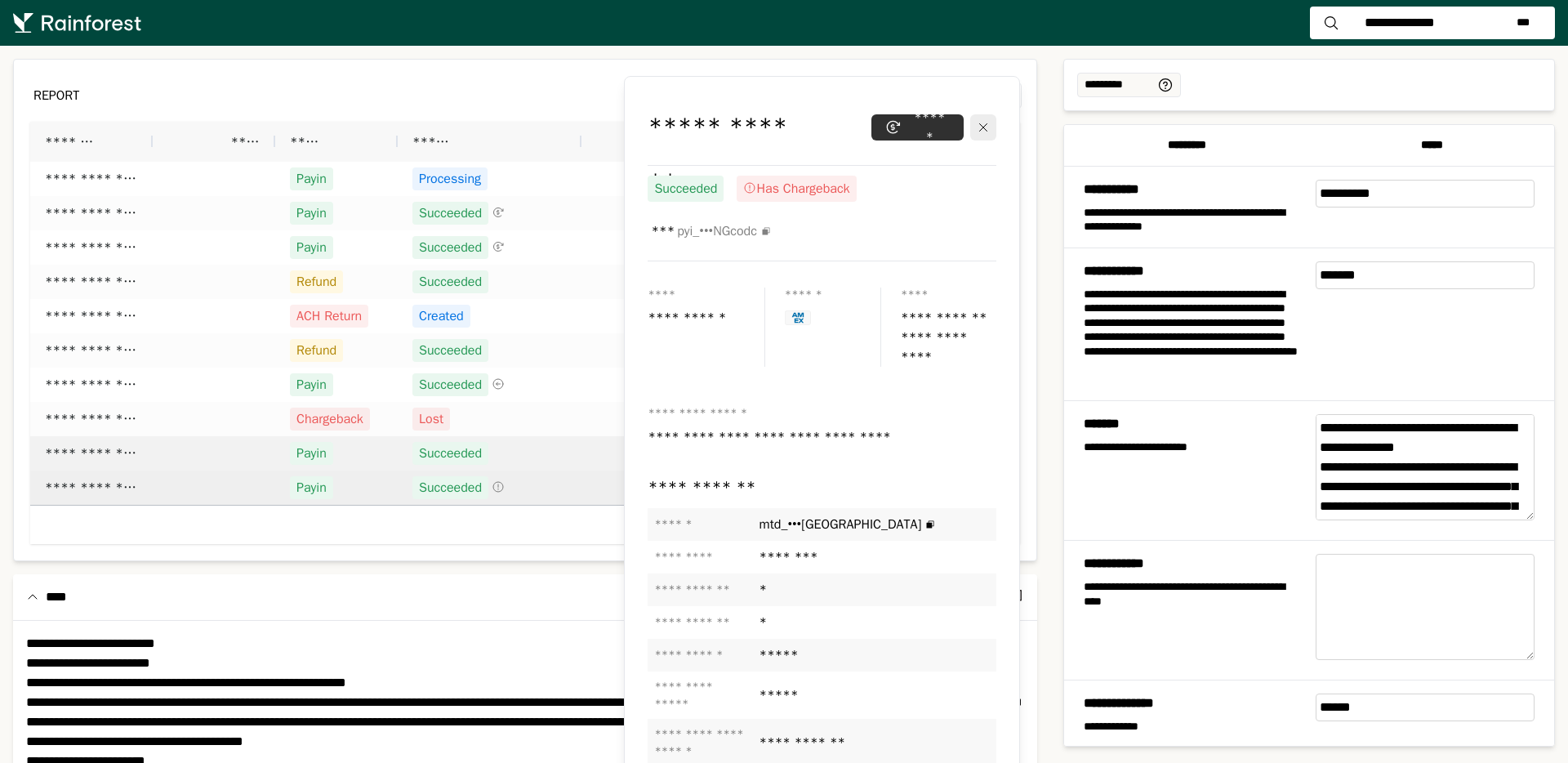click on "Payin" at bounding box center [336, 453] 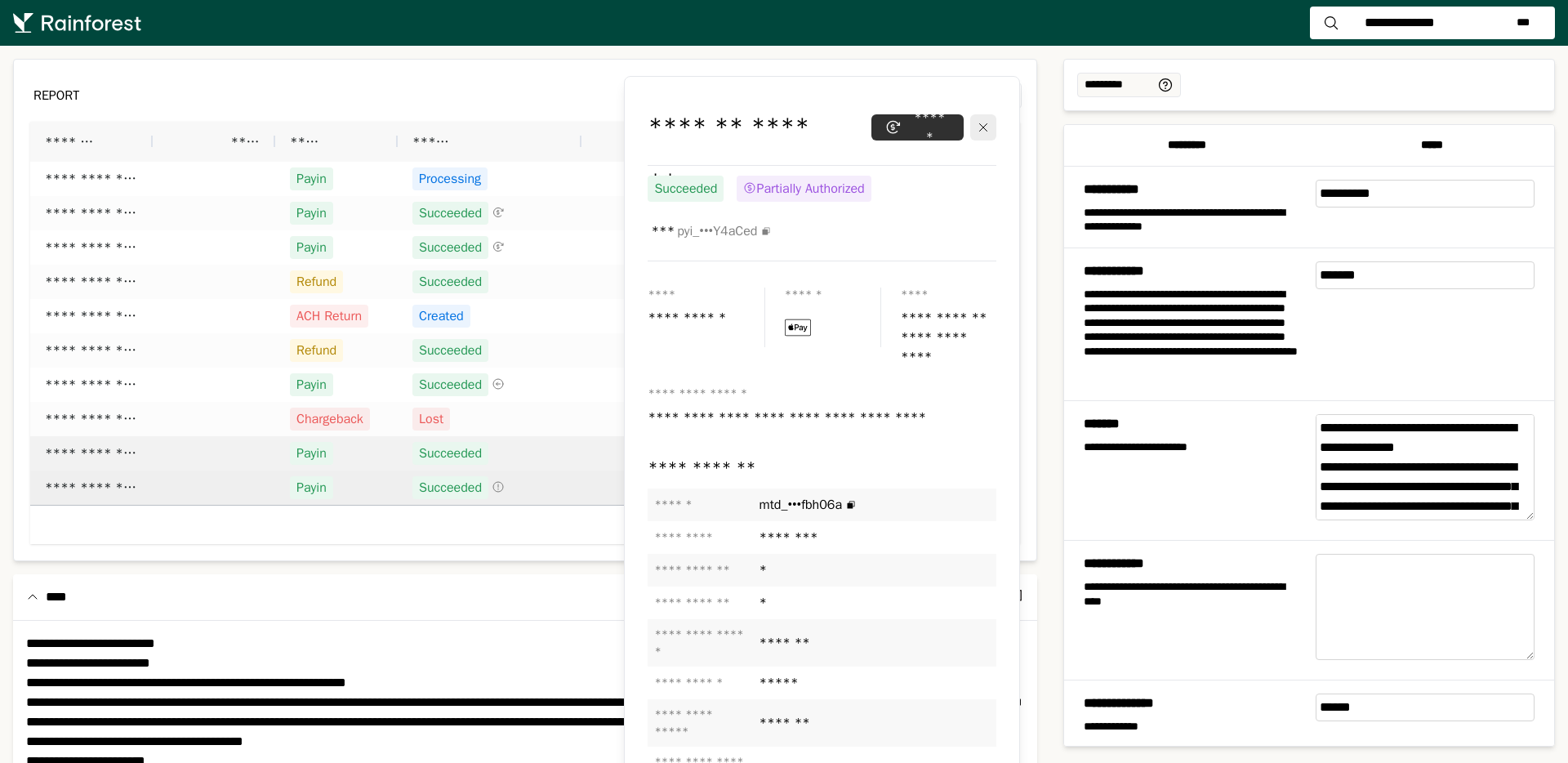 click on "Payin" at bounding box center [336, 488] 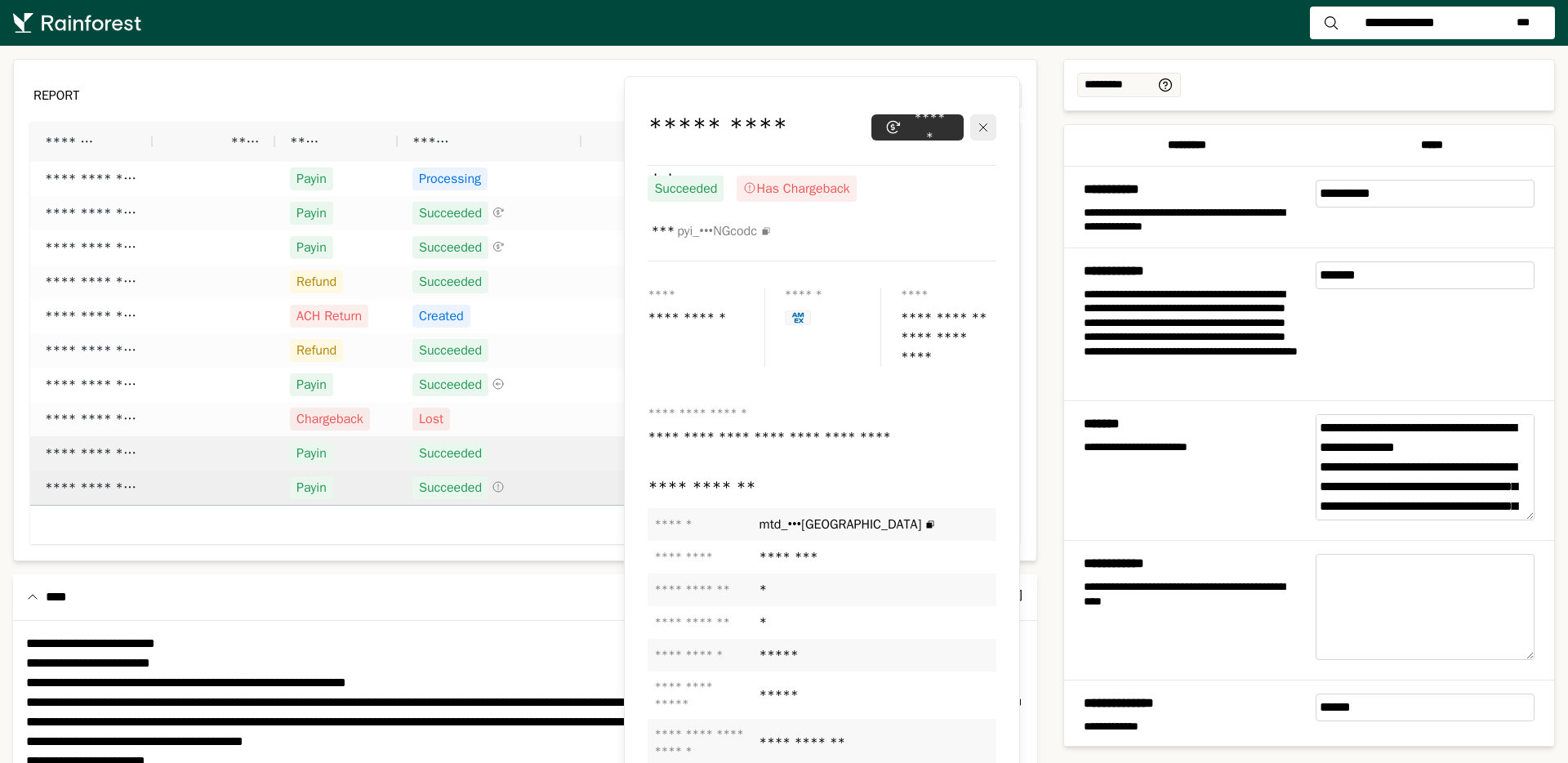 click on "Payin" at bounding box center (336, 453) 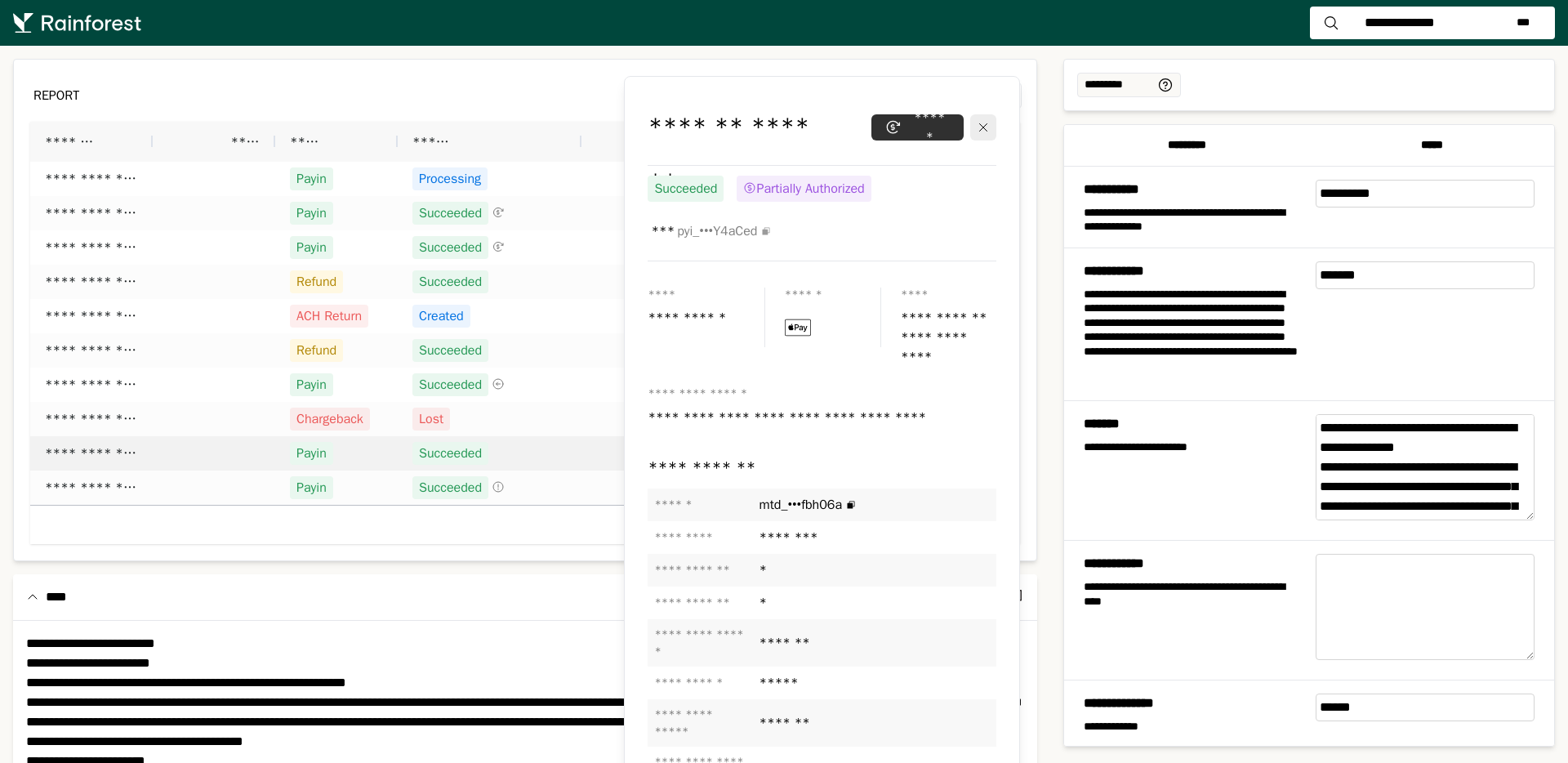 click 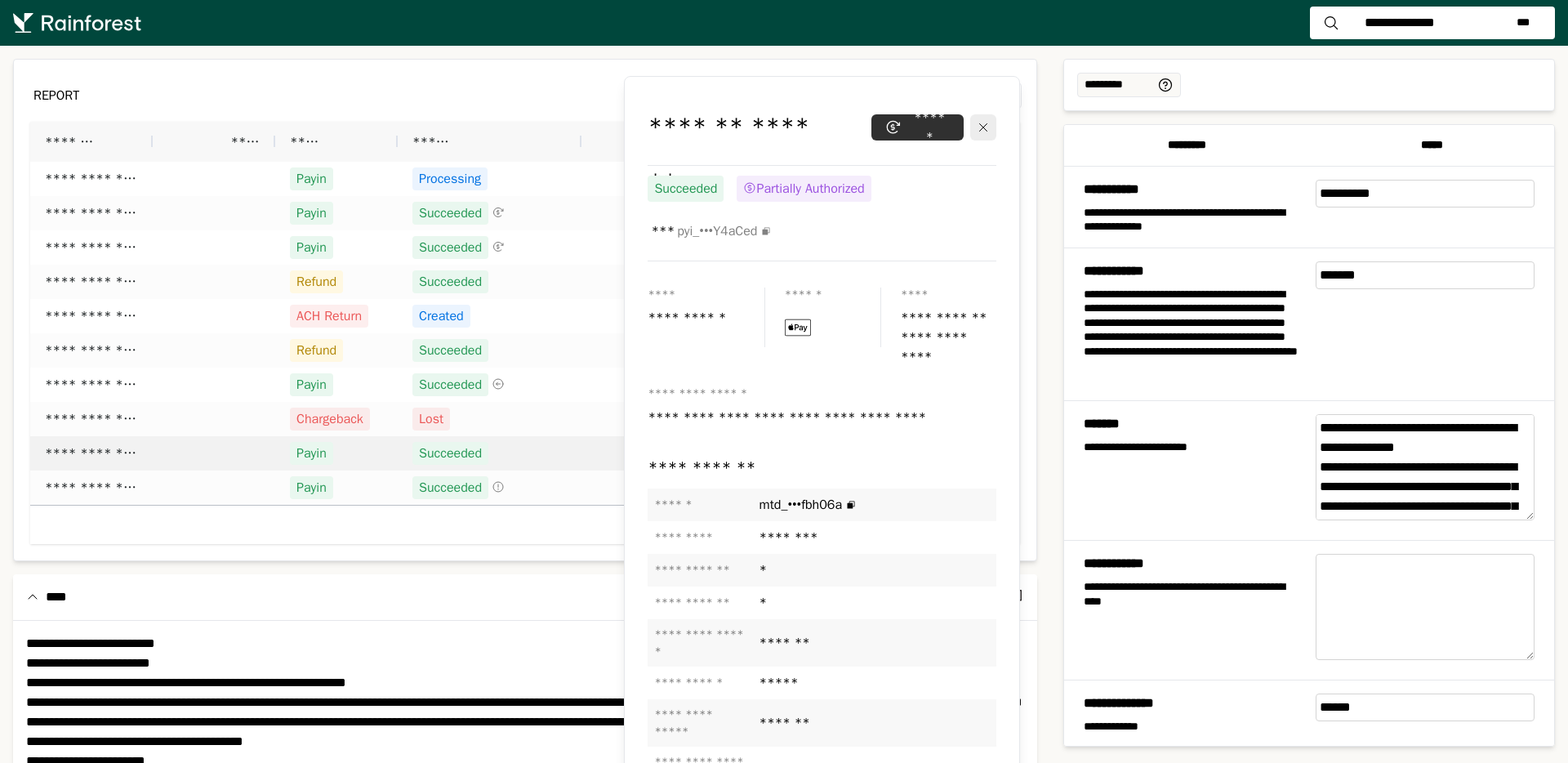 scroll, scrollTop: 37, scrollLeft: 0, axis: vertical 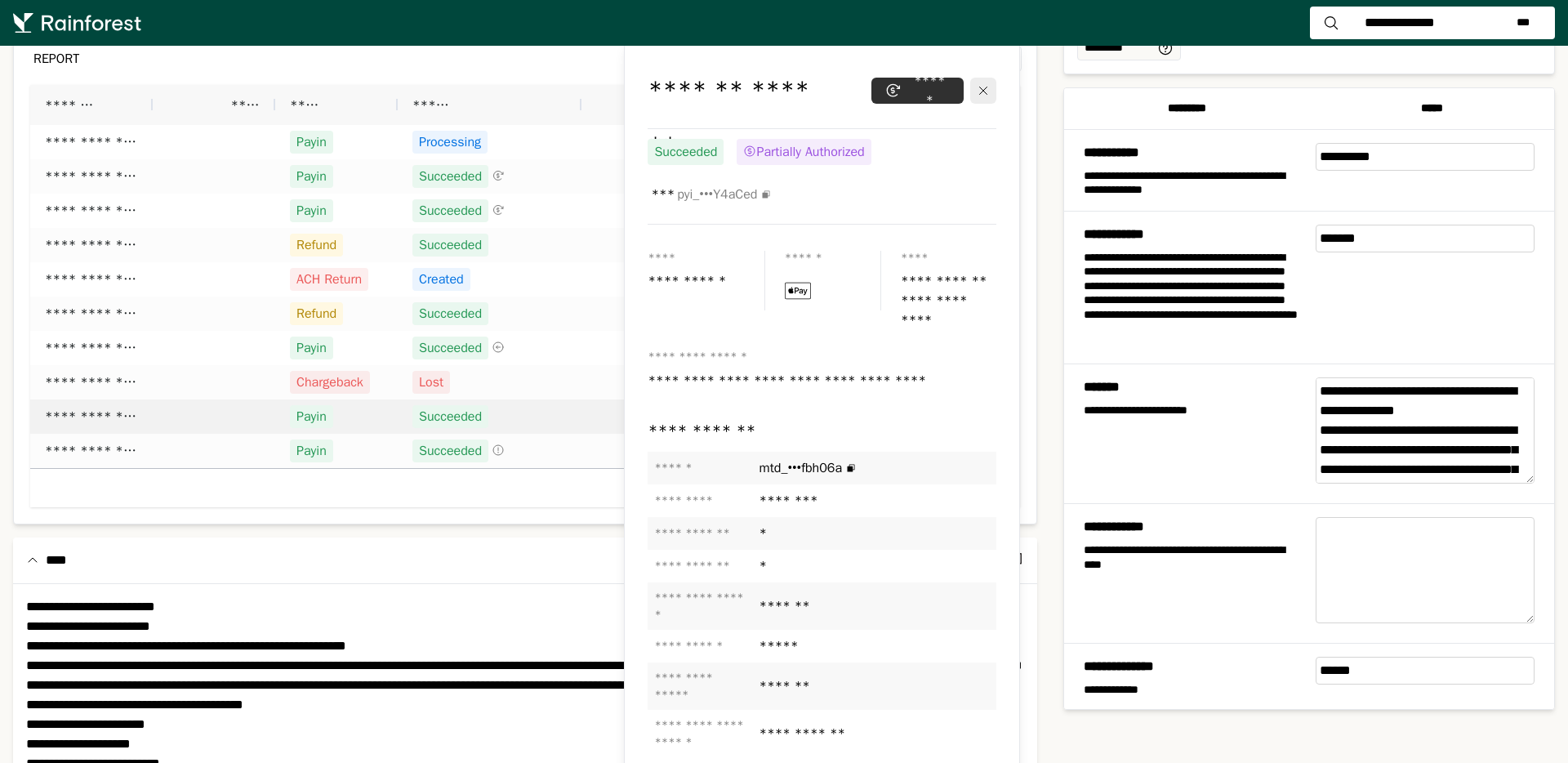 drag, startPoint x: 759, startPoint y: 647, endPoint x: 804, endPoint y: 642, distance: 45.276926 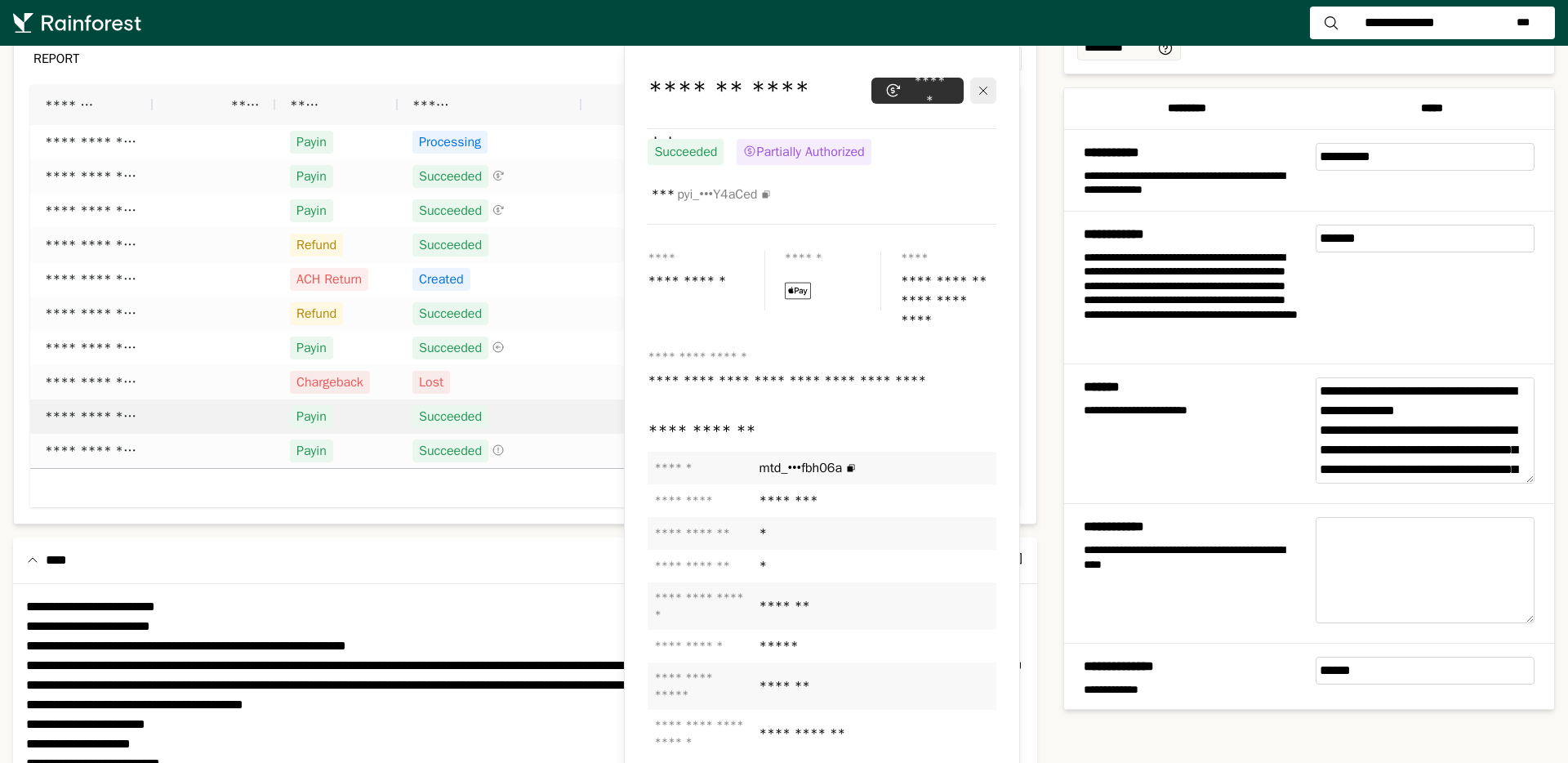 click on "*****" 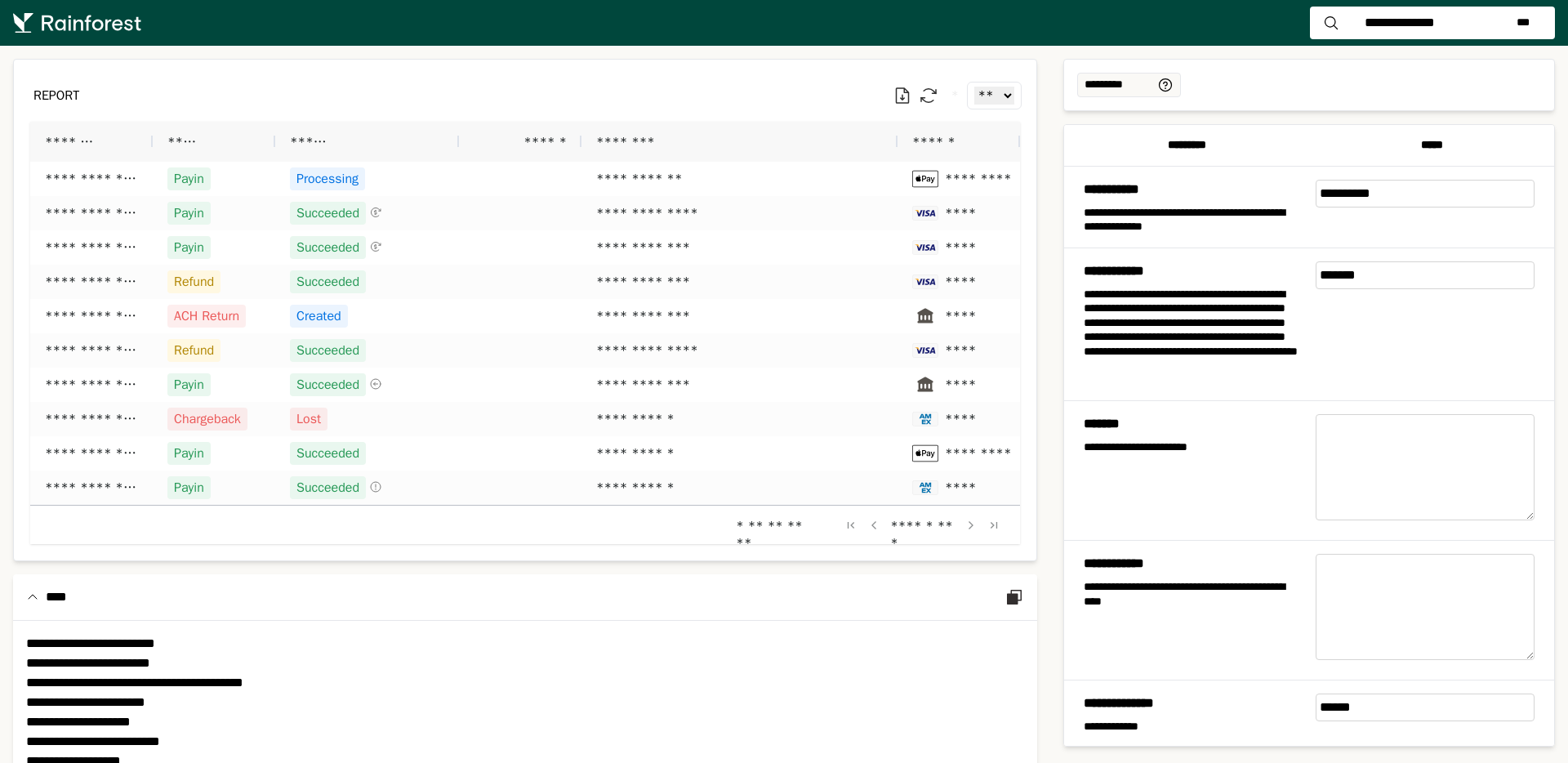 drag, startPoint x: 1430, startPoint y: 453, endPoint x: 1329, endPoint y: 438, distance: 102.1078 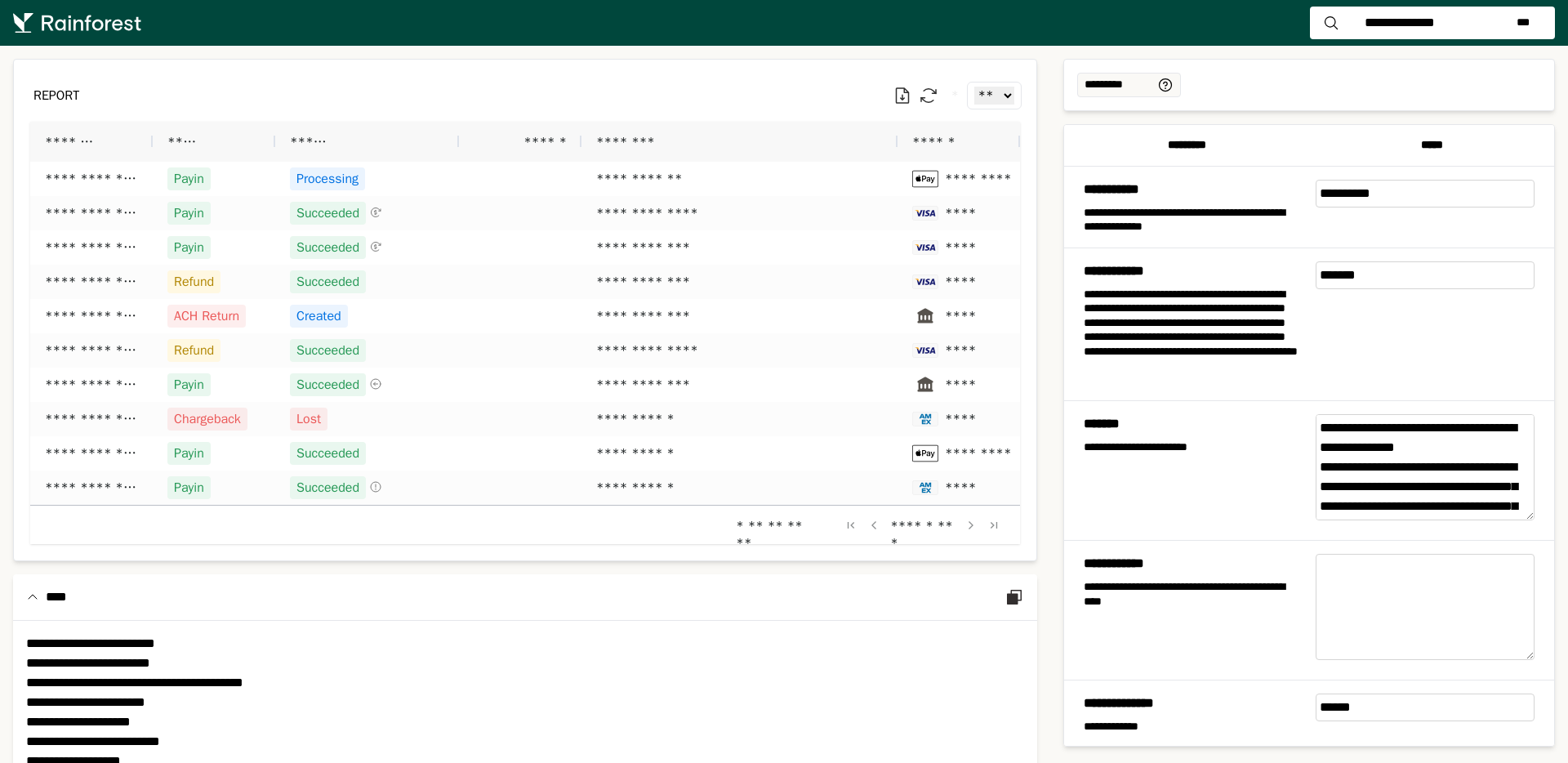 paste on "**********" 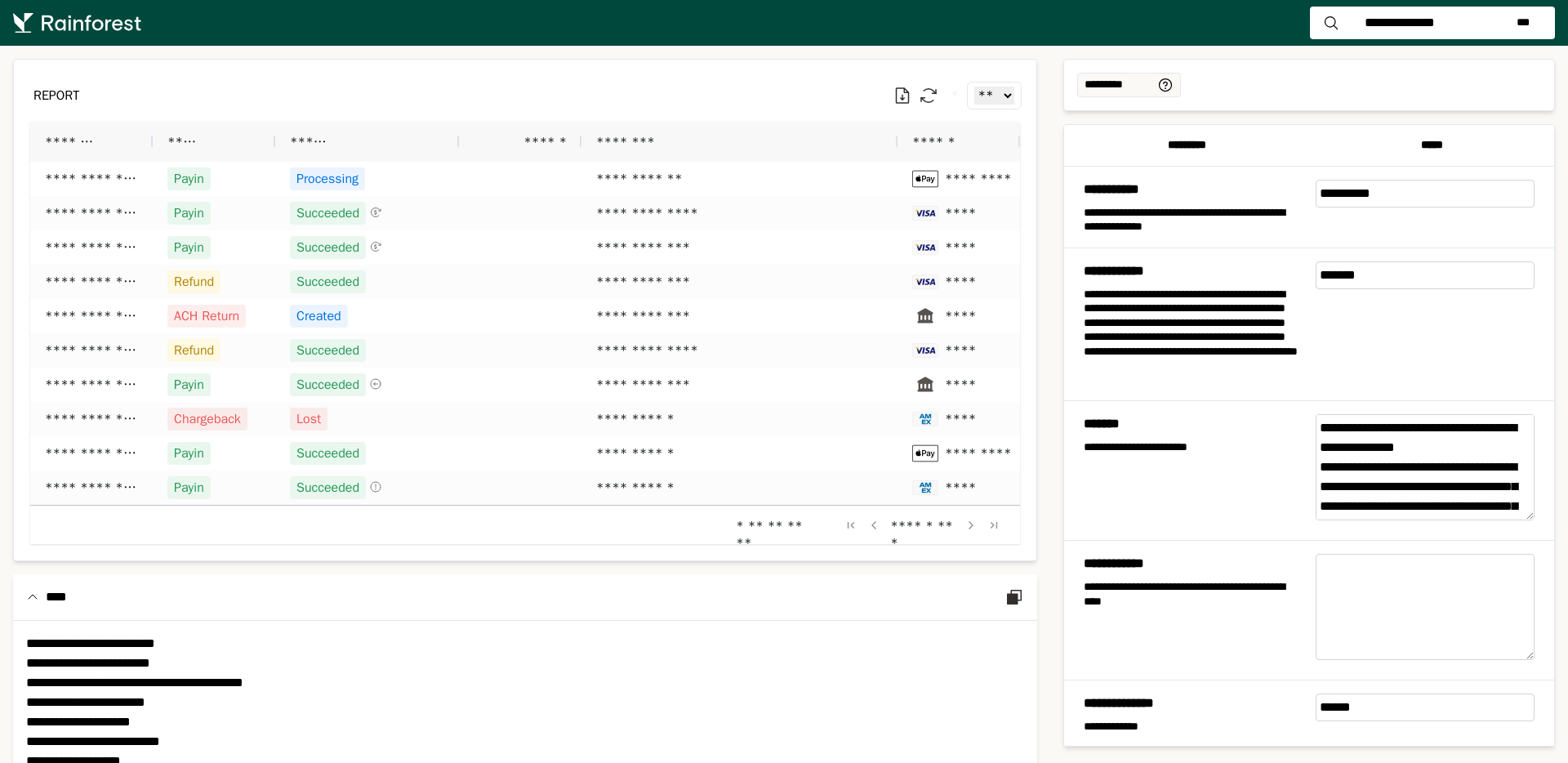 click on "**********" at bounding box center [1425, 467] 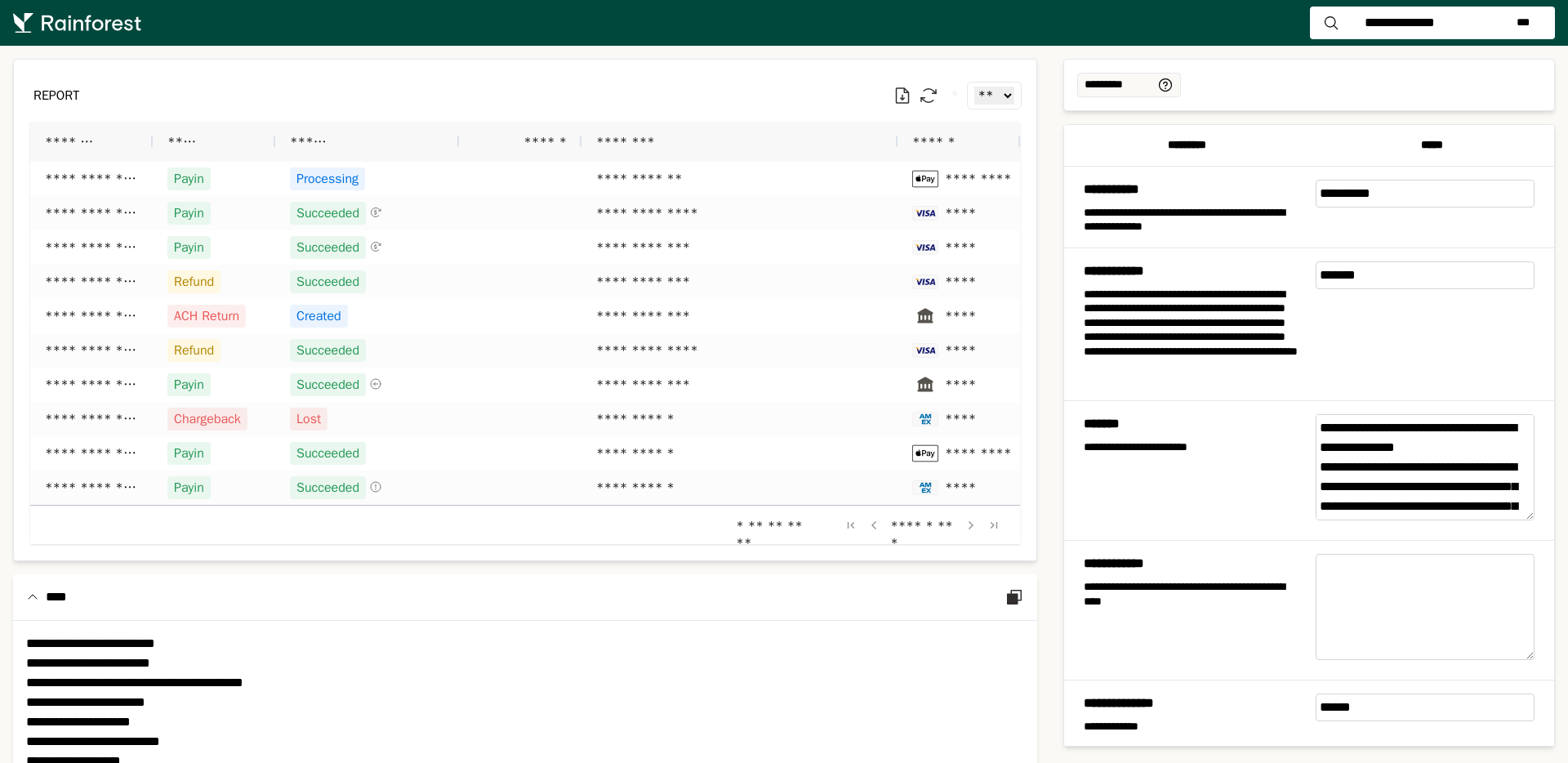 click on "**********" at bounding box center (1425, 467) 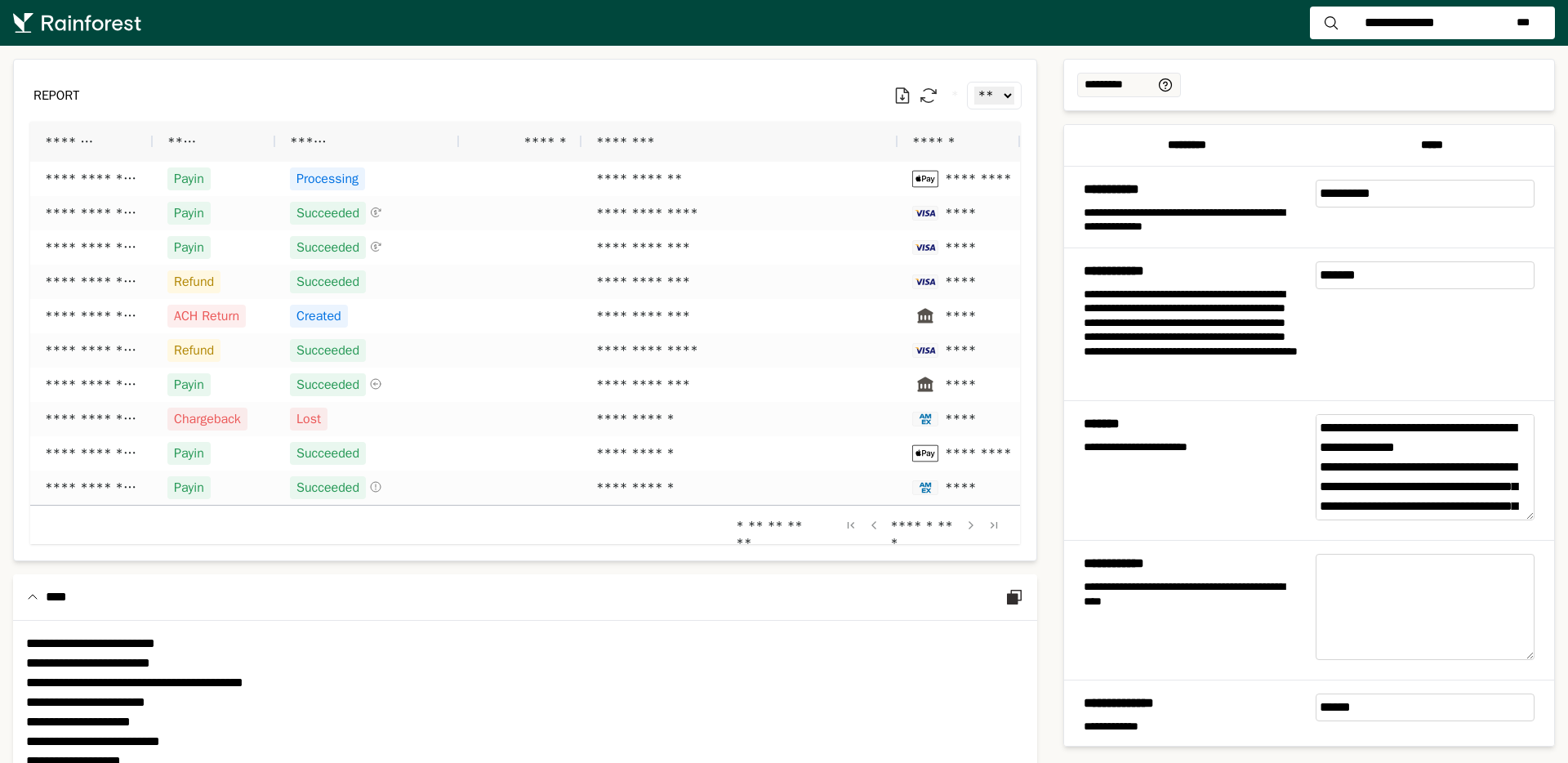 type on "**********" 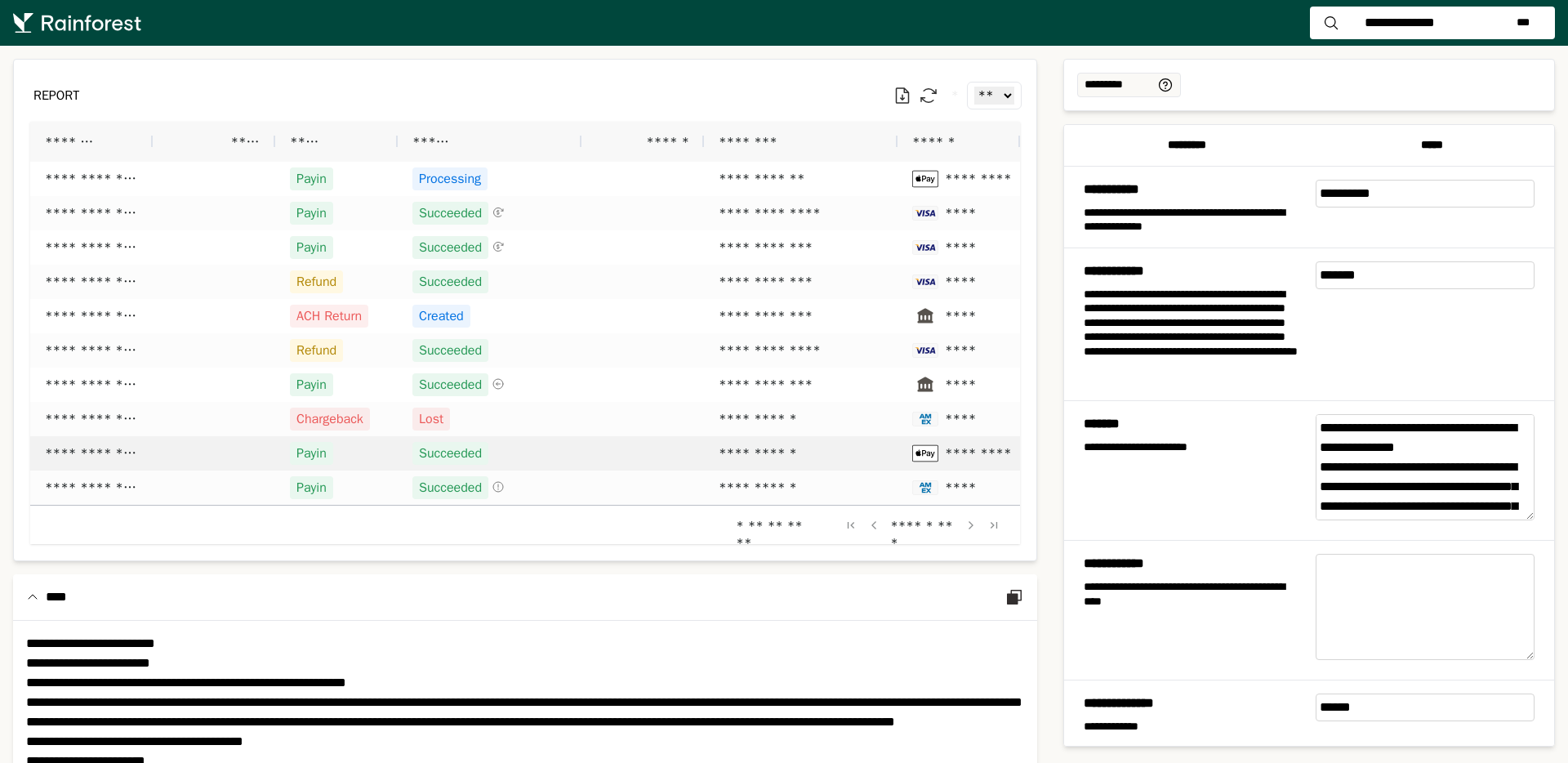 click at bounding box center [214, 453] 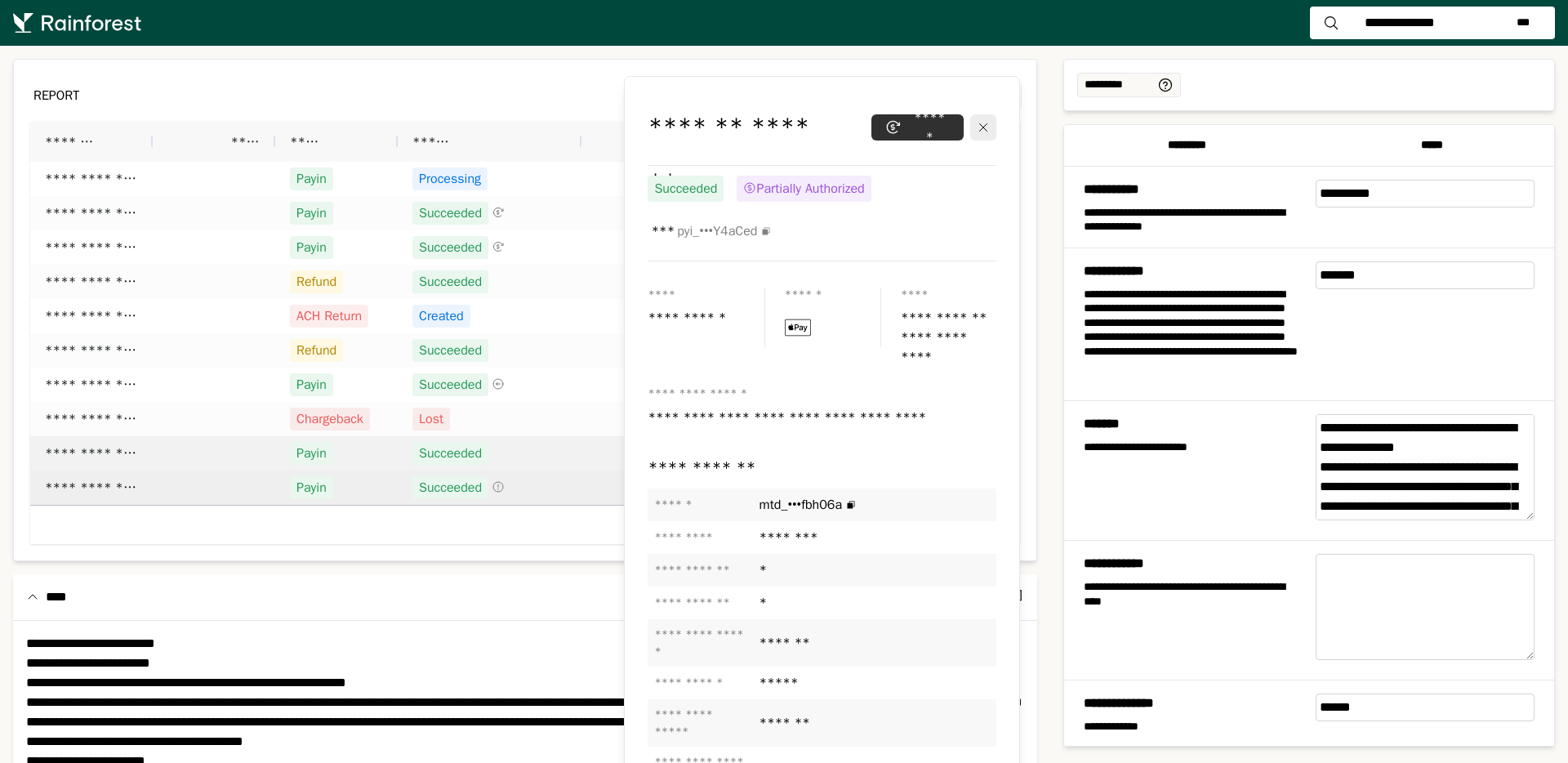 click at bounding box center (214, 488) 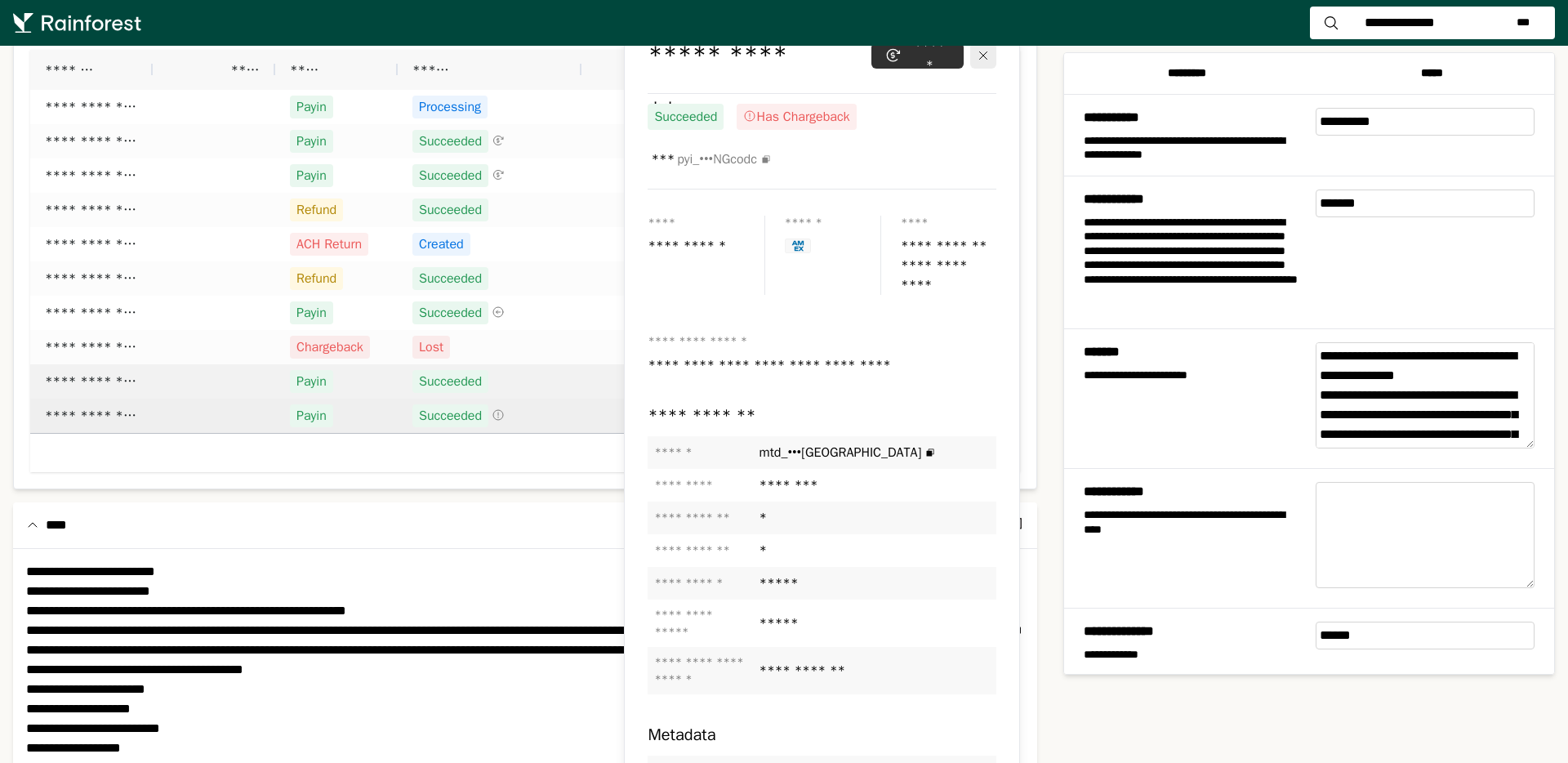 scroll, scrollTop: 0, scrollLeft: 0, axis: both 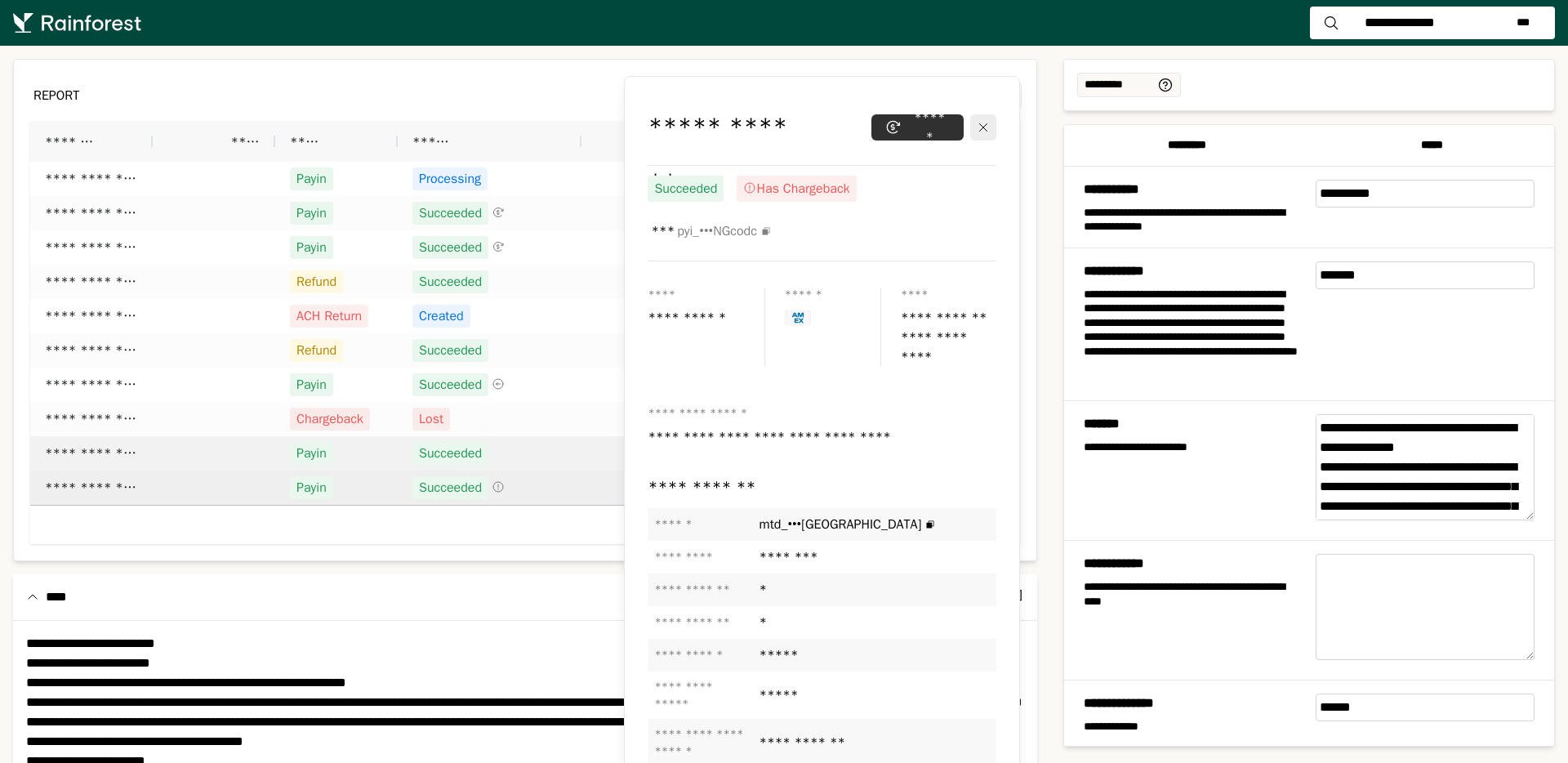 click at bounding box center (214, 453) 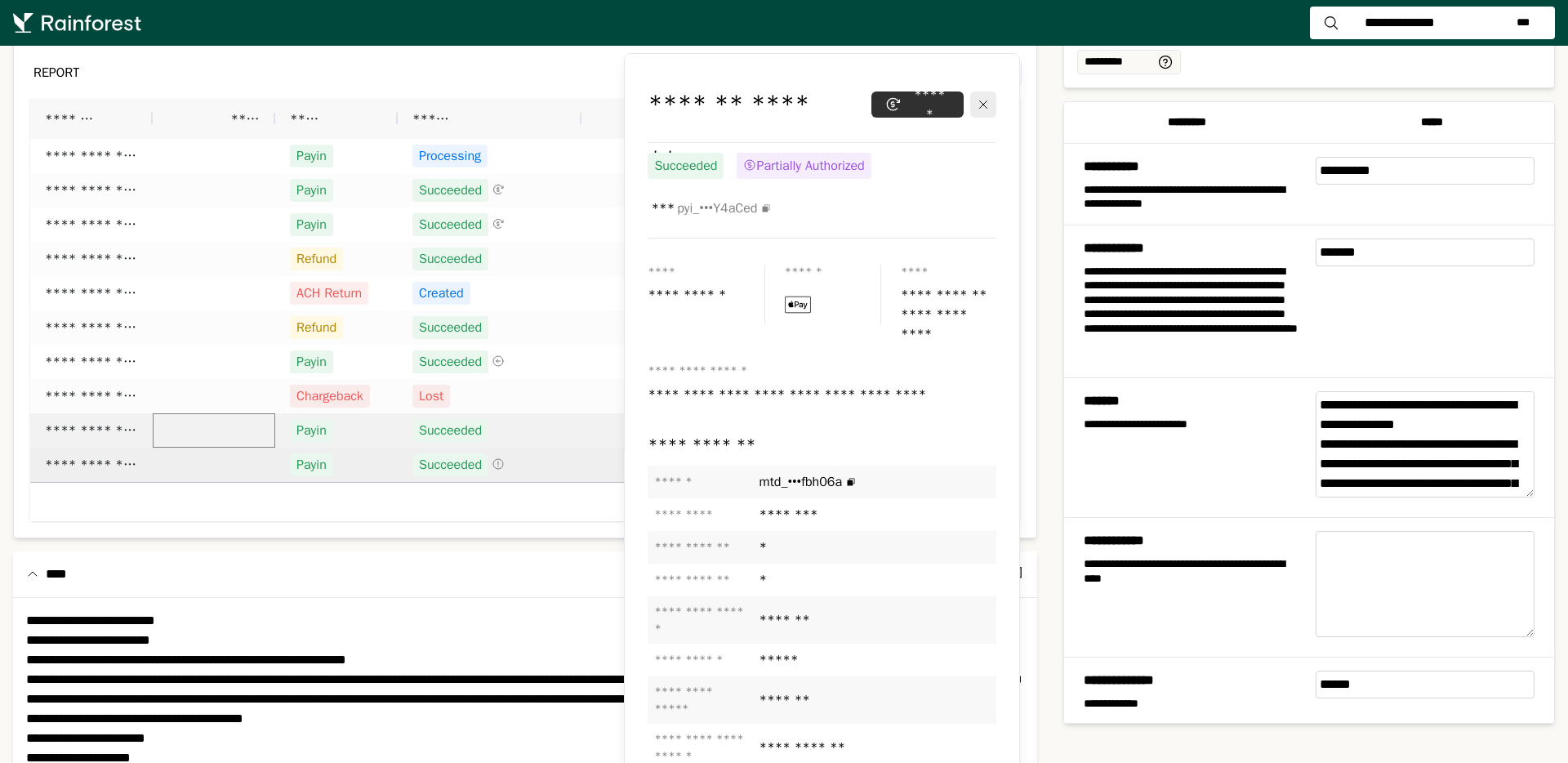 scroll, scrollTop: 25, scrollLeft: 0, axis: vertical 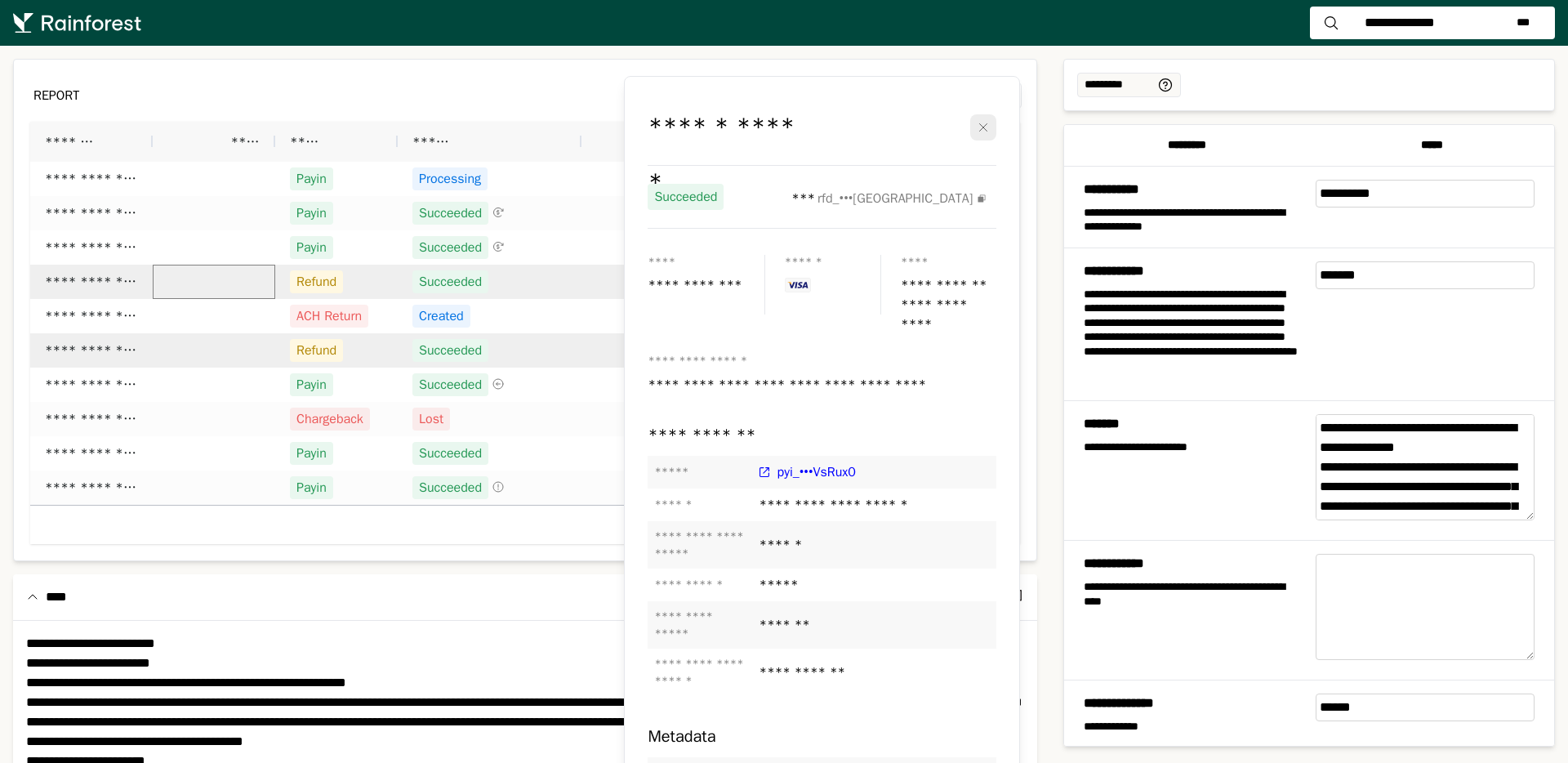 click at bounding box center (214, 350) 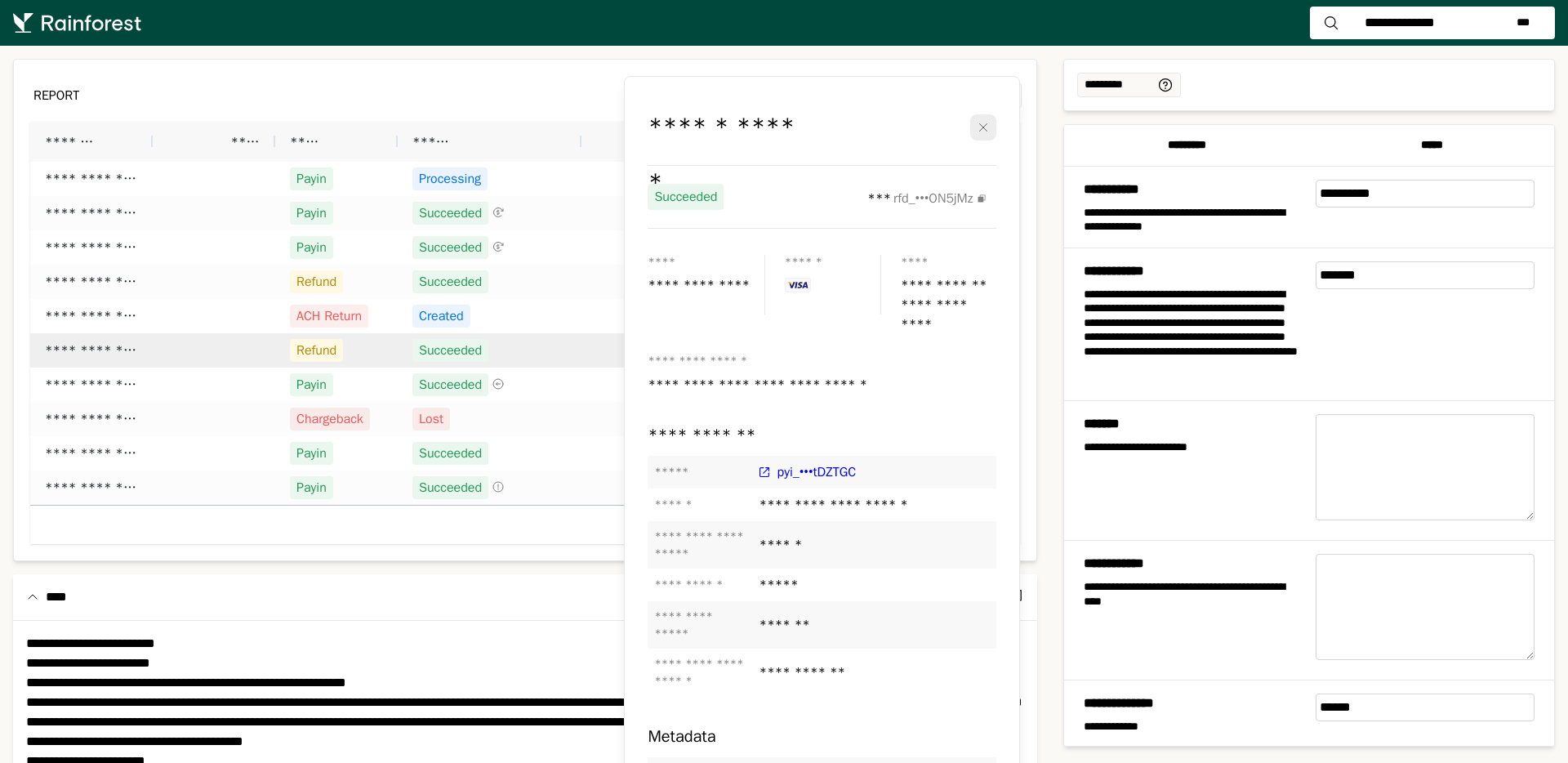 scroll, scrollTop: 0, scrollLeft: 0, axis: both 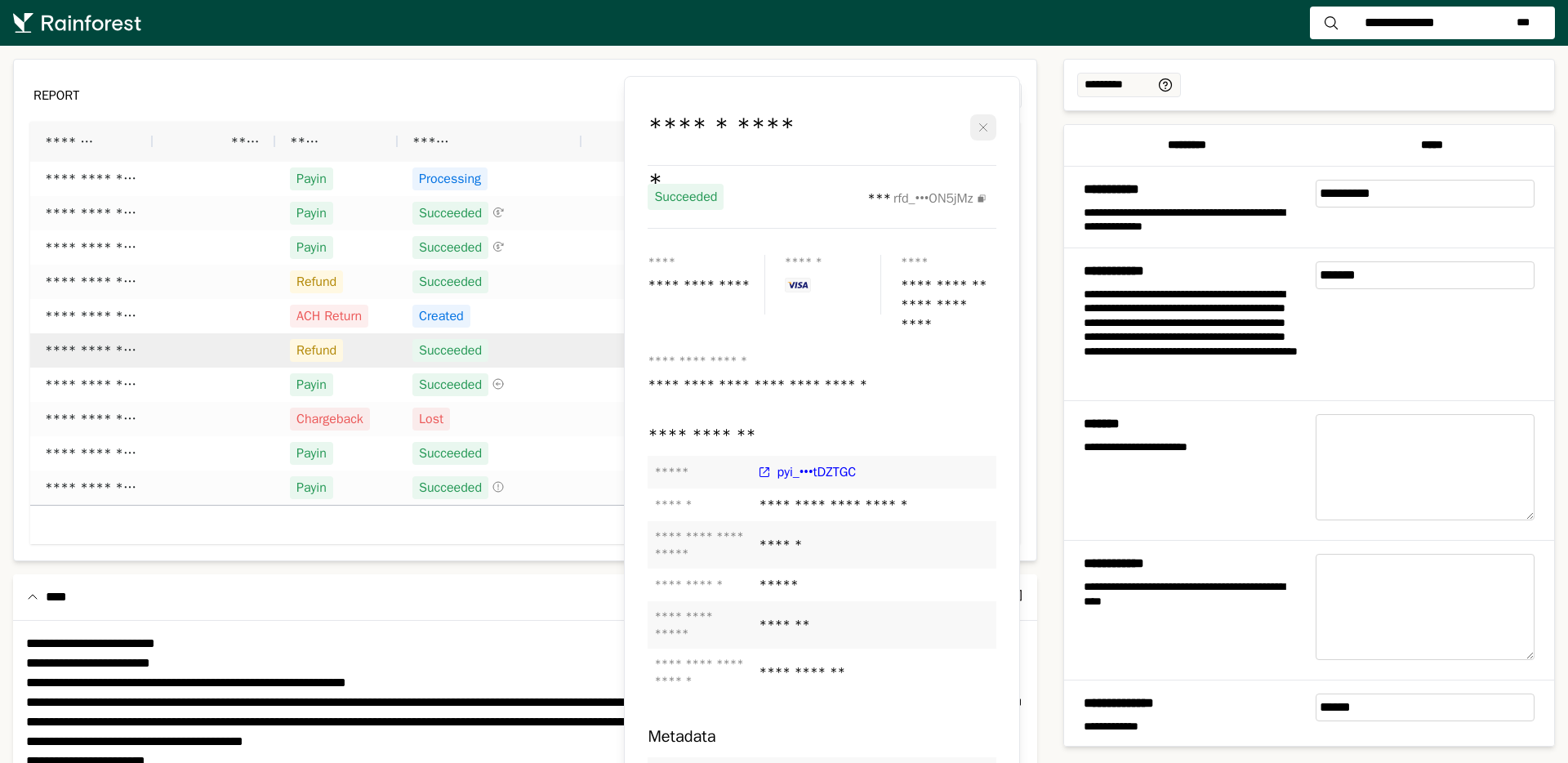 click 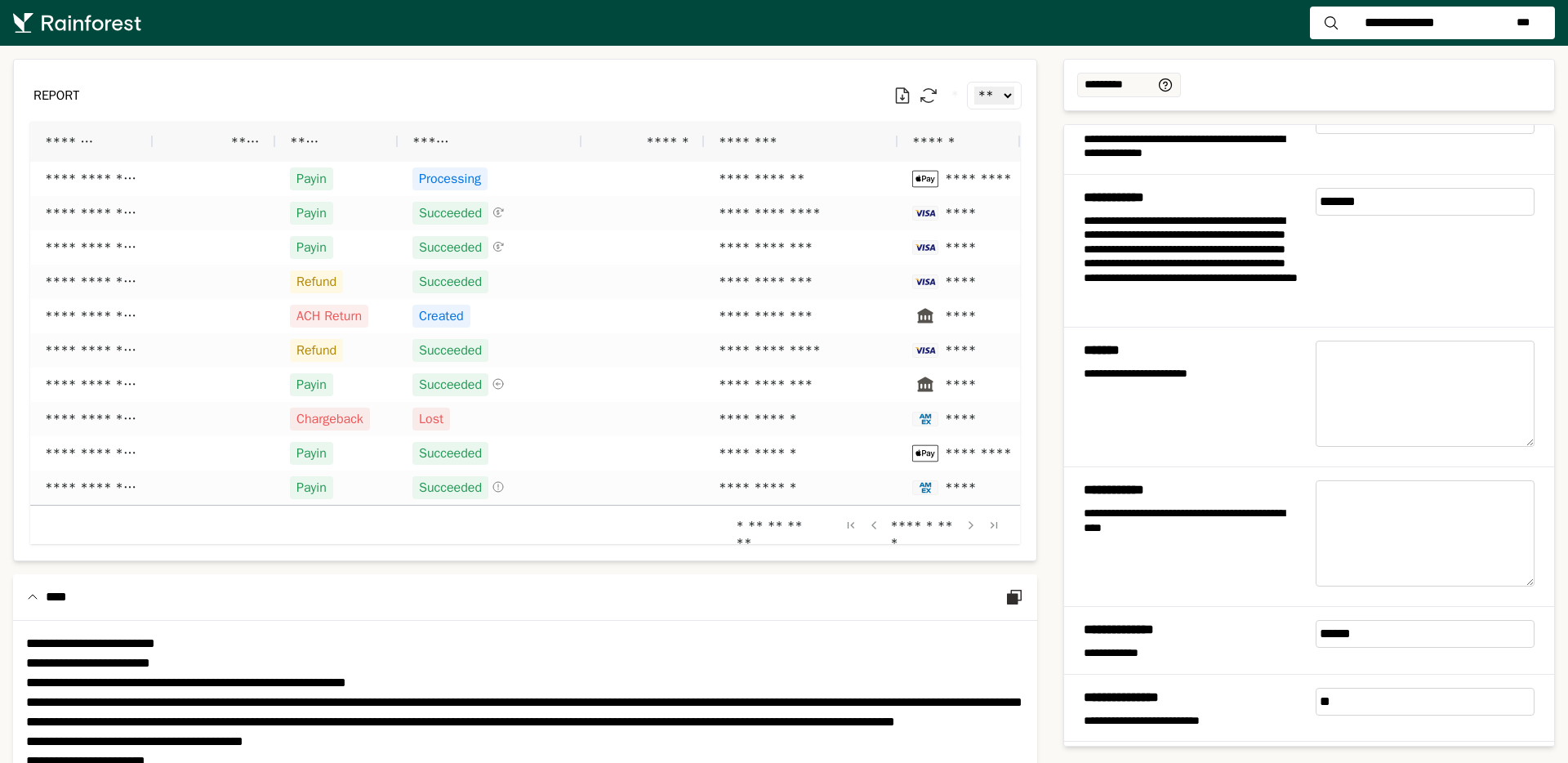 scroll, scrollTop: 0, scrollLeft: 0, axis: both 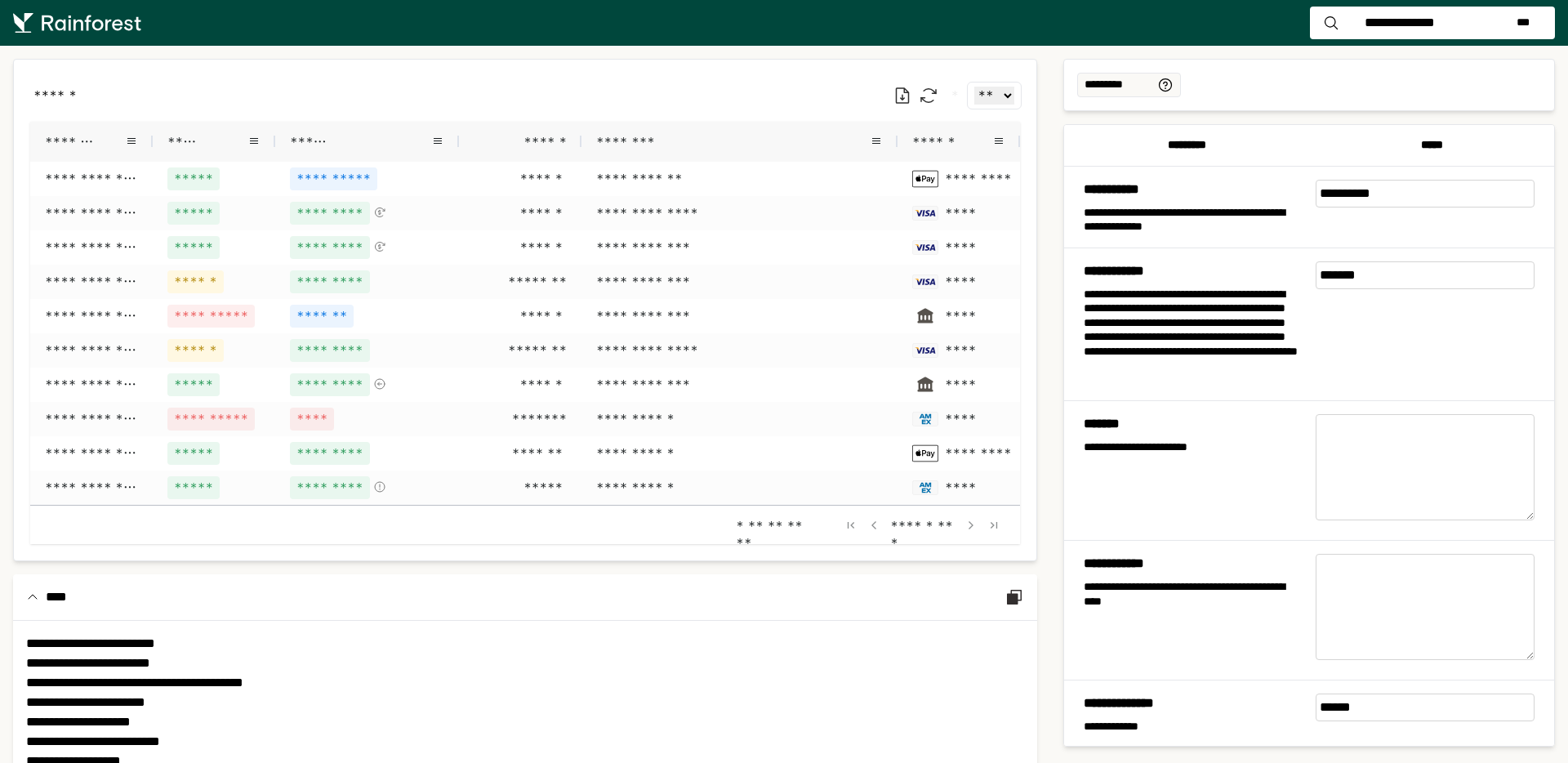 click on "*******" at bounding box center (91, 141) 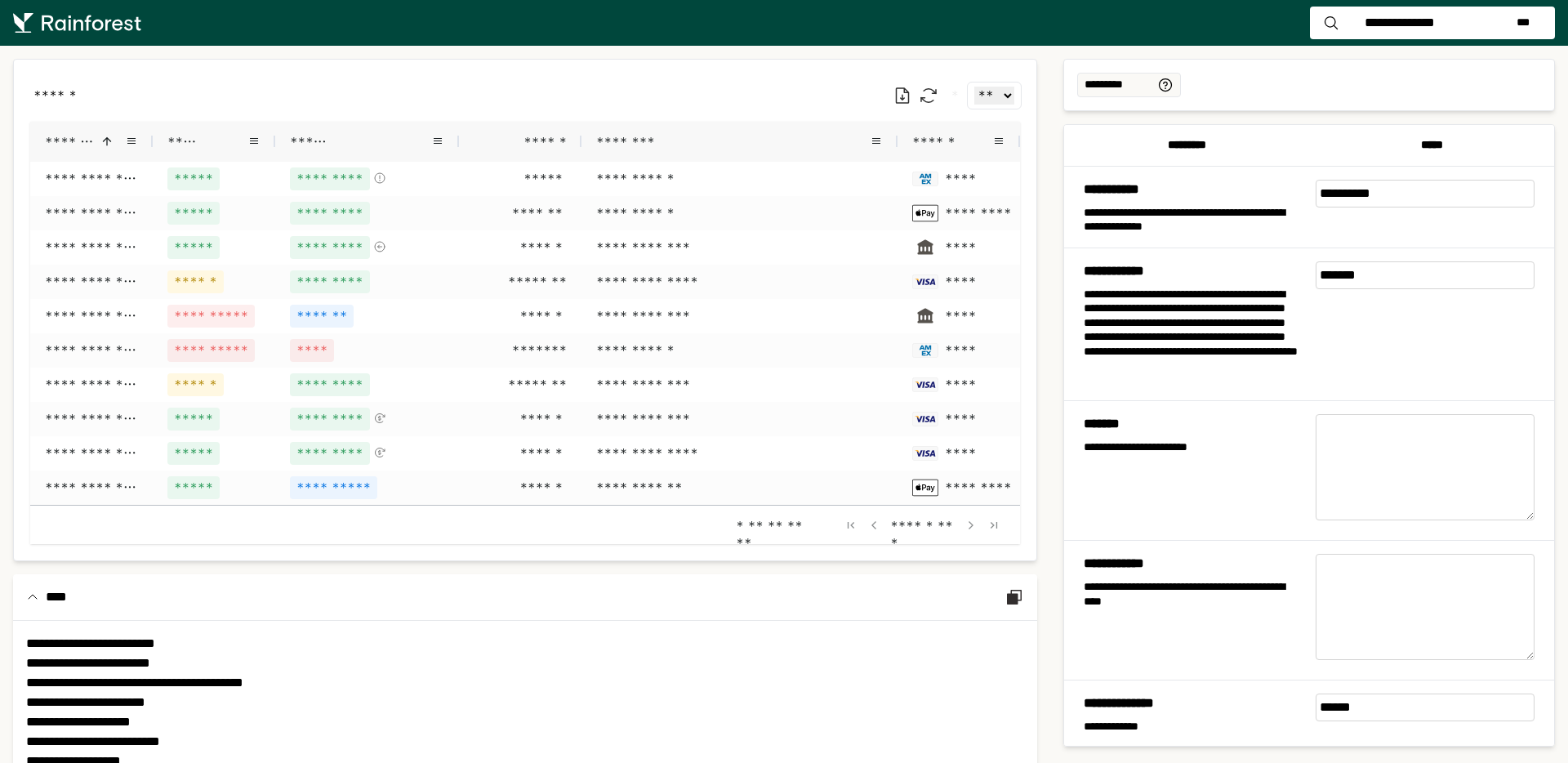 click at bounding box center (107, 141) 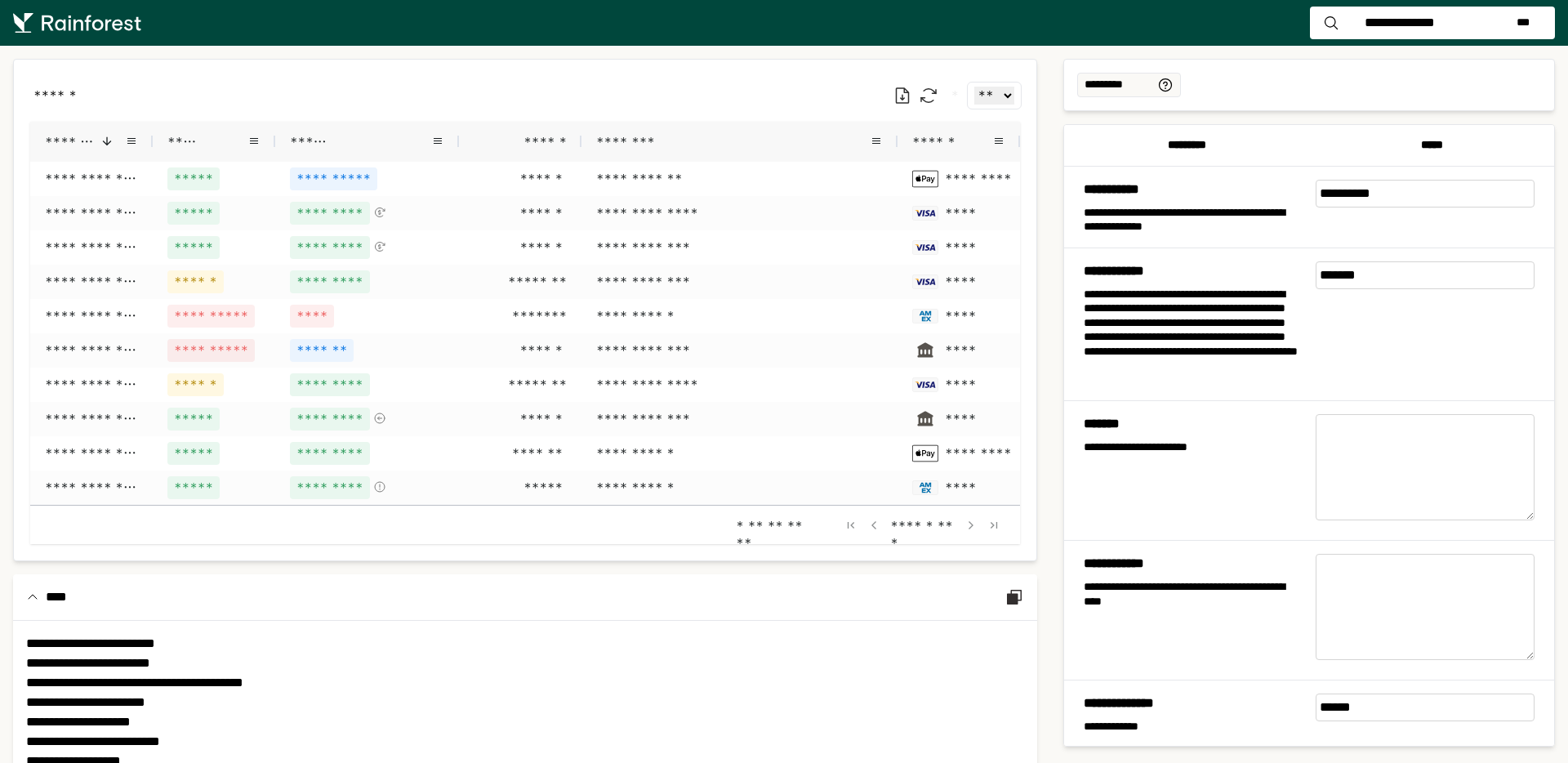 click on "****** * ** ** ** ***" at bounding box center (525, 96) 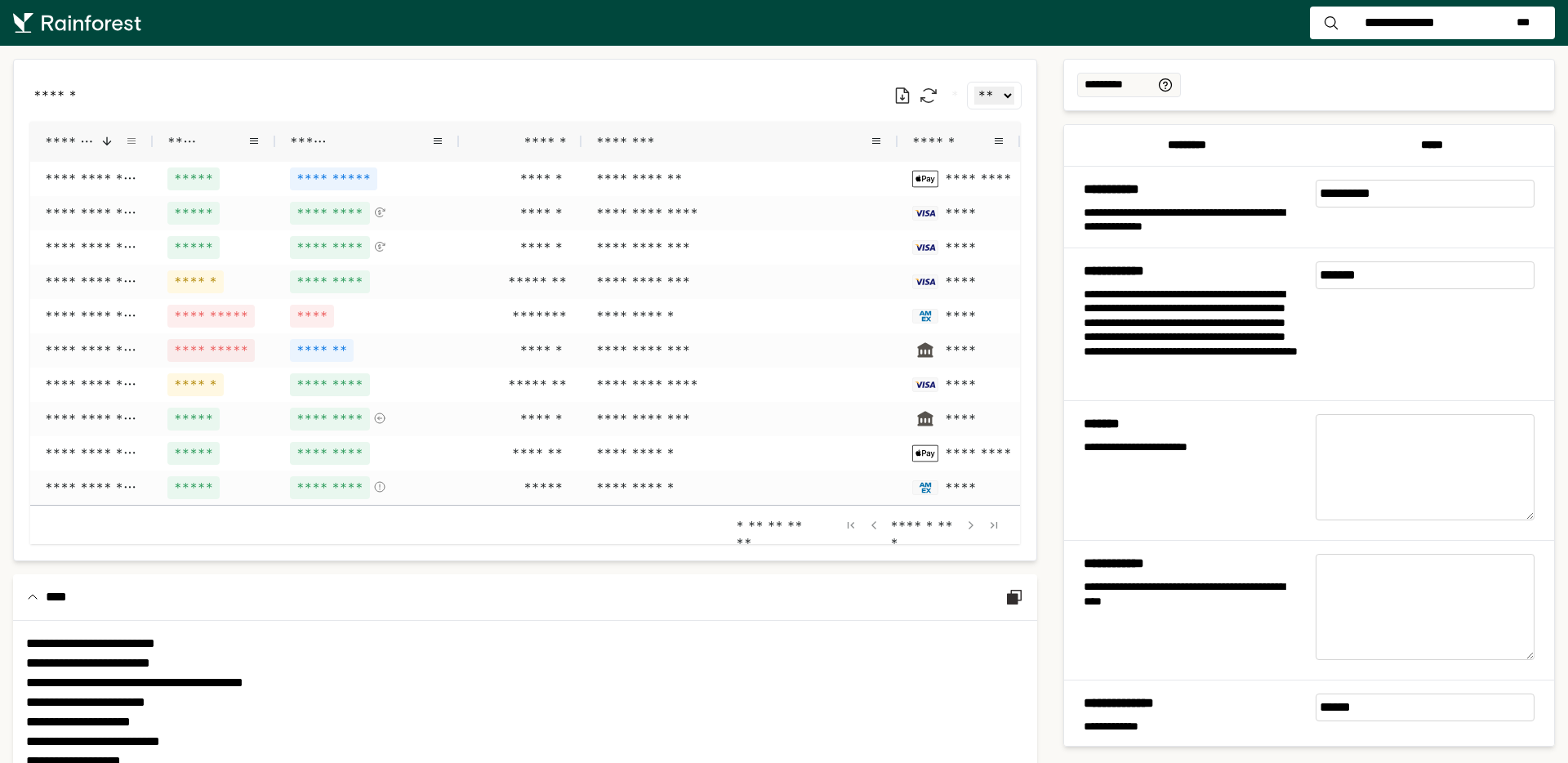 click at bounding box center [131, 141] 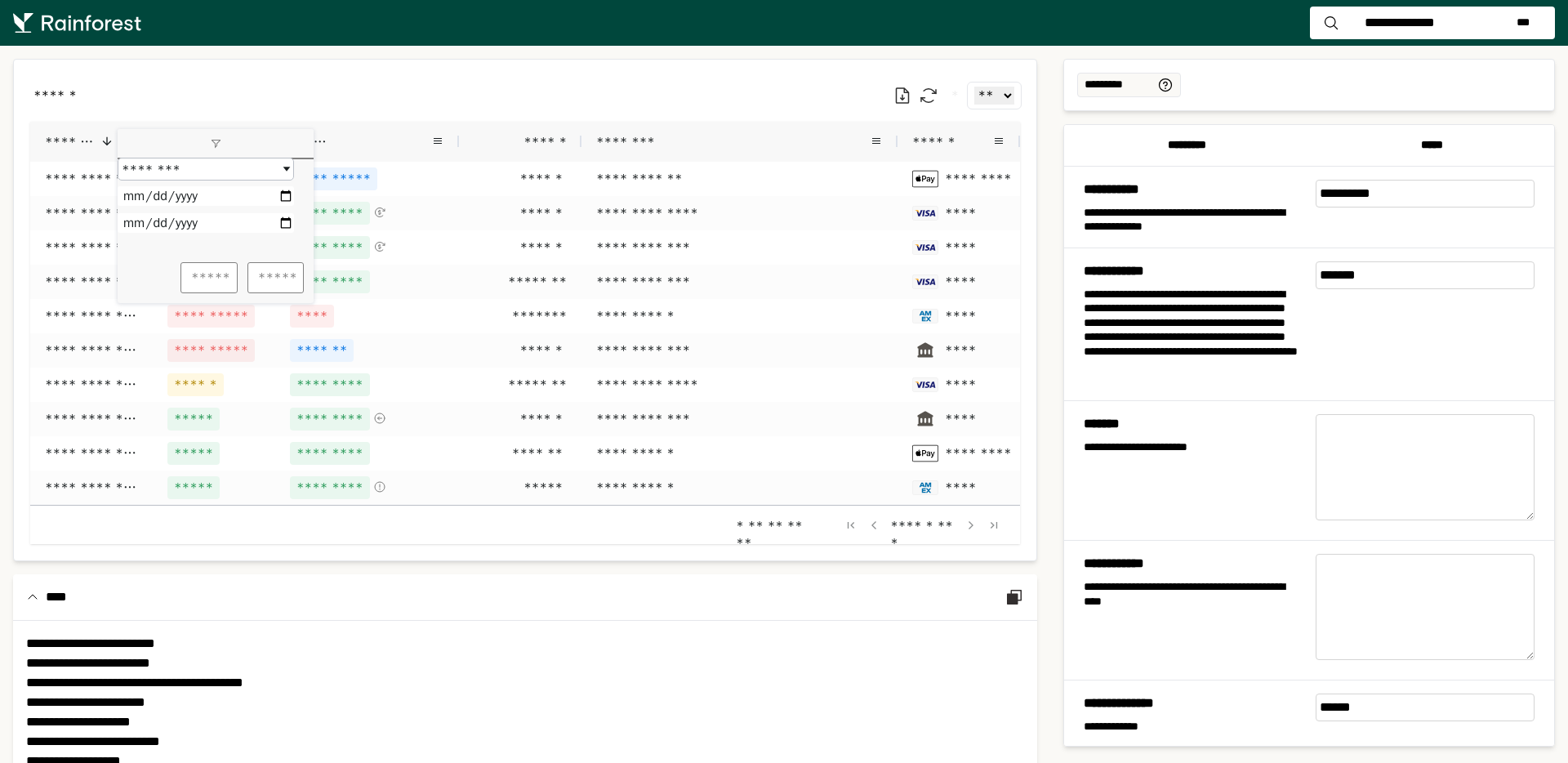 click on "****** * ** ** ** ***" at bounding box center [525, 96] 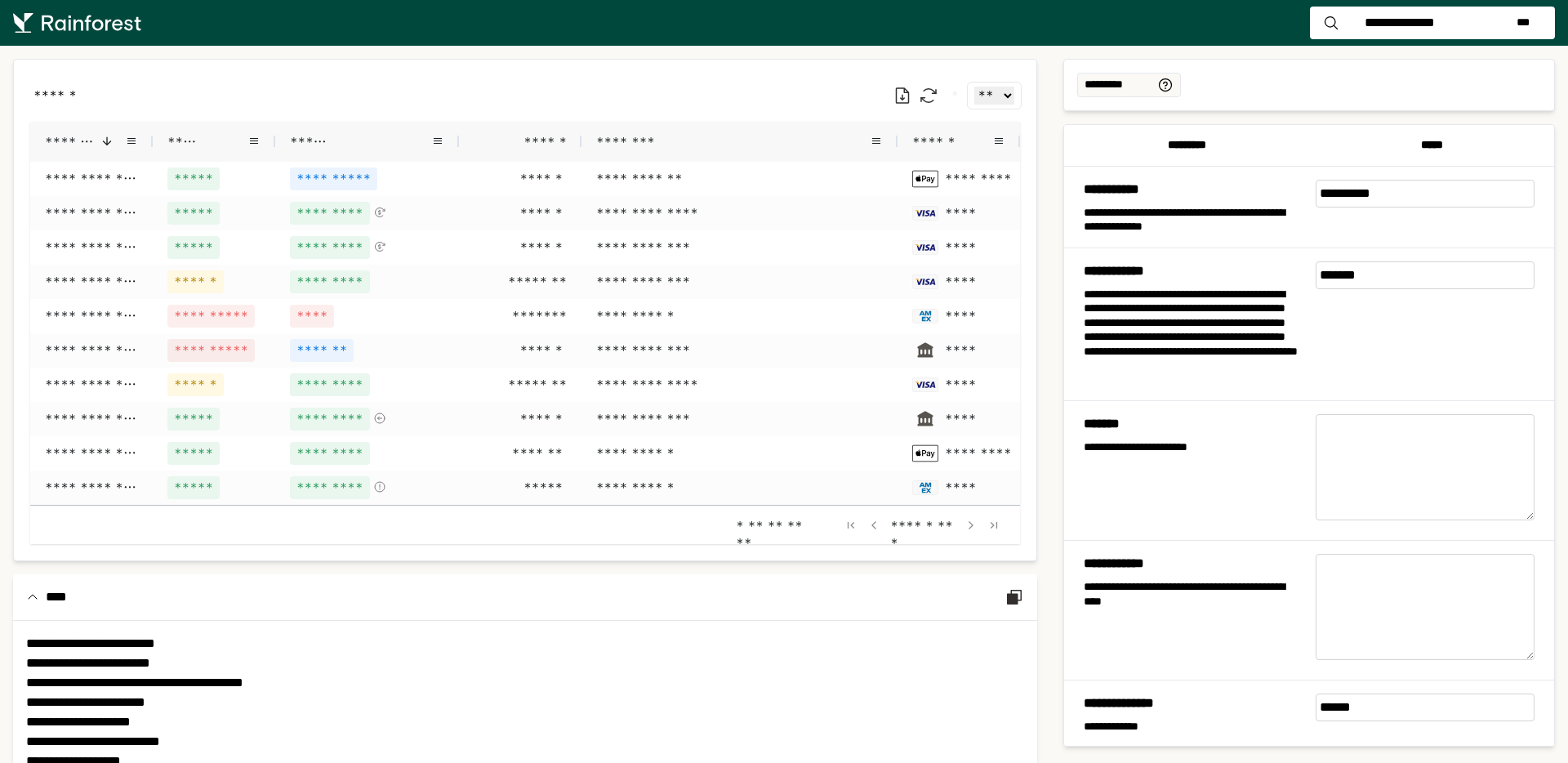click on "****" at bounding box center (207, 141) 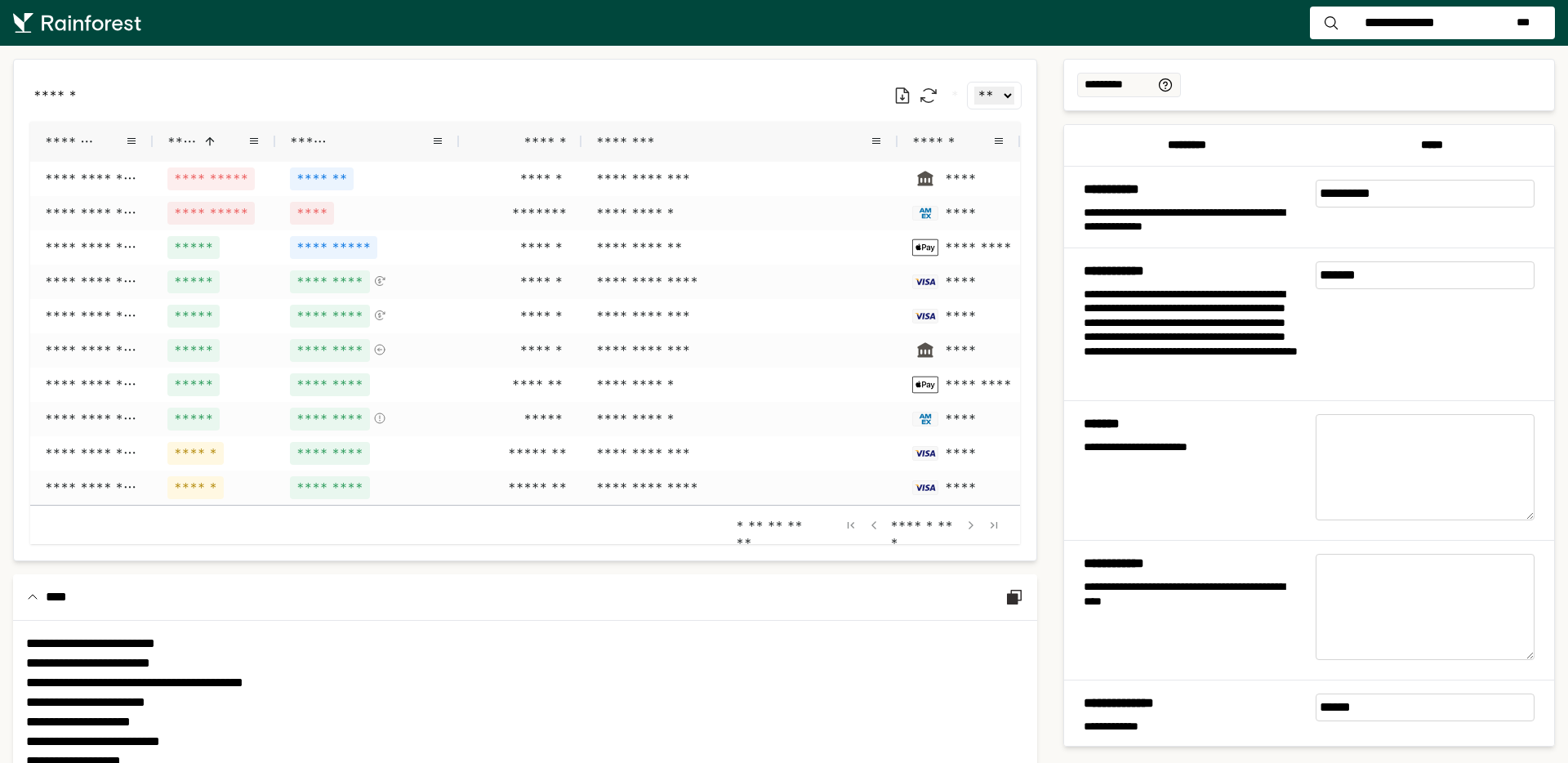 click on "*******" at bounding box center (85, 141) 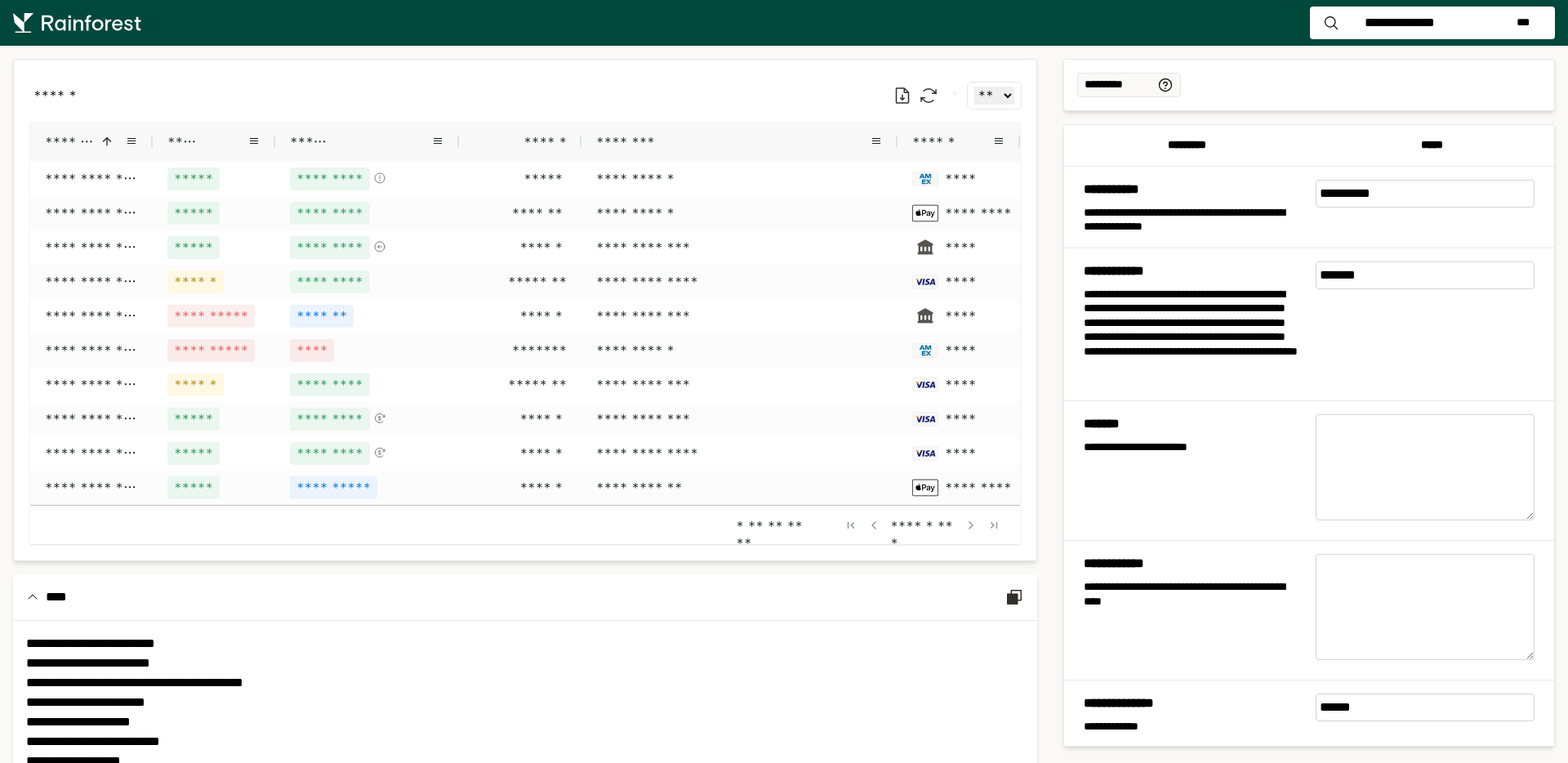 click on "******" at bounding box center [360, 141] 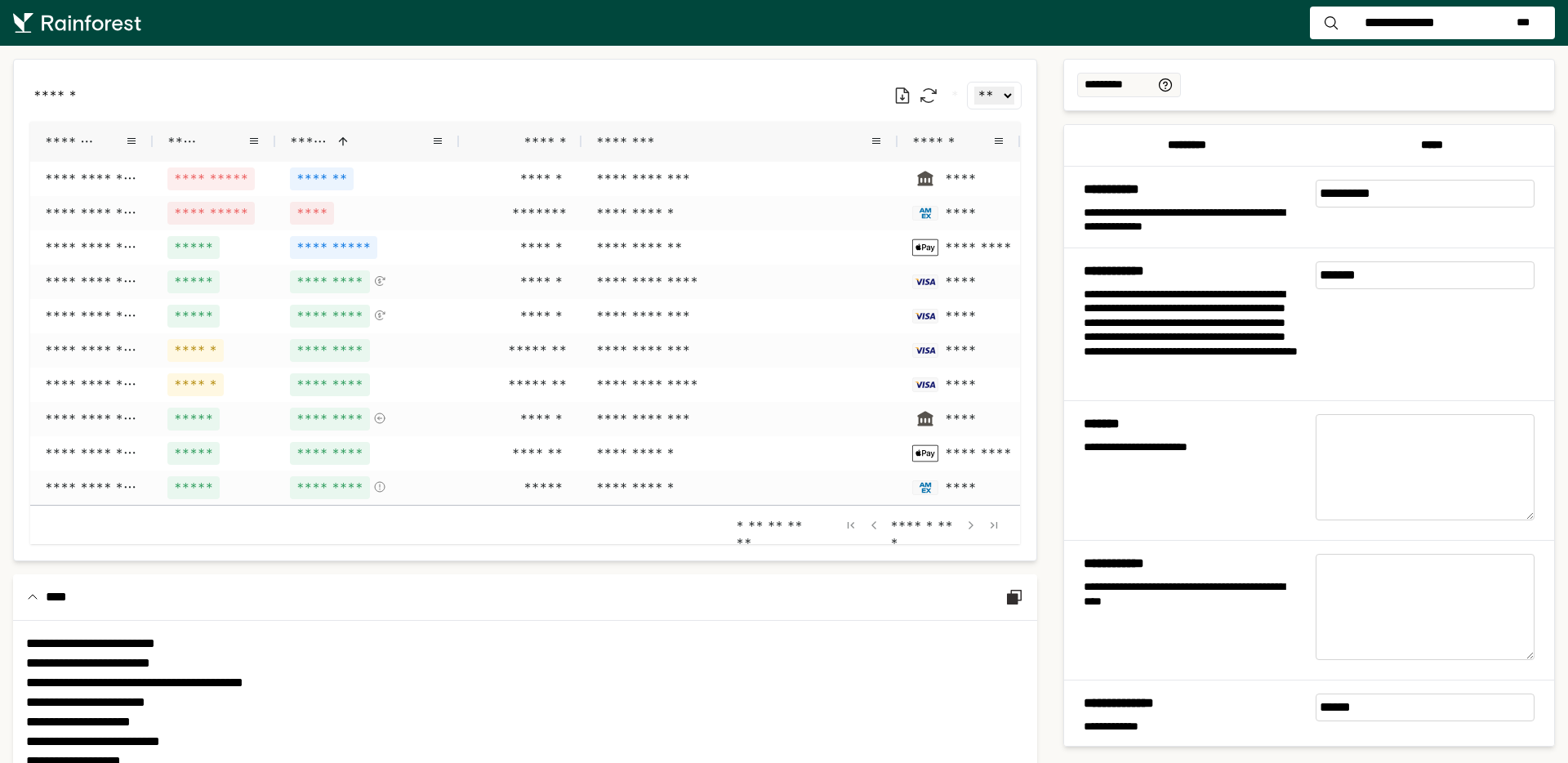 click on "******" at bounding box center [520, 141] 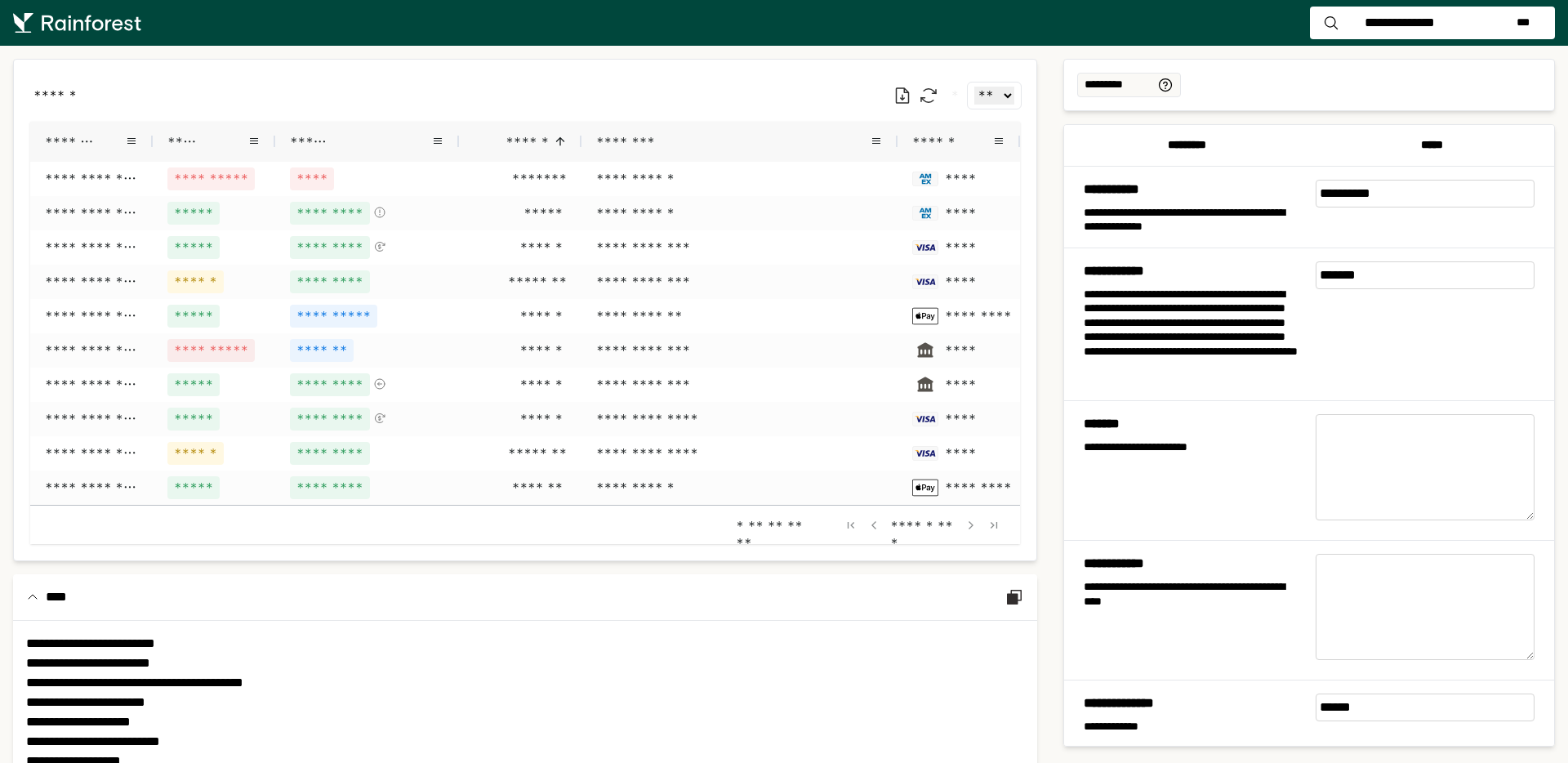 click on "********" at bounding box center (733, 141) 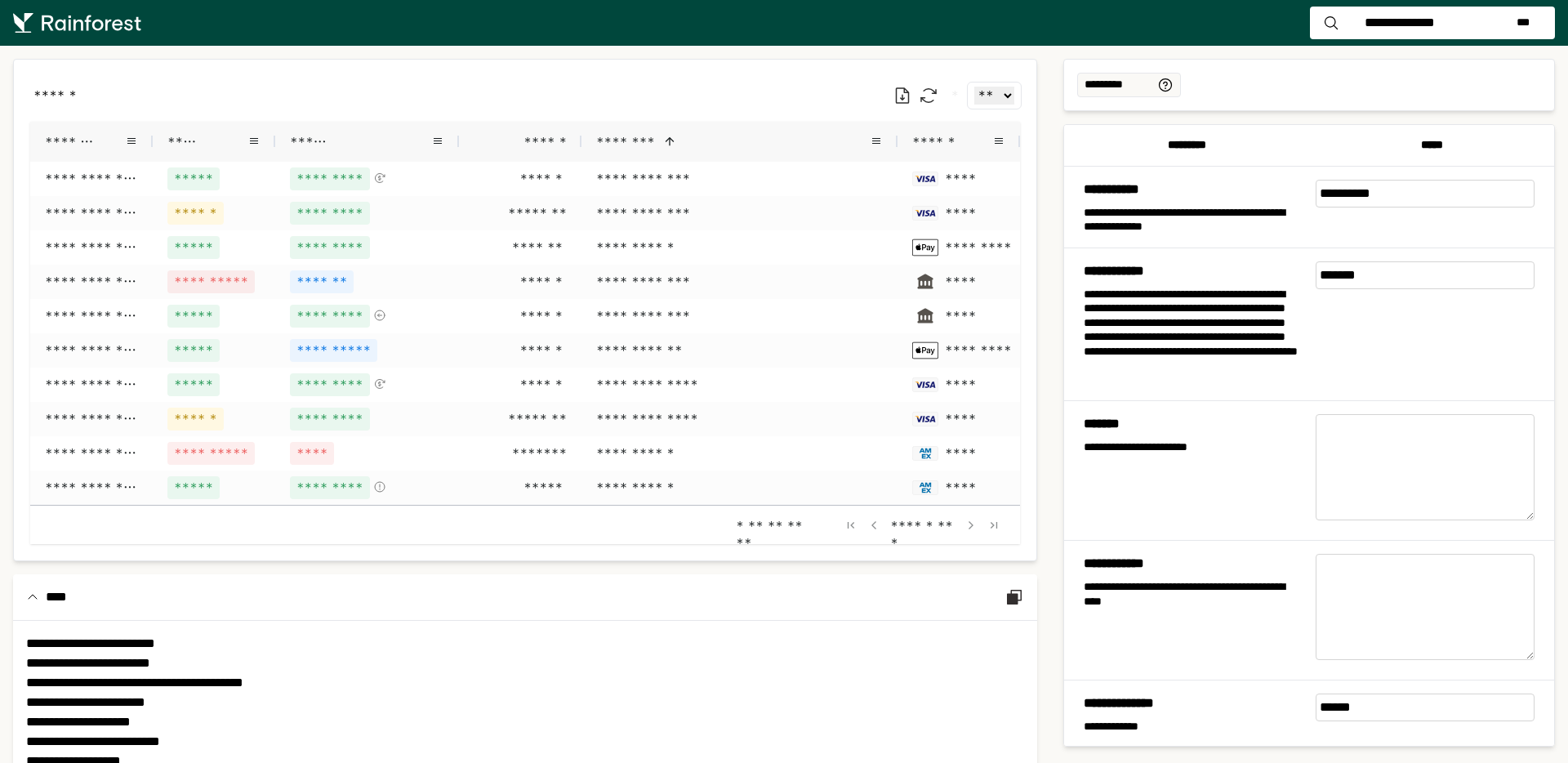 click on "******" at bounding box center [541, 141] 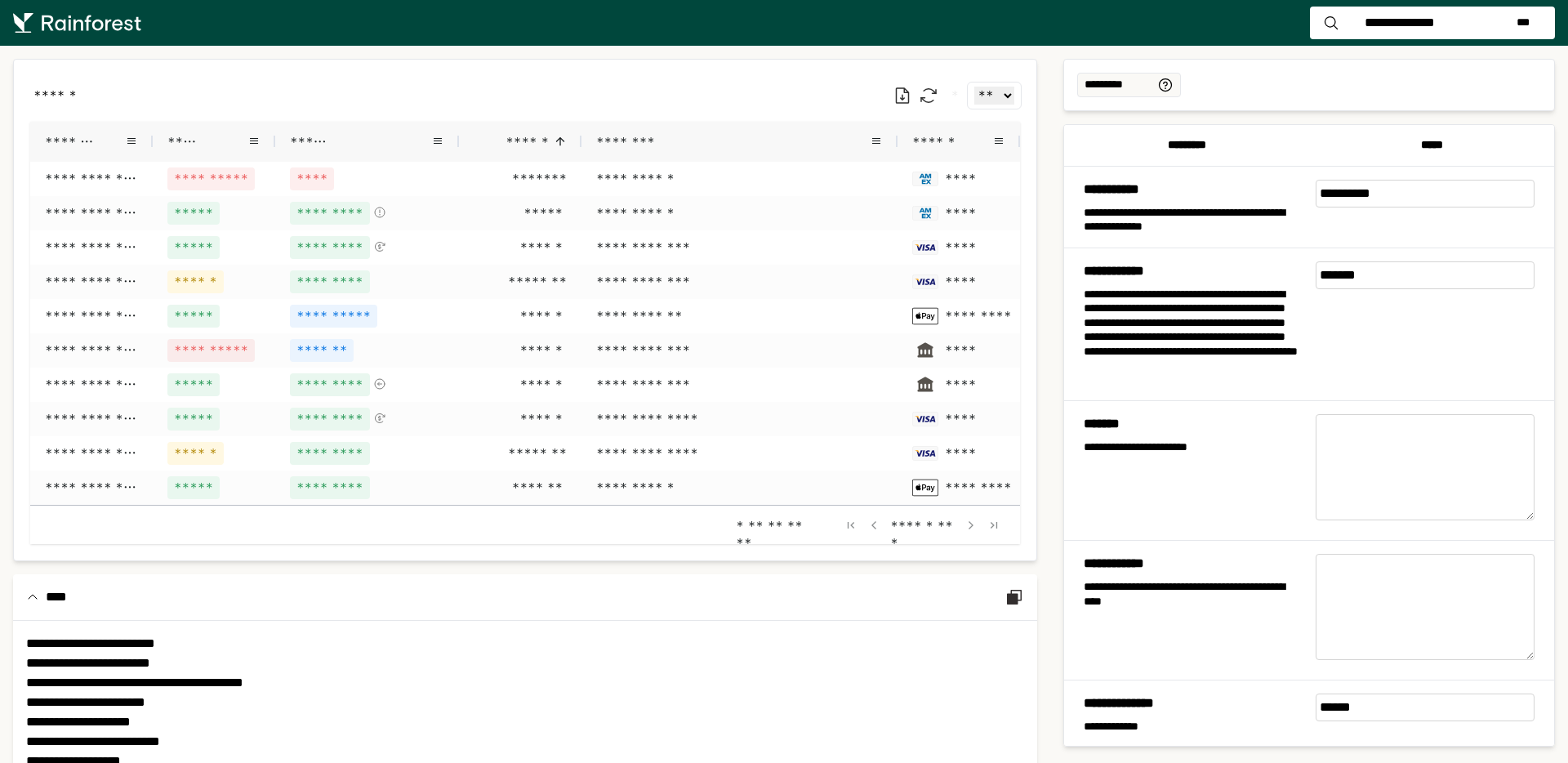 click on "******" at bounding box center (523, 141) 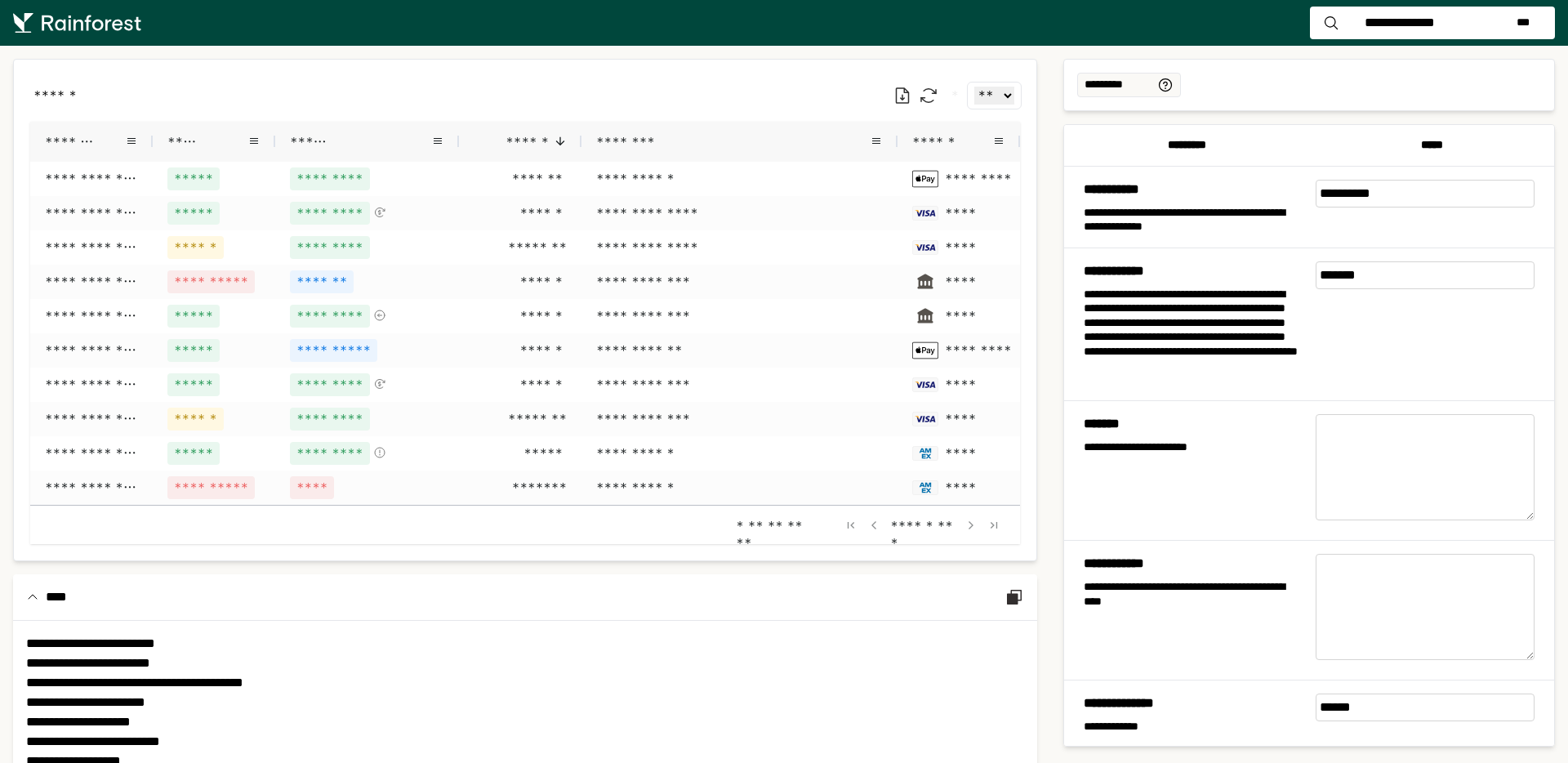 click on "******" at bounding box center (523, 141) 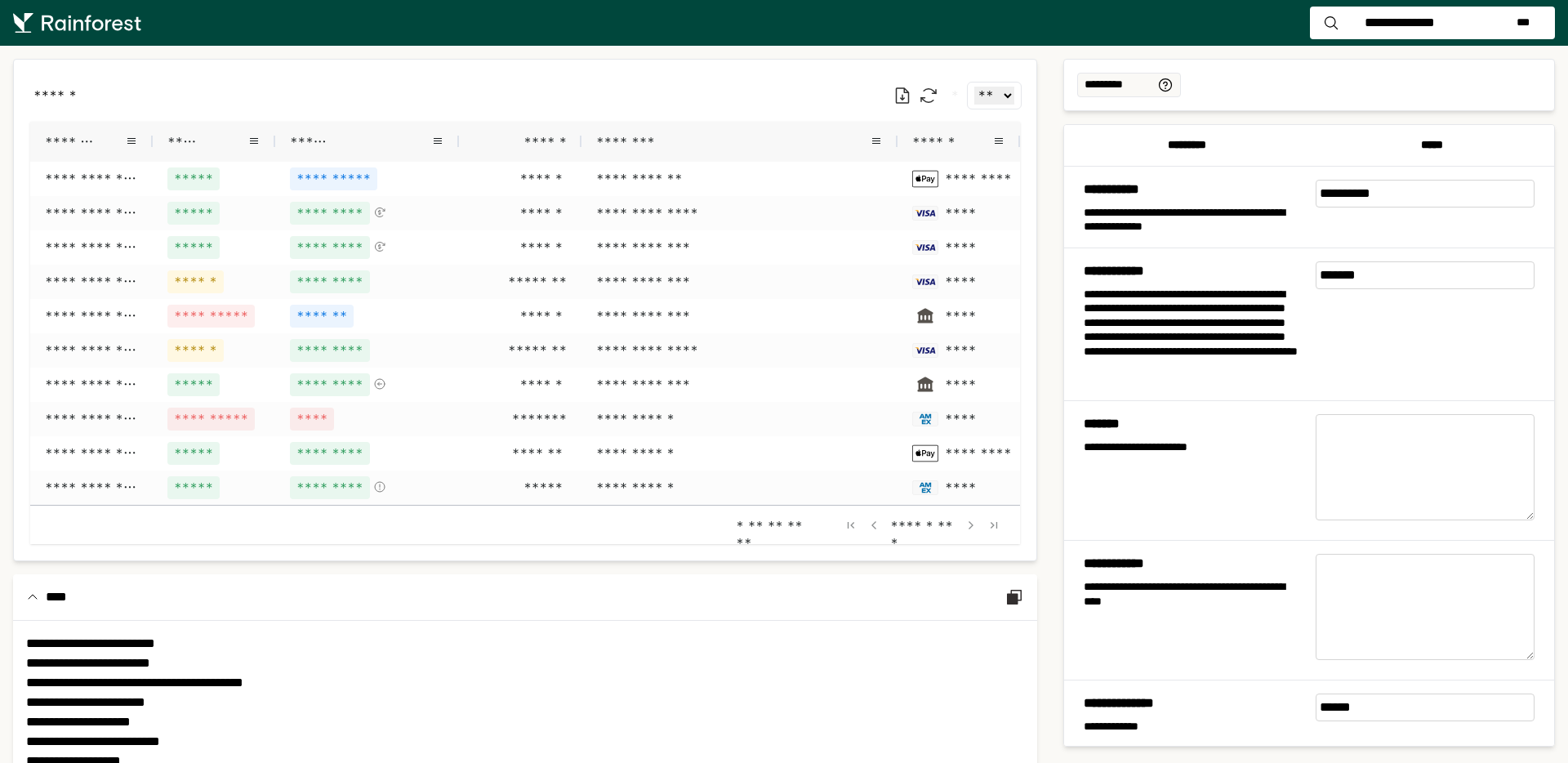 click on "******" at bounding box center (541, 141) 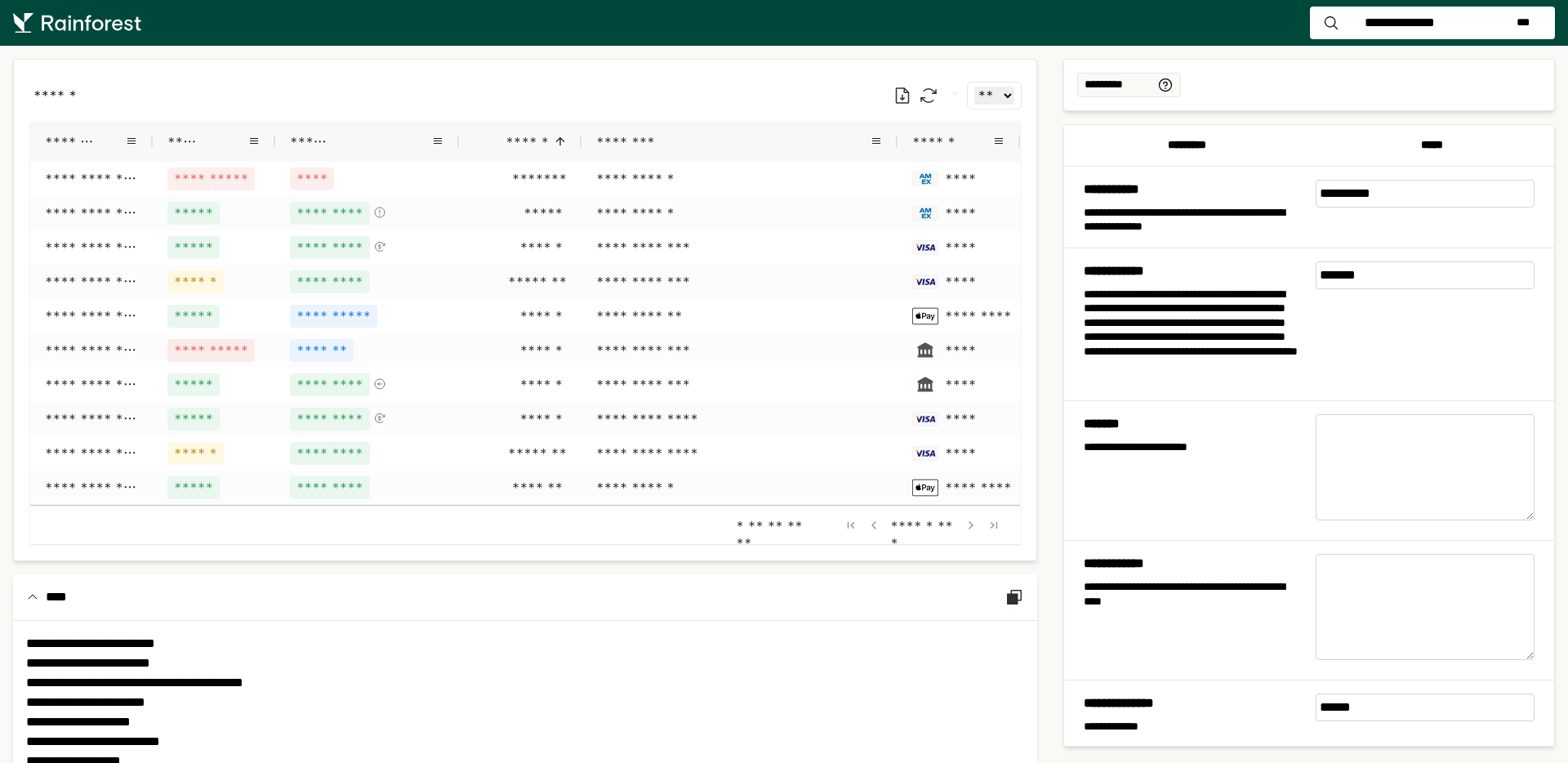 click on "******" at bounding box center (523, 141) 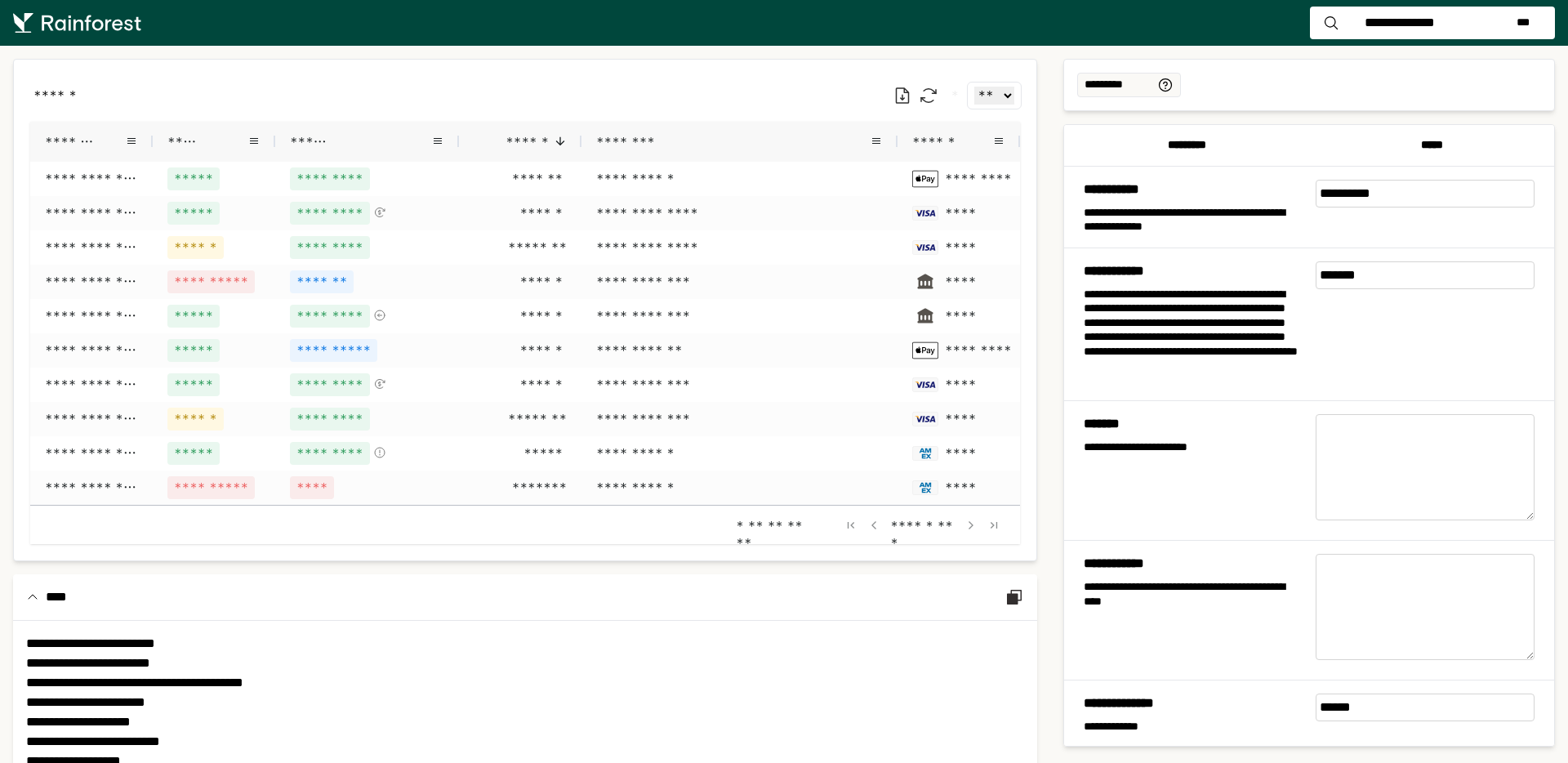 click on "******" at bounding box center [523, 141] 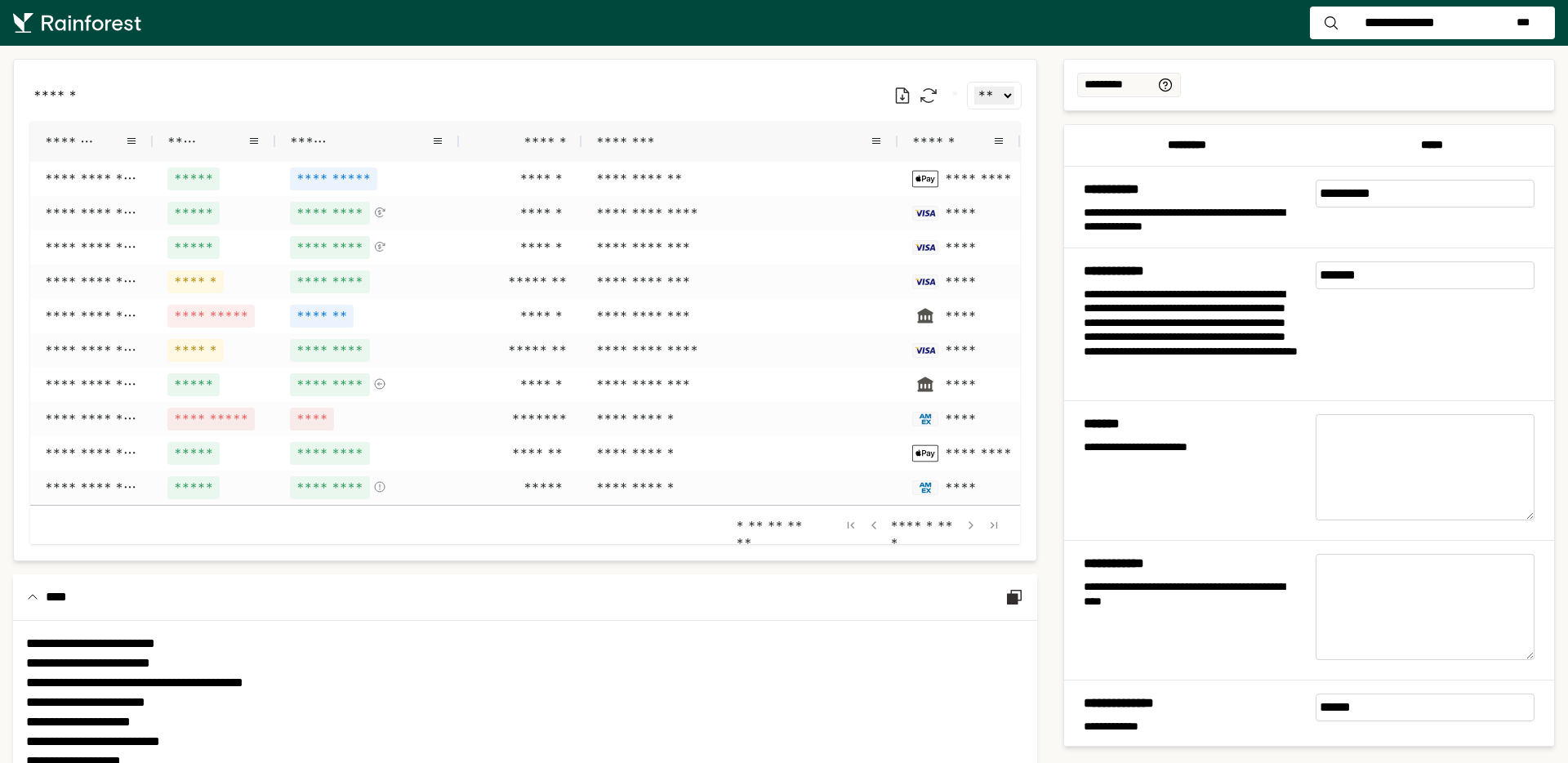 click on "********" at bounding box center [733, 141] 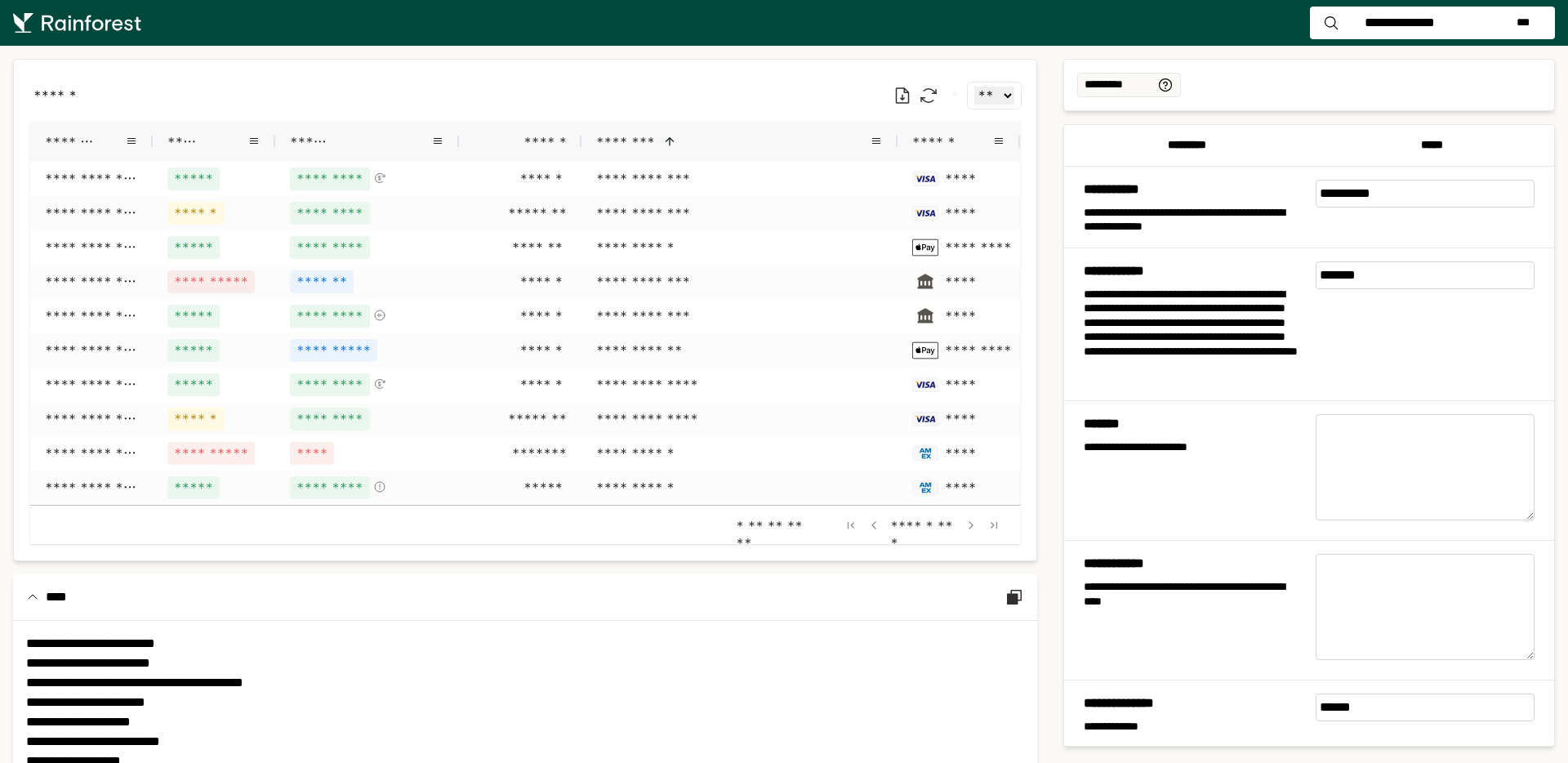 click on "********
*" at bounding box center [733, 141] 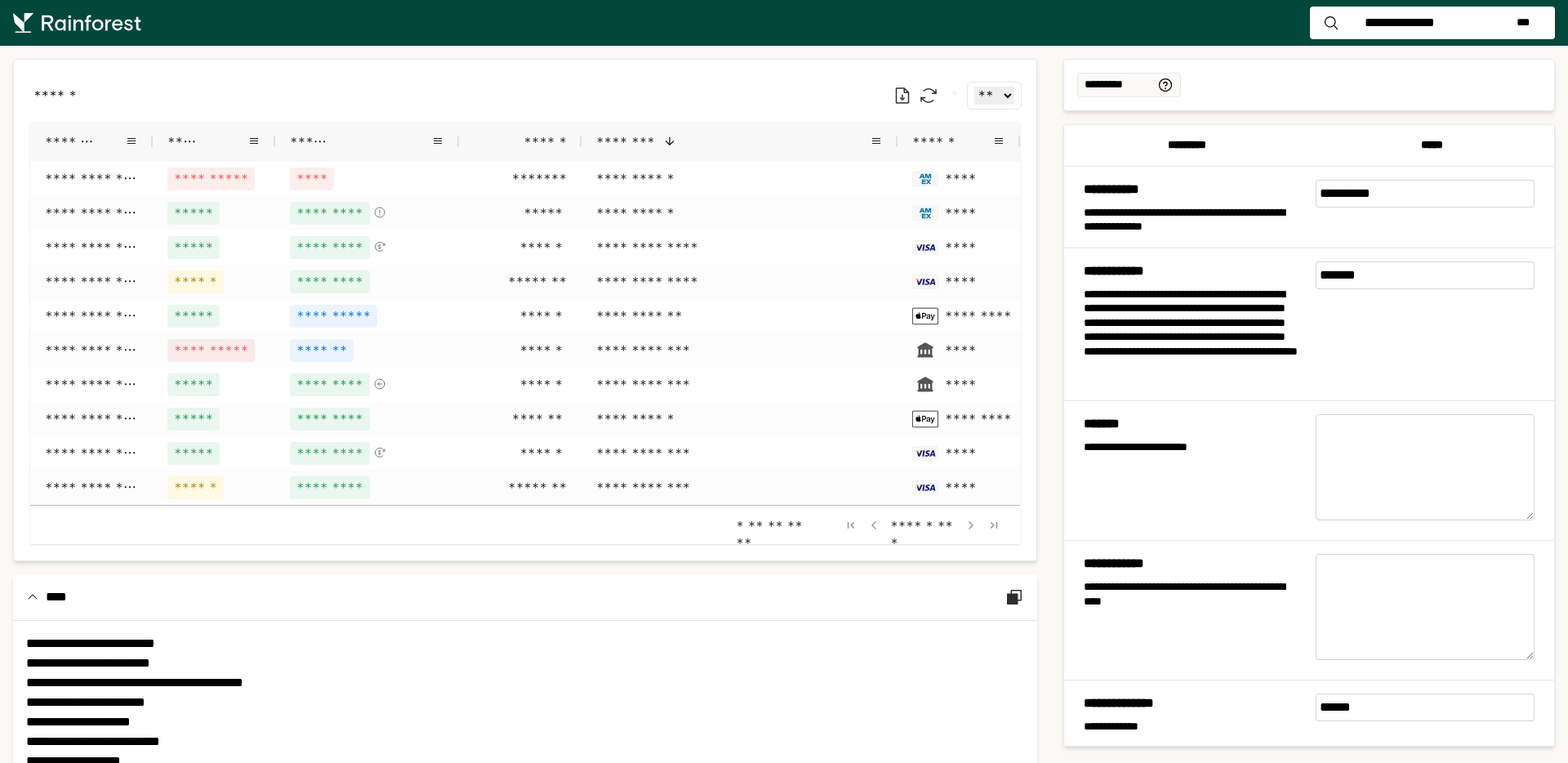 click on "********
*" at bounding box center [733, 141] 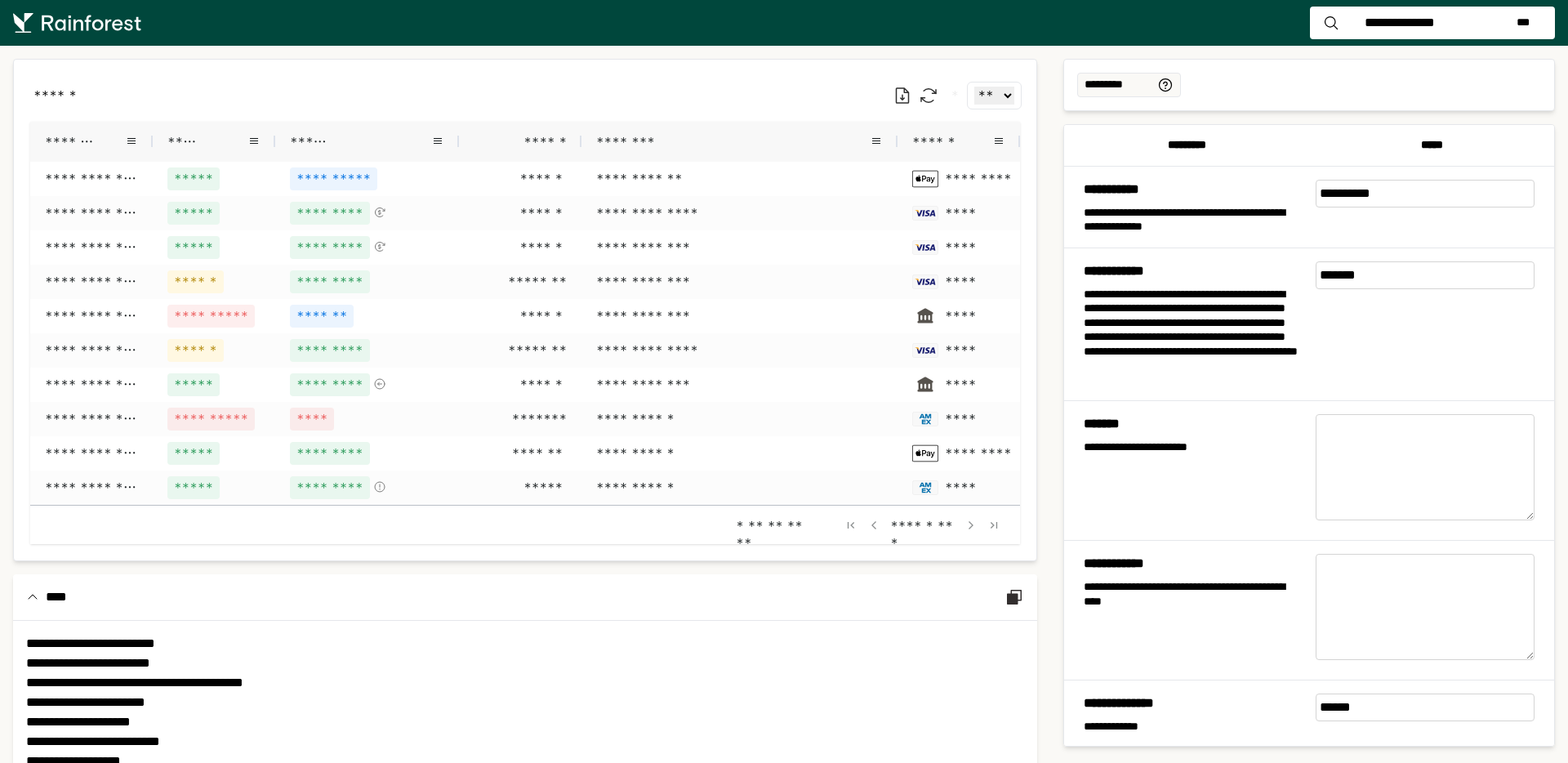 click on "******" at bounding box center [952, 141] 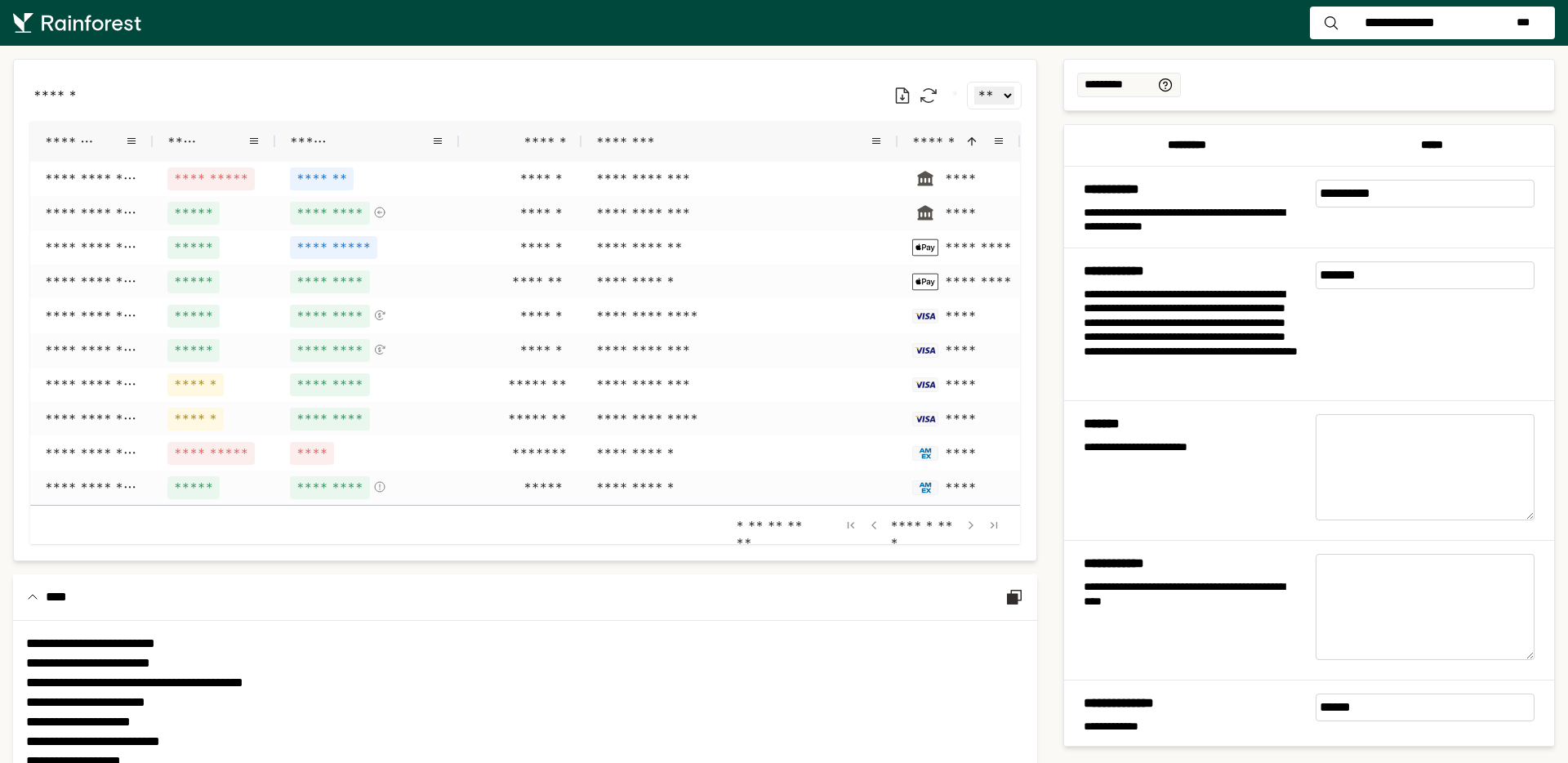 click on "******" at bounding box center [936, 141] 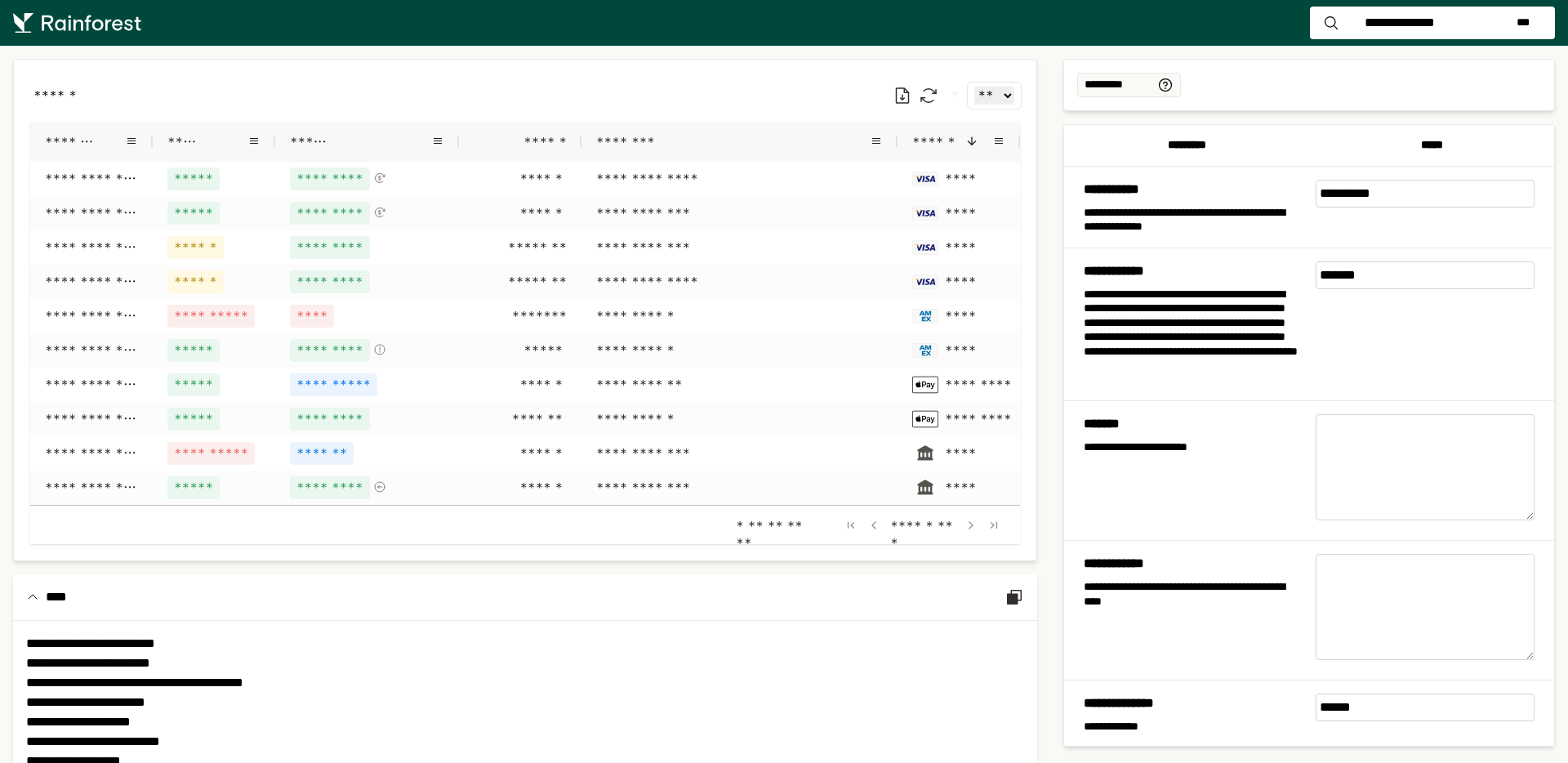 click on "********" at bounding box center (733, 141) 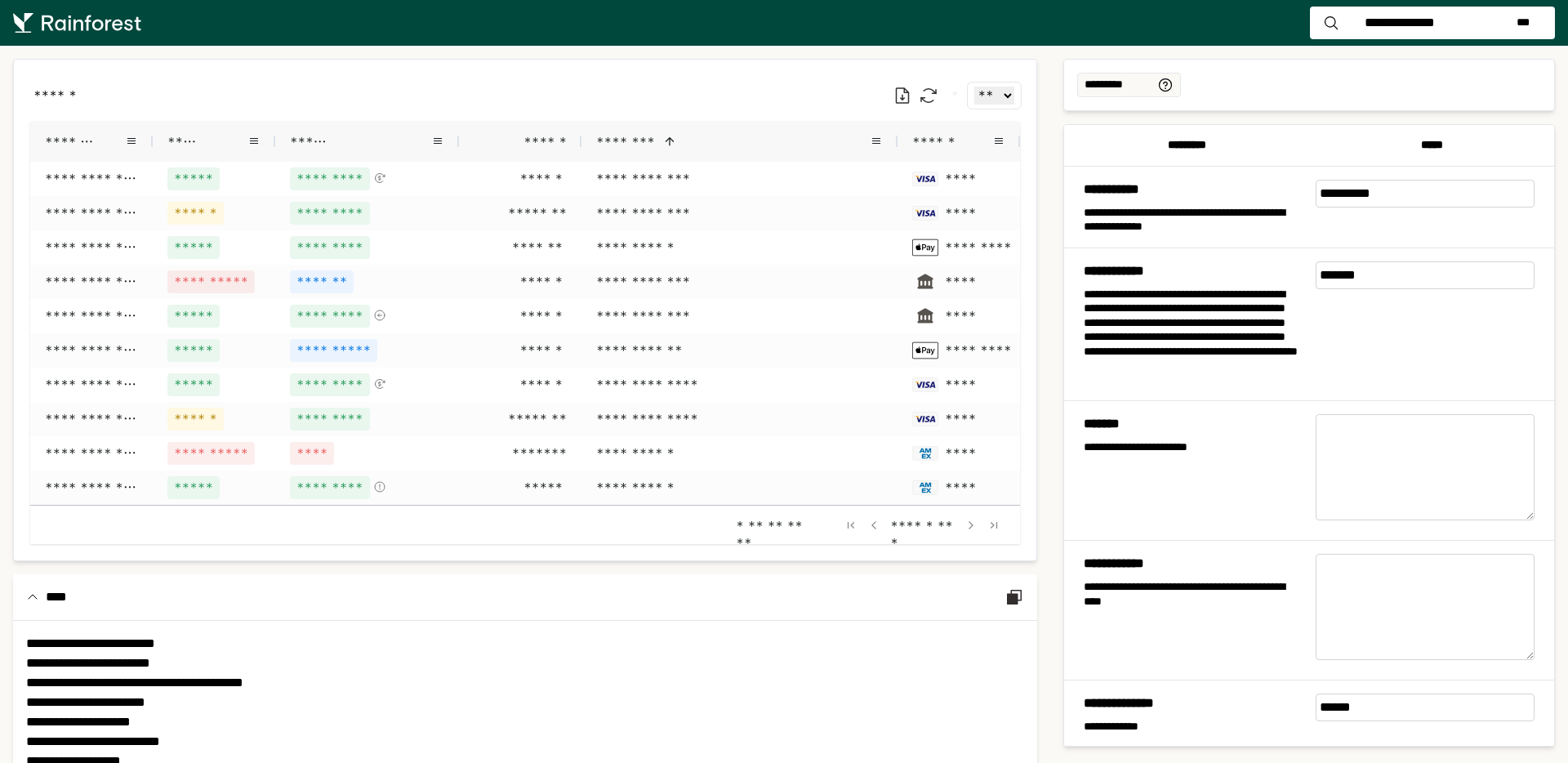 click at bounding box center (670, 141) 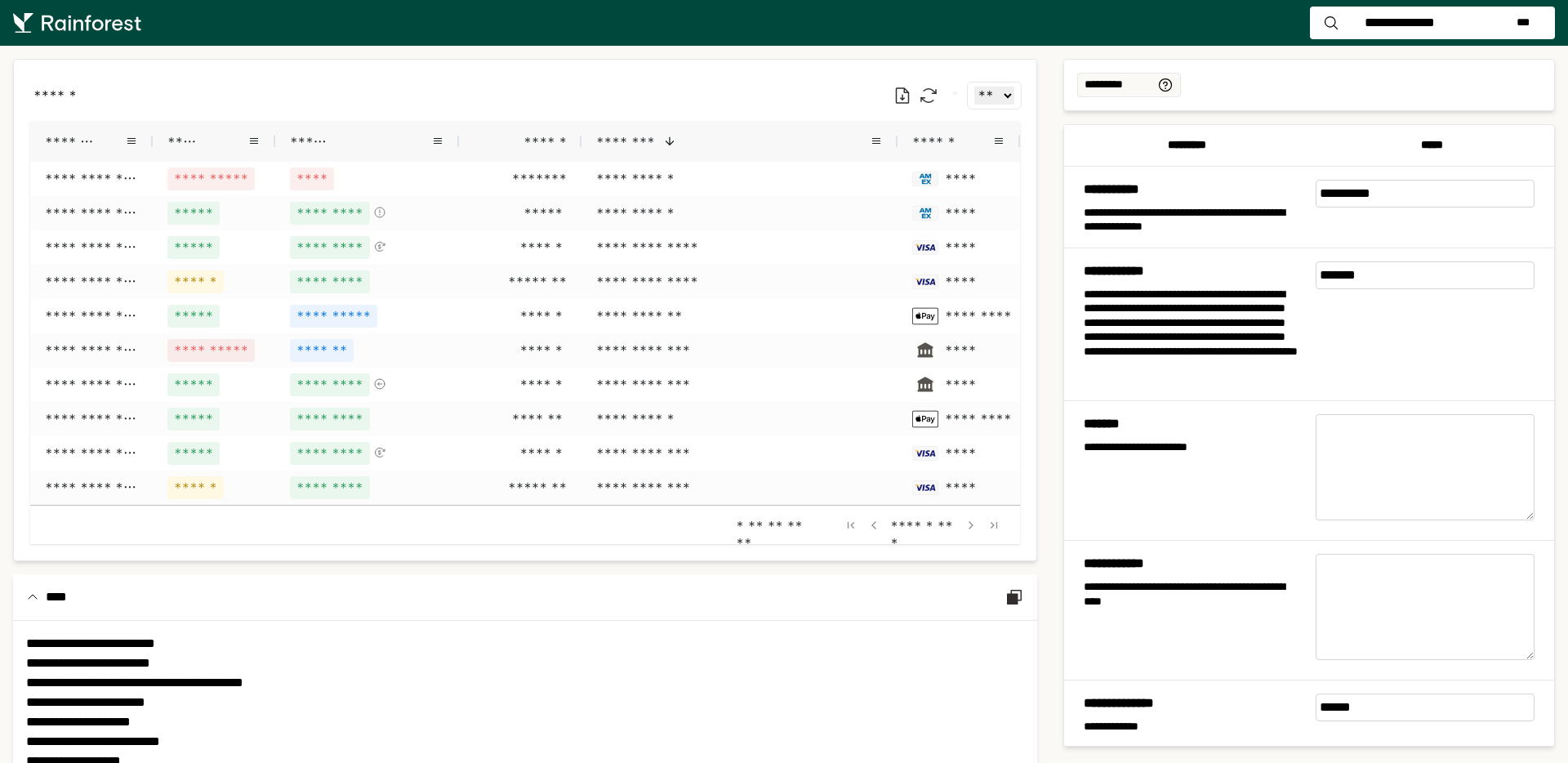 click on "*******" at bounding box center [85, 141] 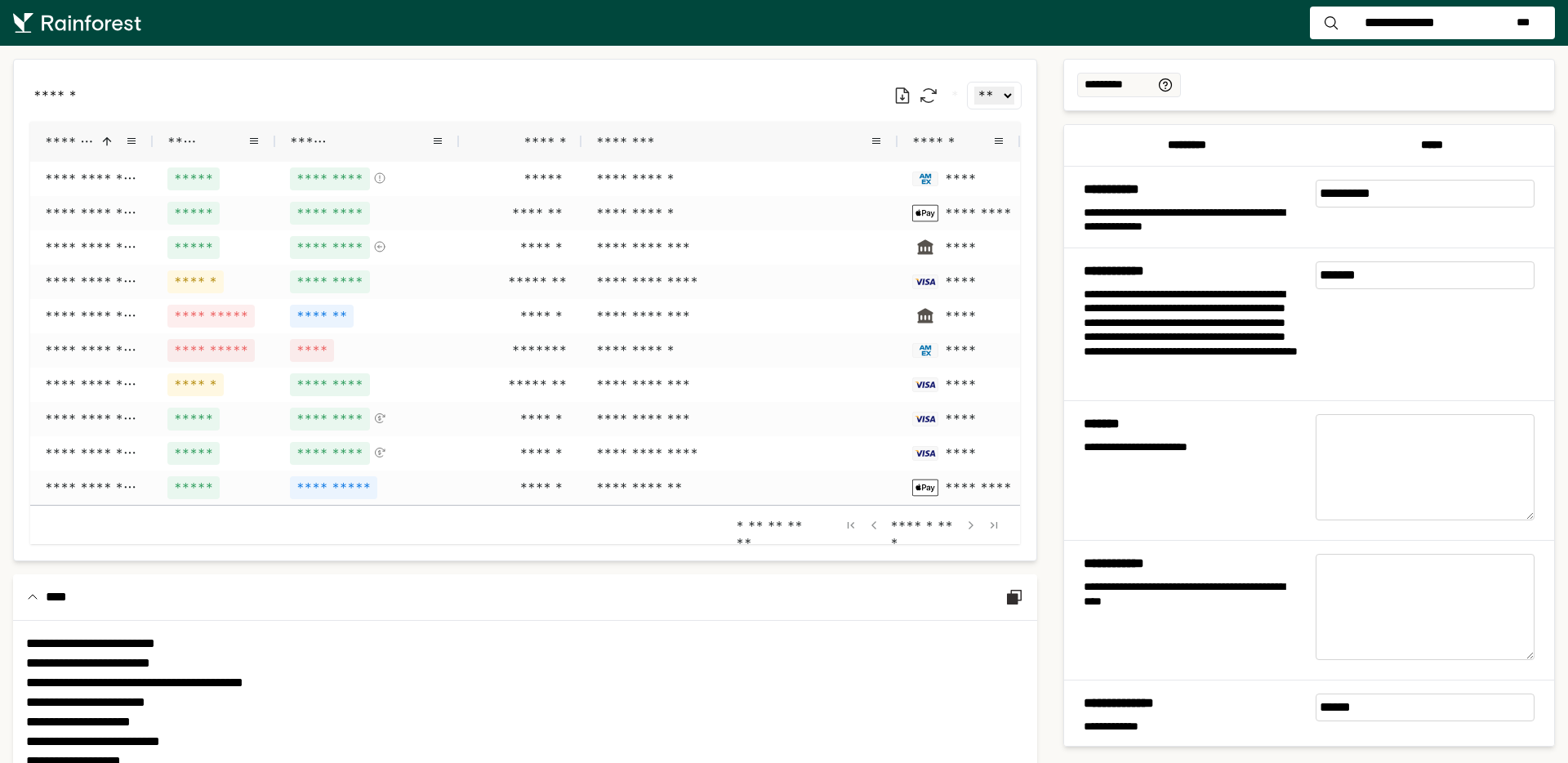 click on "*******" at bounding box center [70, 141] 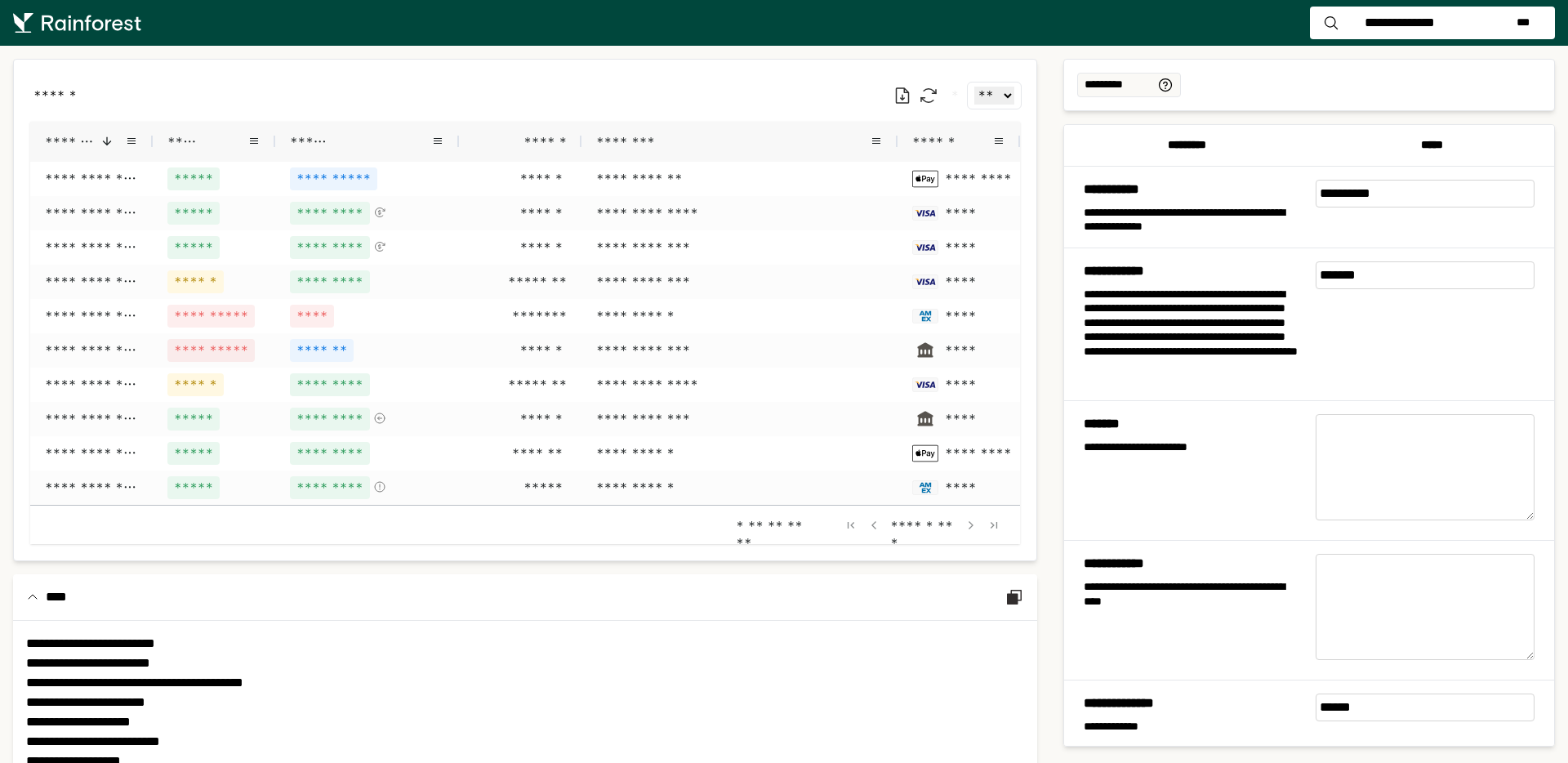 click on "*******" at bounding box center (70, 141) 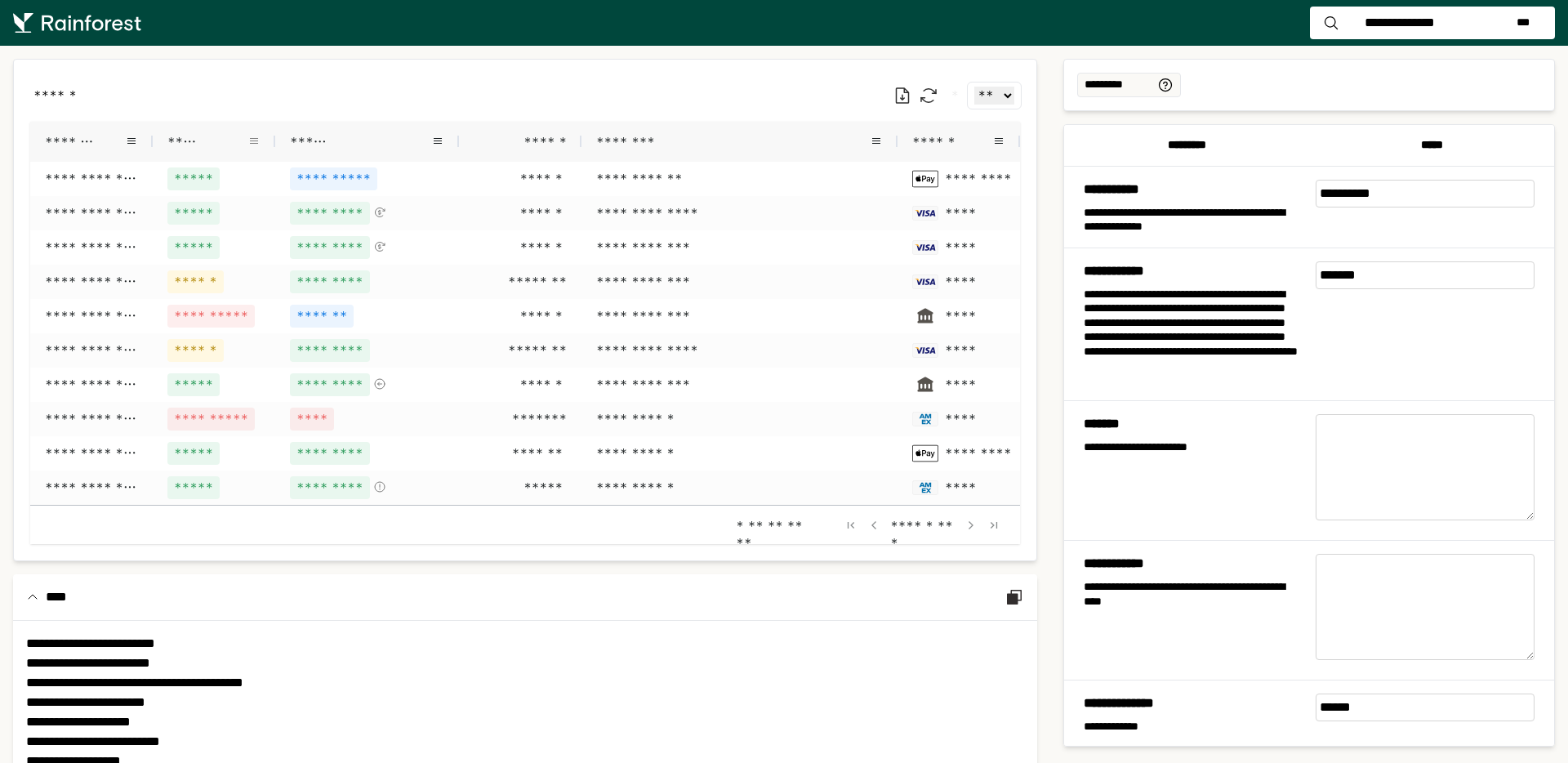 click at bounding box center (254, 141) 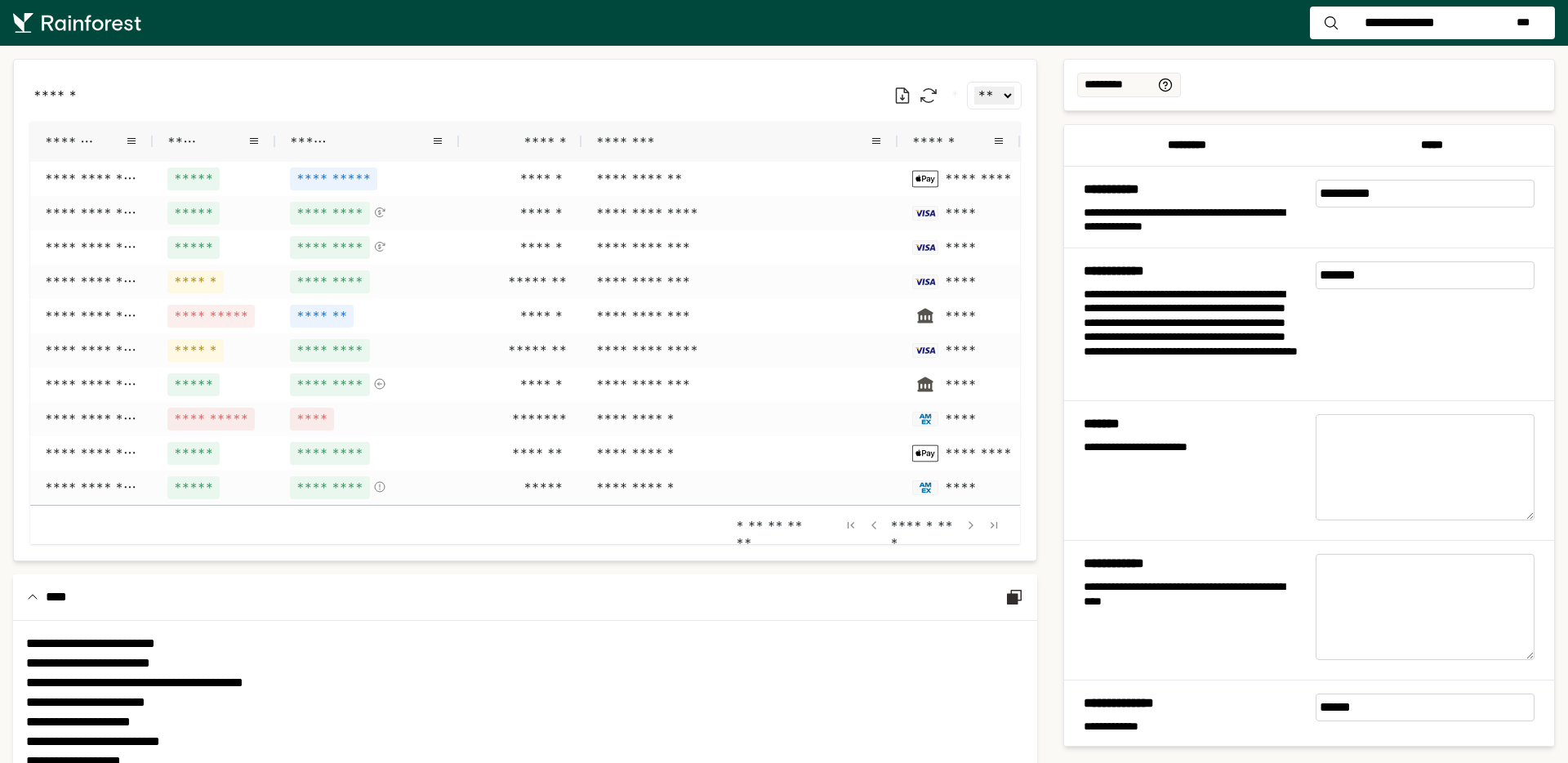 click on "****** * ** ** ** ***" at bounding box center [525, 96] 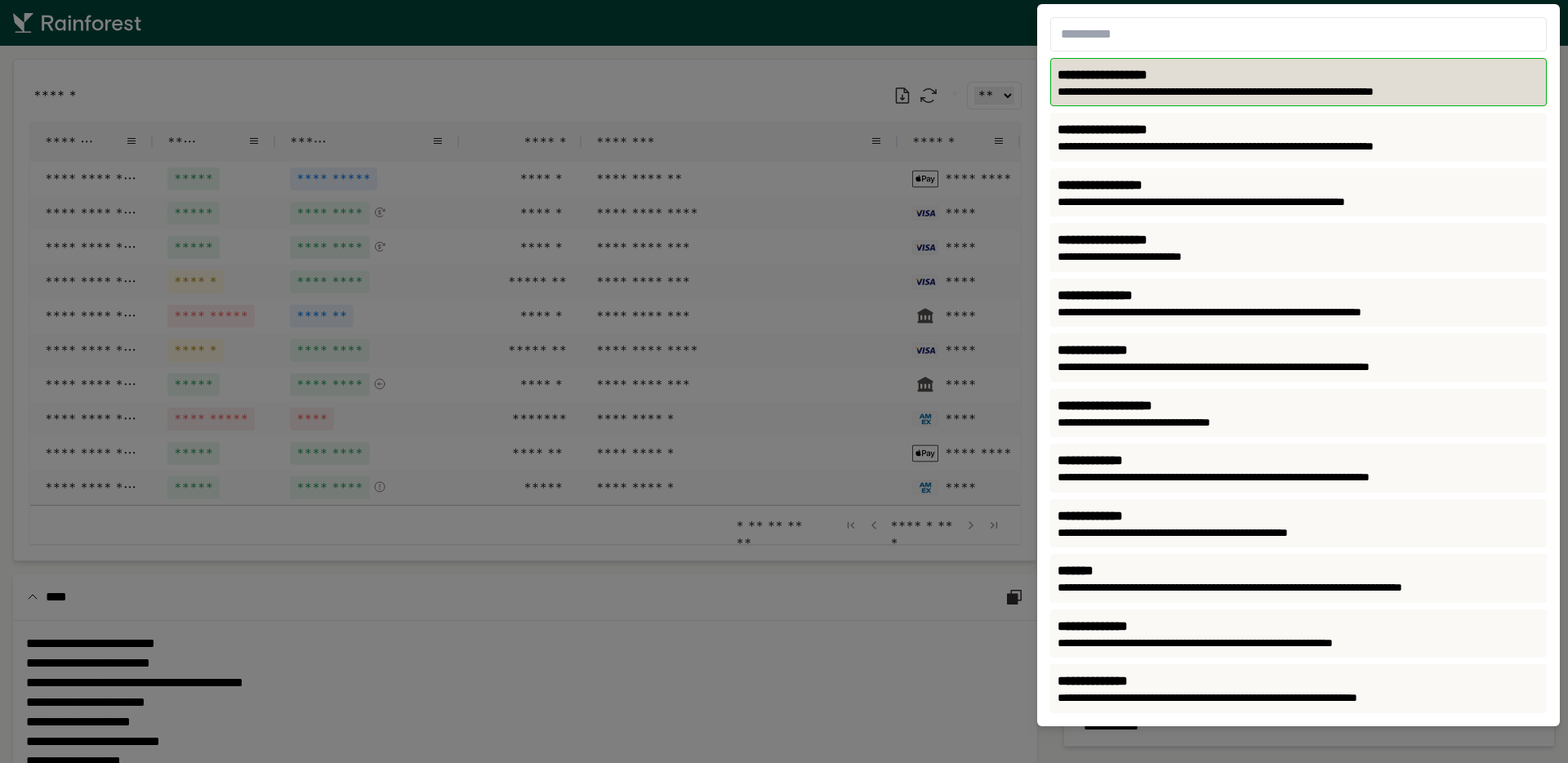 click on "**********" 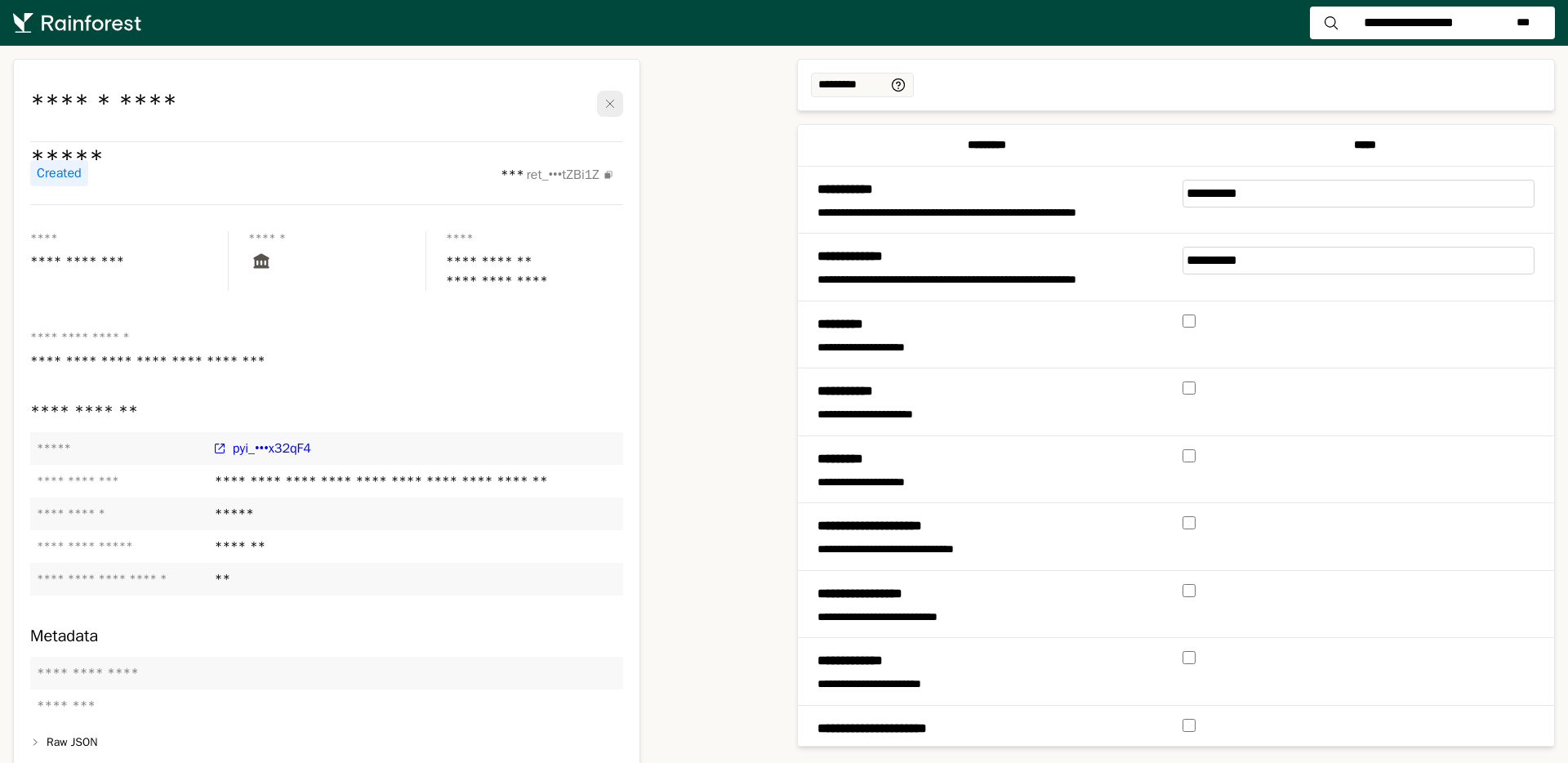 scroll, scrollTop: 0, scrollLeft: 0, axis: both 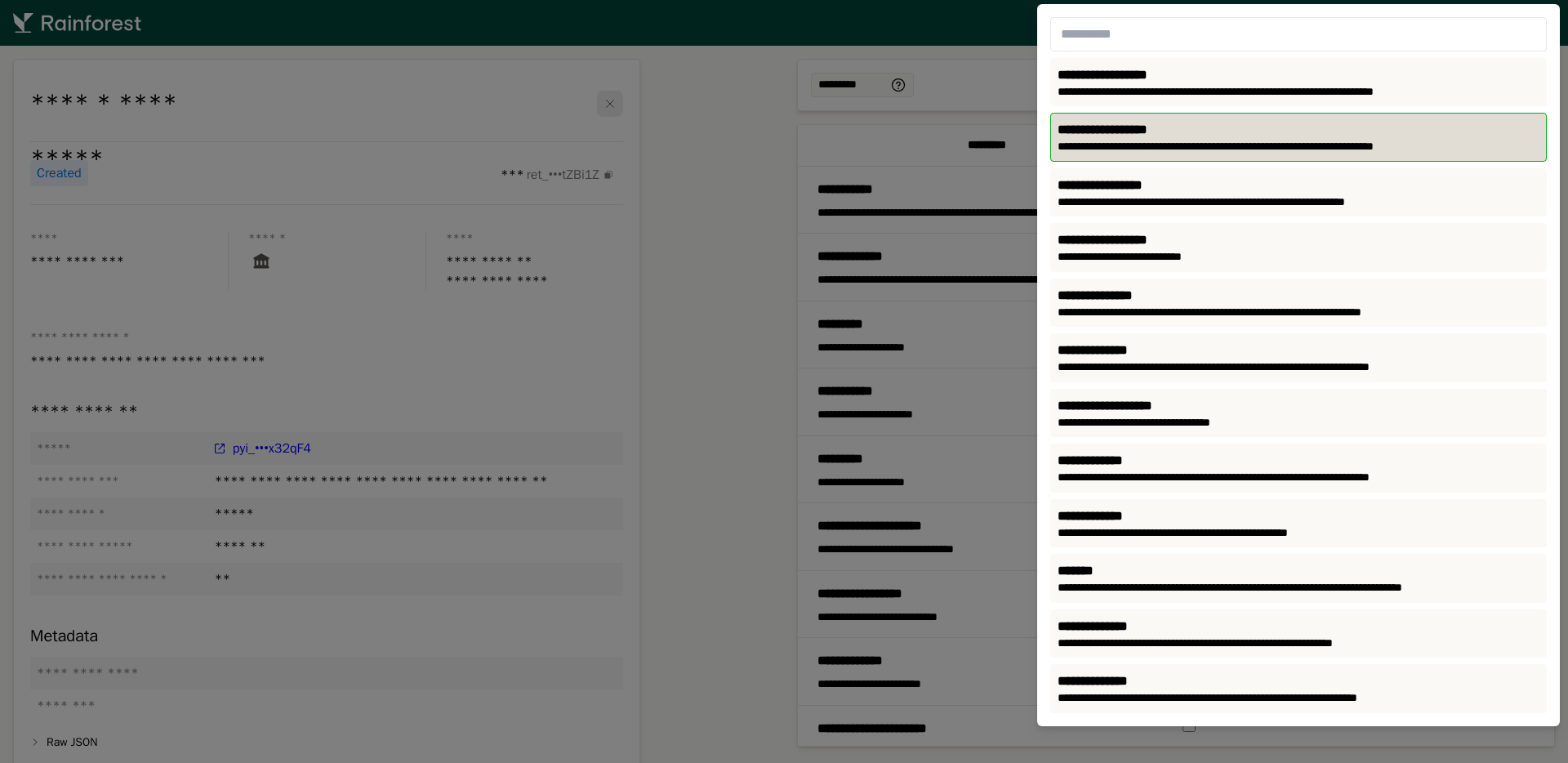 click on "**********" at bounding box center [1298, 130] 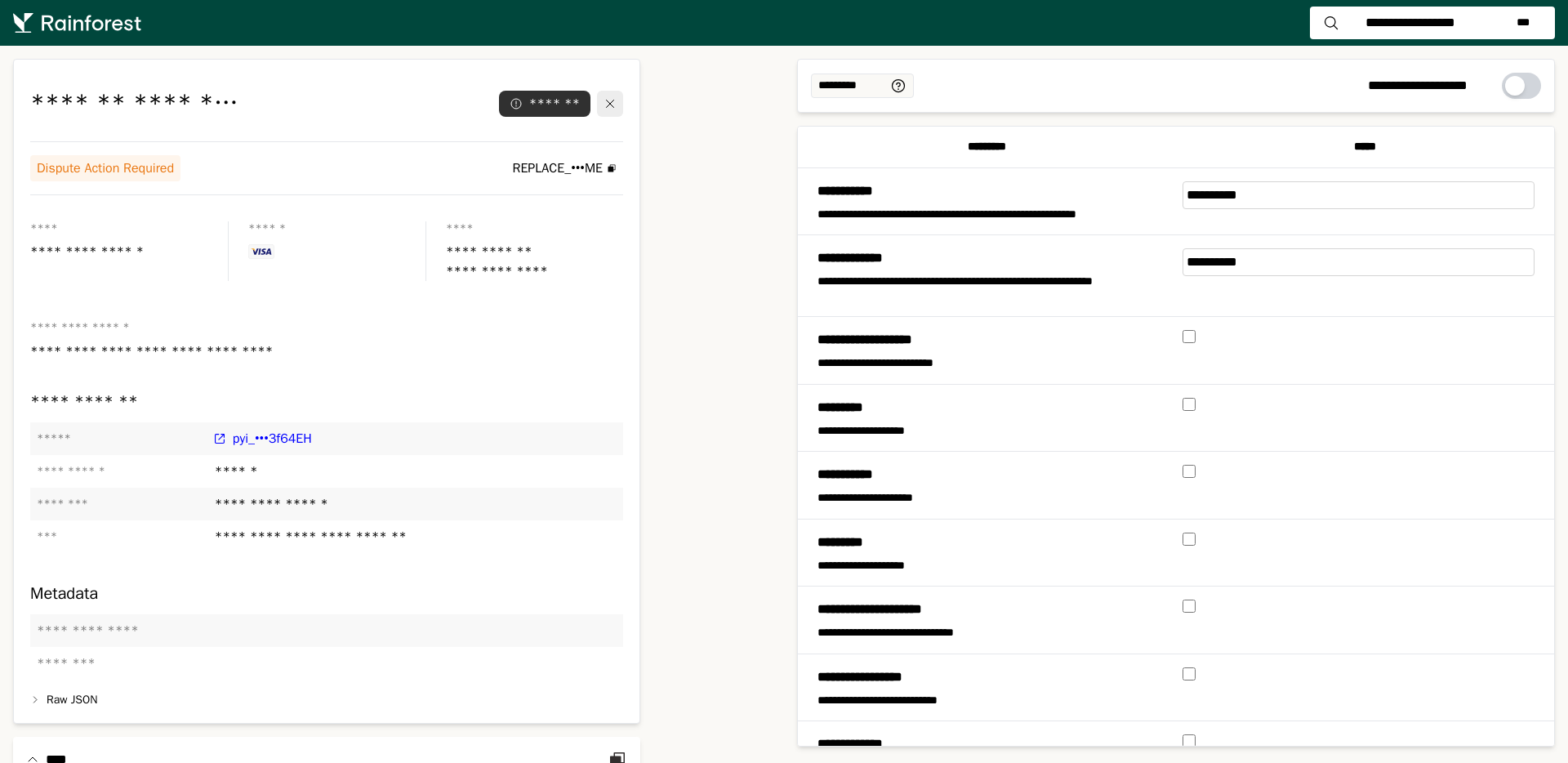 scroll, scrollTop: 0, scrollLeft: 0, axis: both 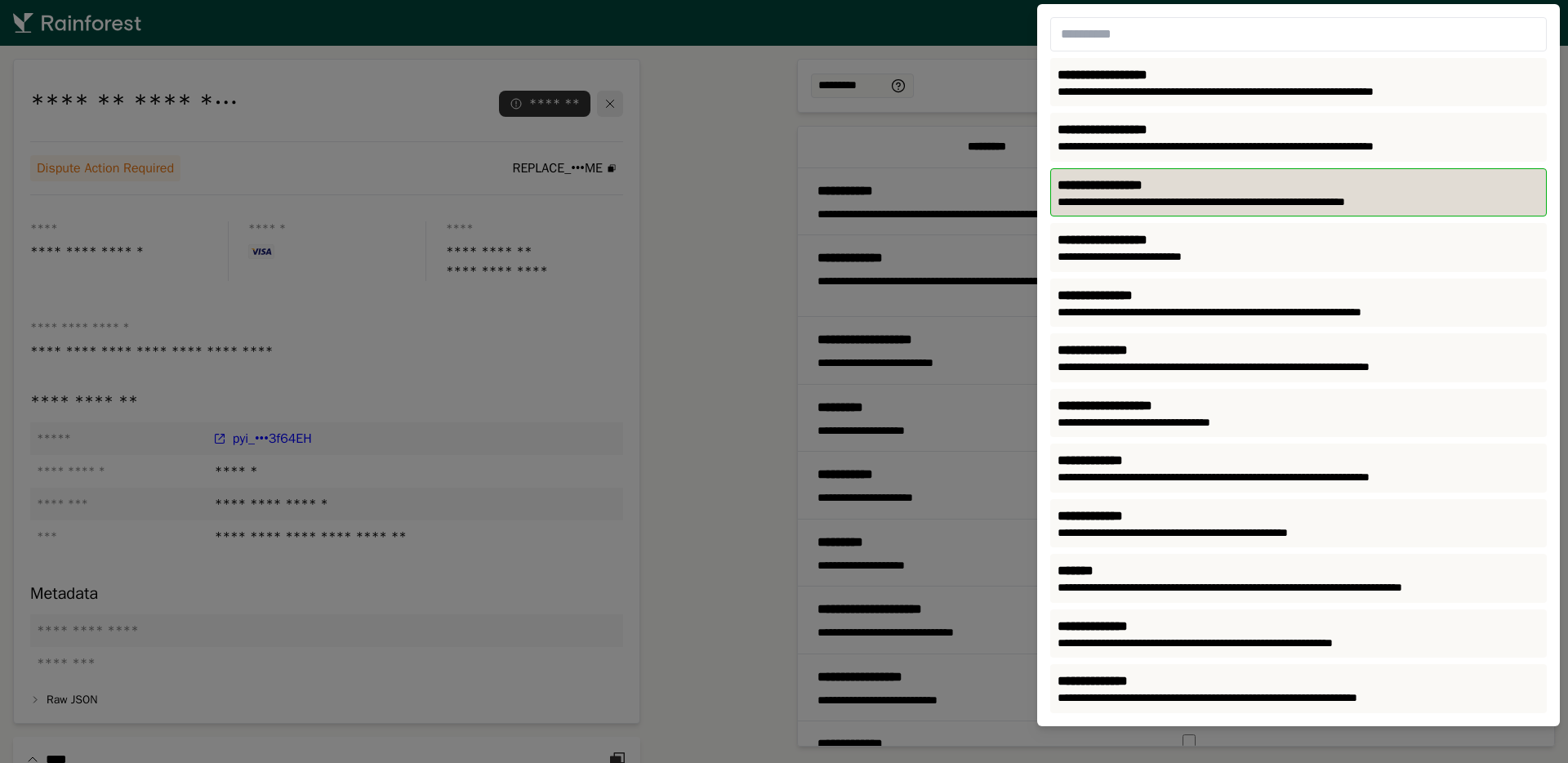 click on "**********" at bounding box center [1298, 185] 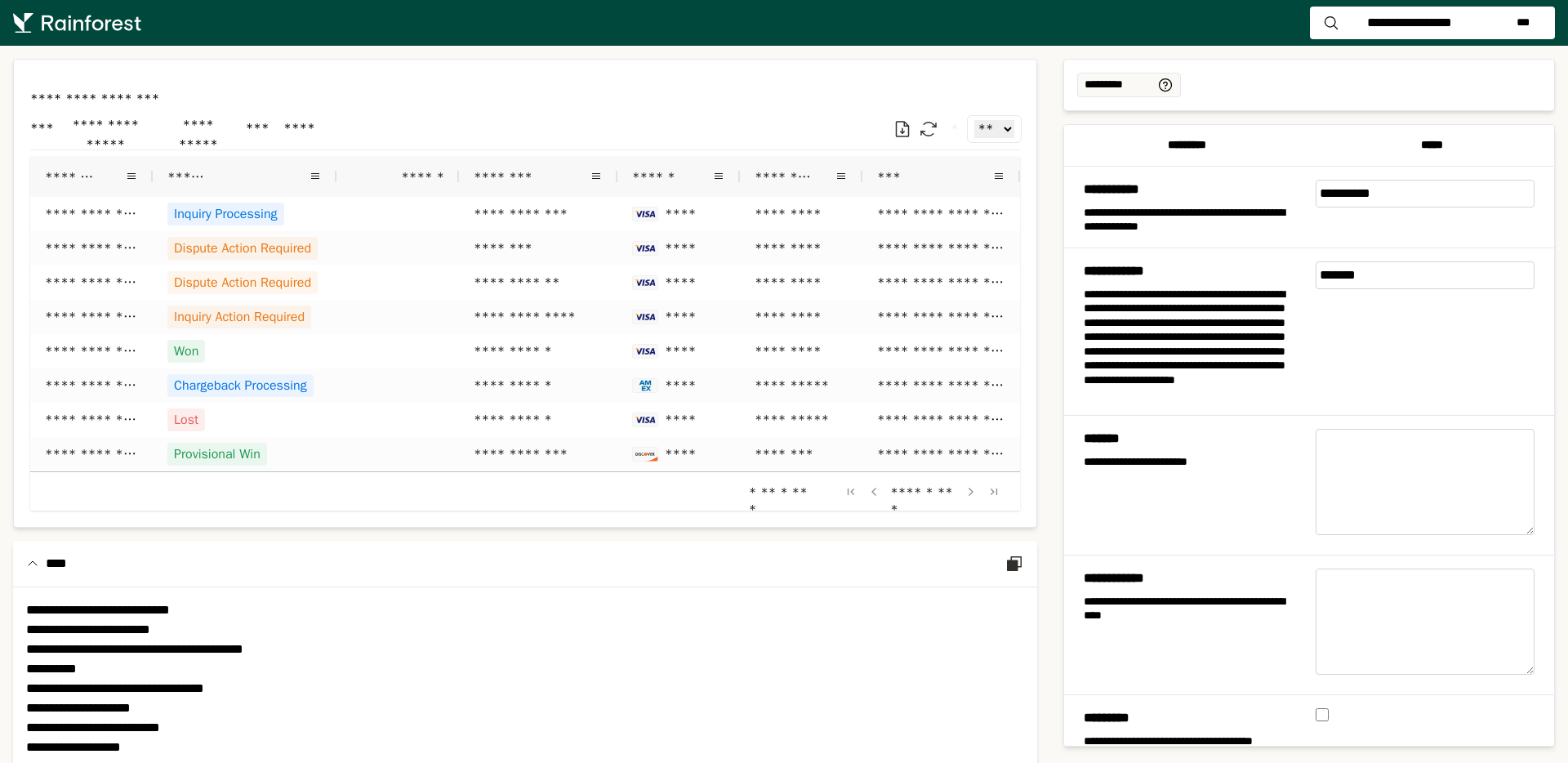 scroll, scrollTop: 0, scrollLeft: 0, axis: both 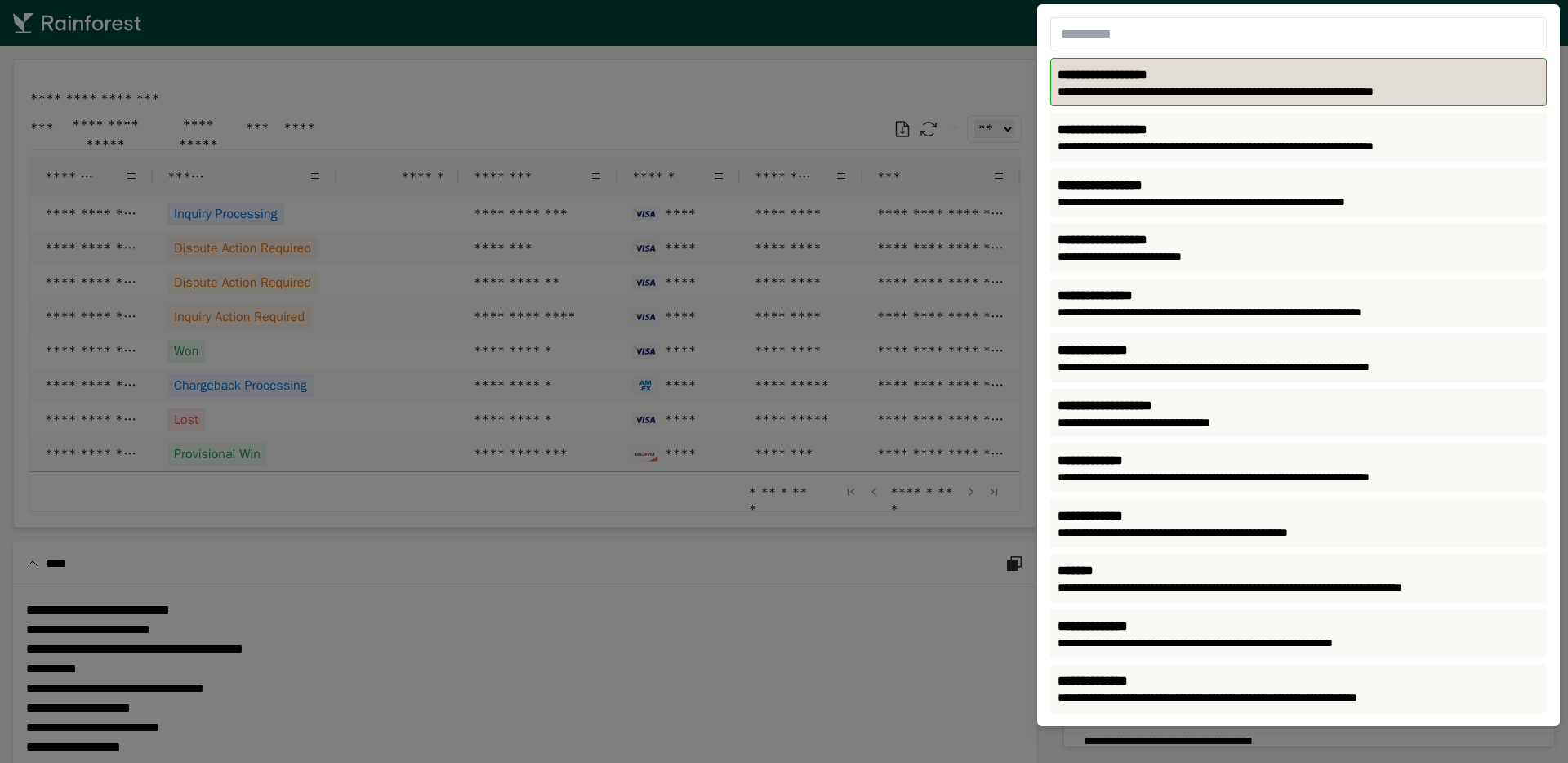 click on "**********" at bounding box center [1298, 365] 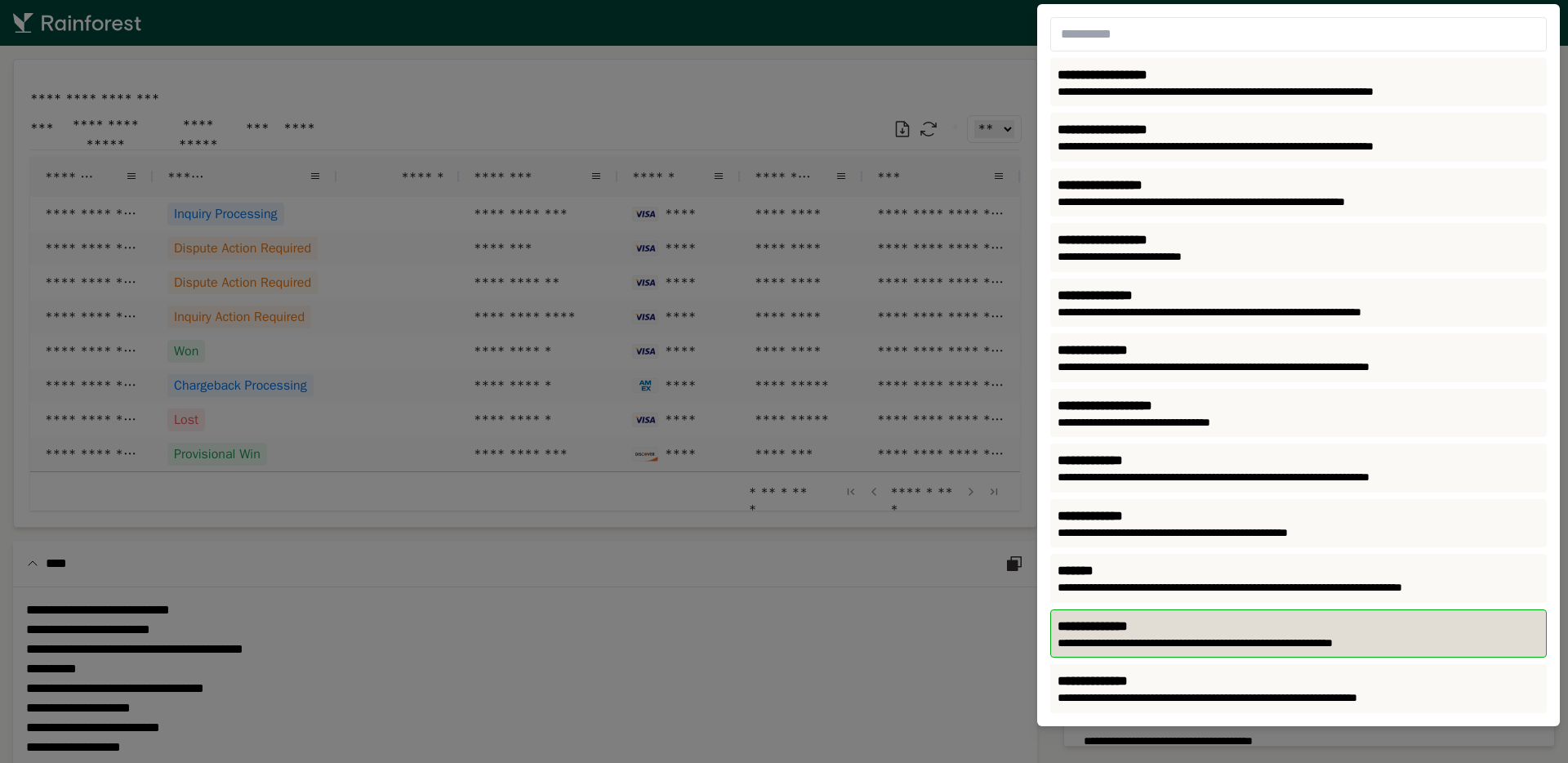 click on "**********" at bounding box center (1298, 365) 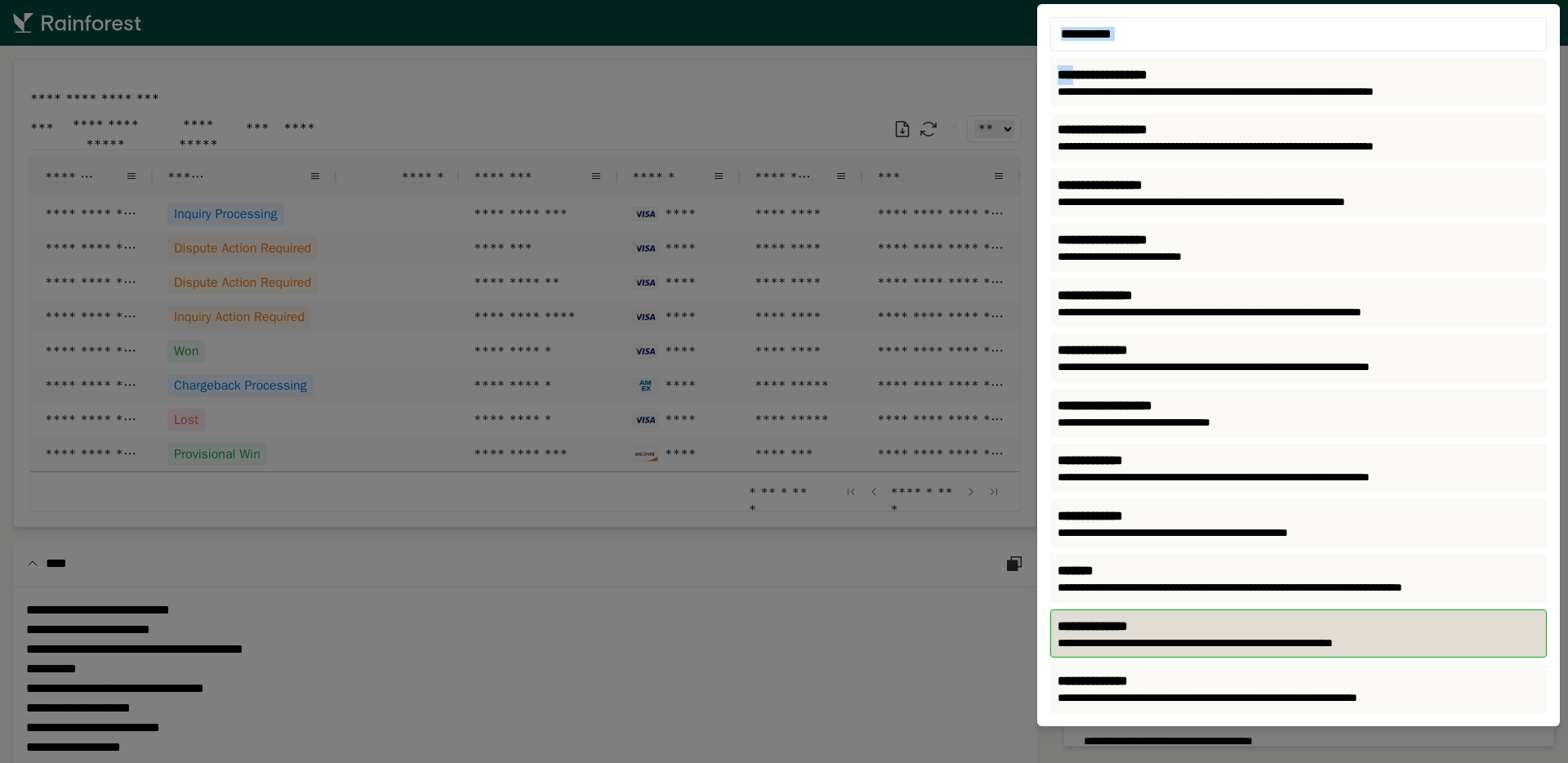 click on "**********" at bounding box center (1298, 365) 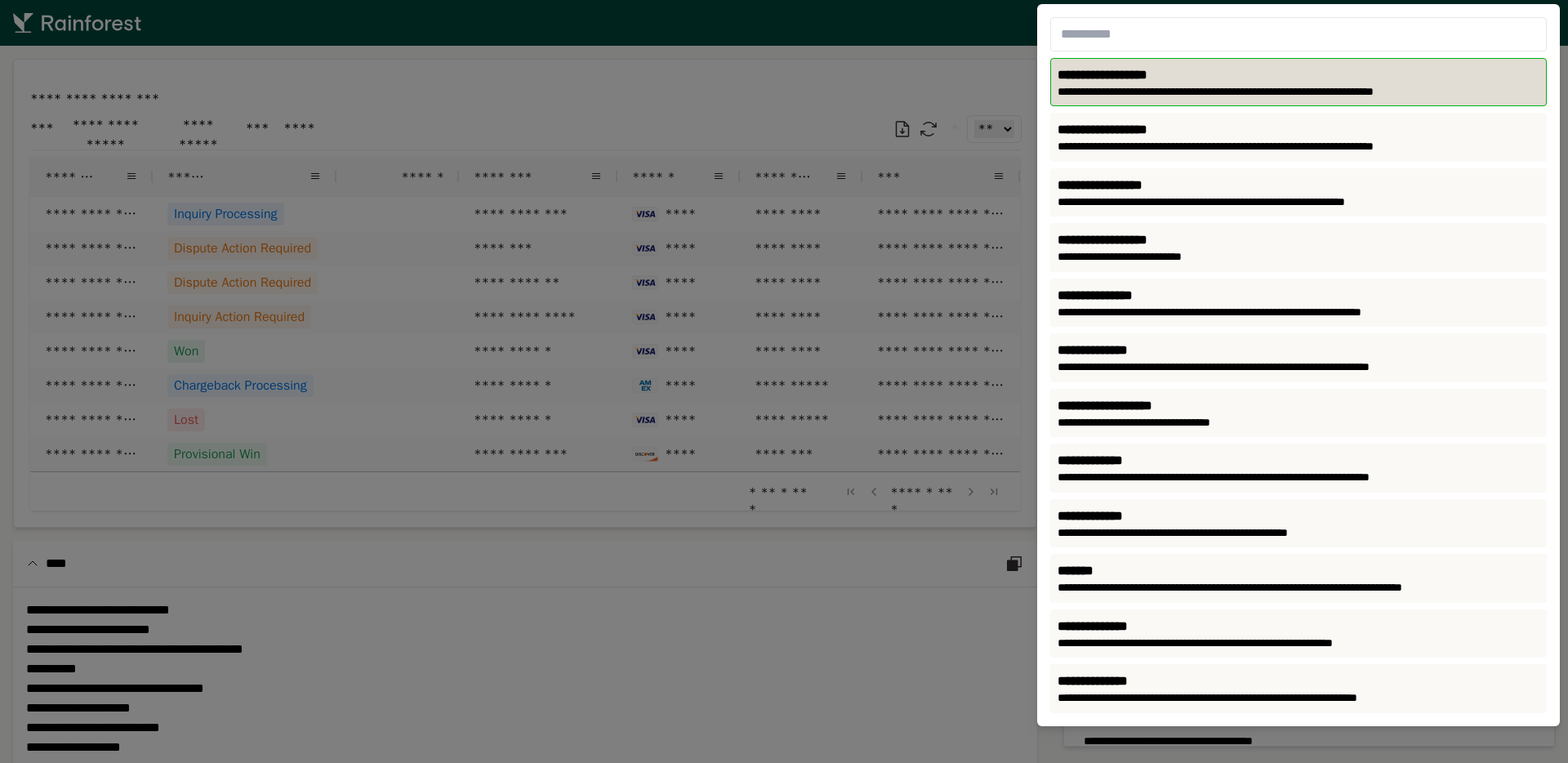 click on "**********" at bounding box center (1298, 365) 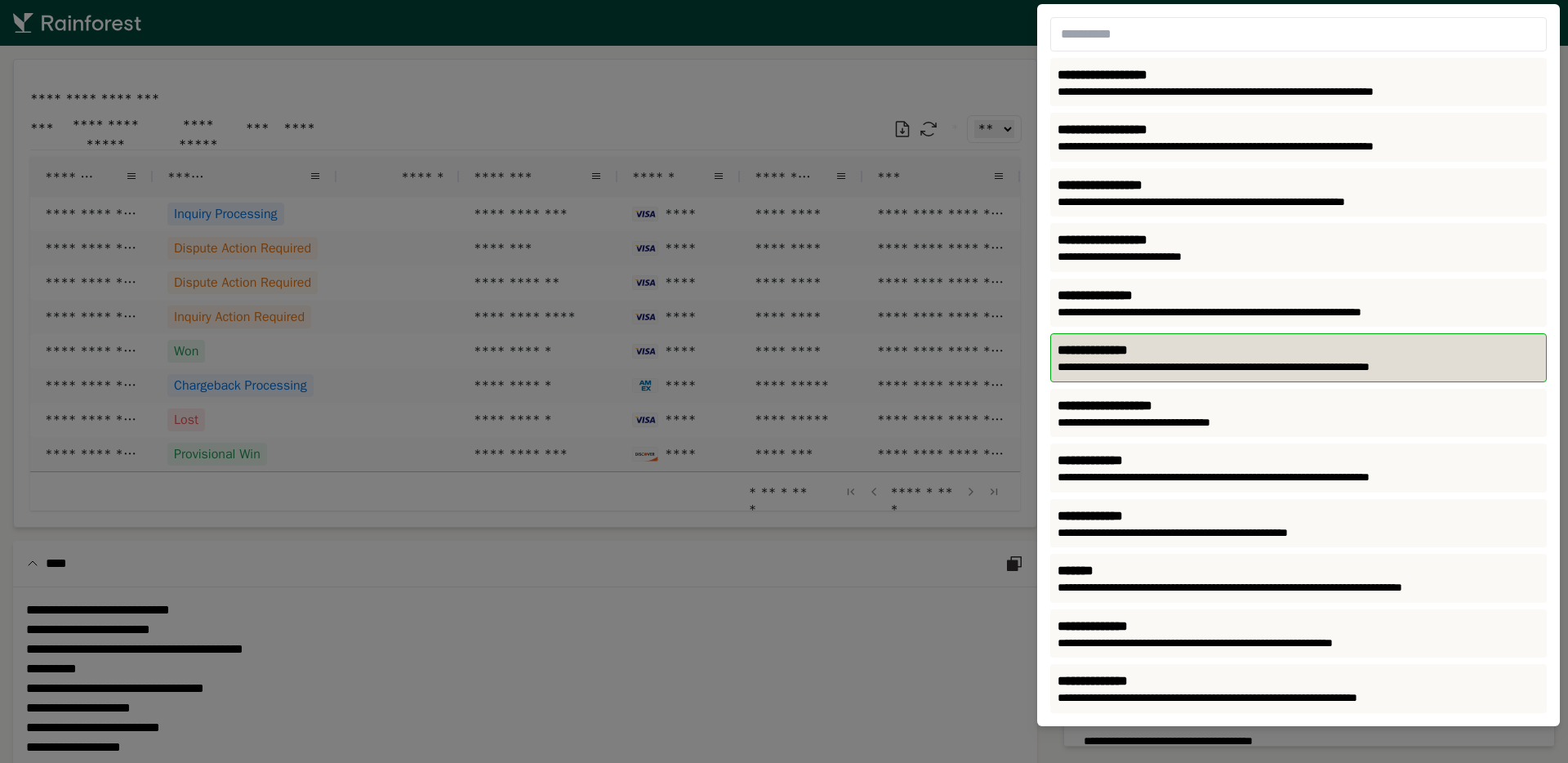 click on "**********" at bounding box center (1298, 350) 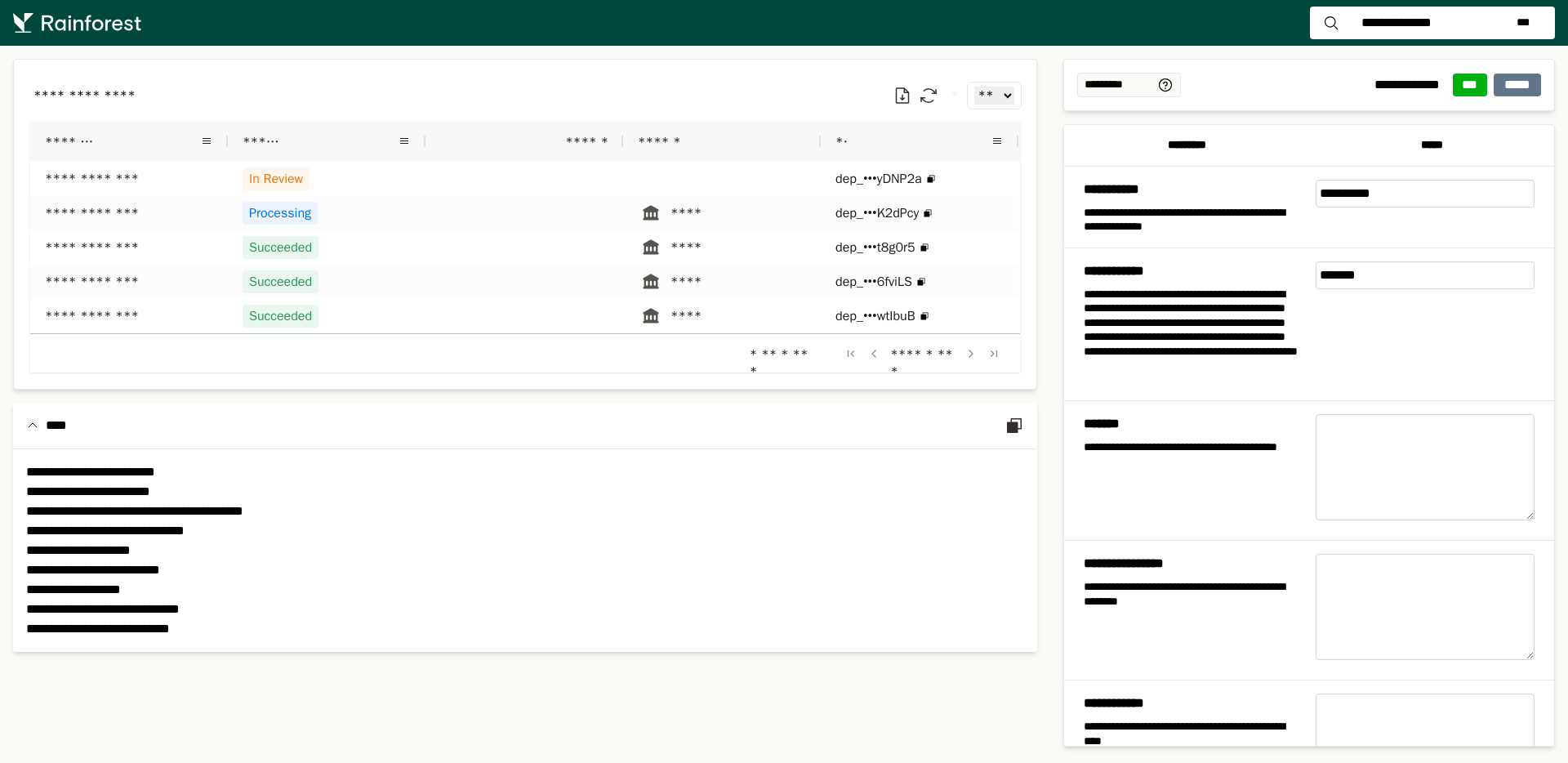 scroll, scrollTop: 0, scrollLeft: 0, axis: both 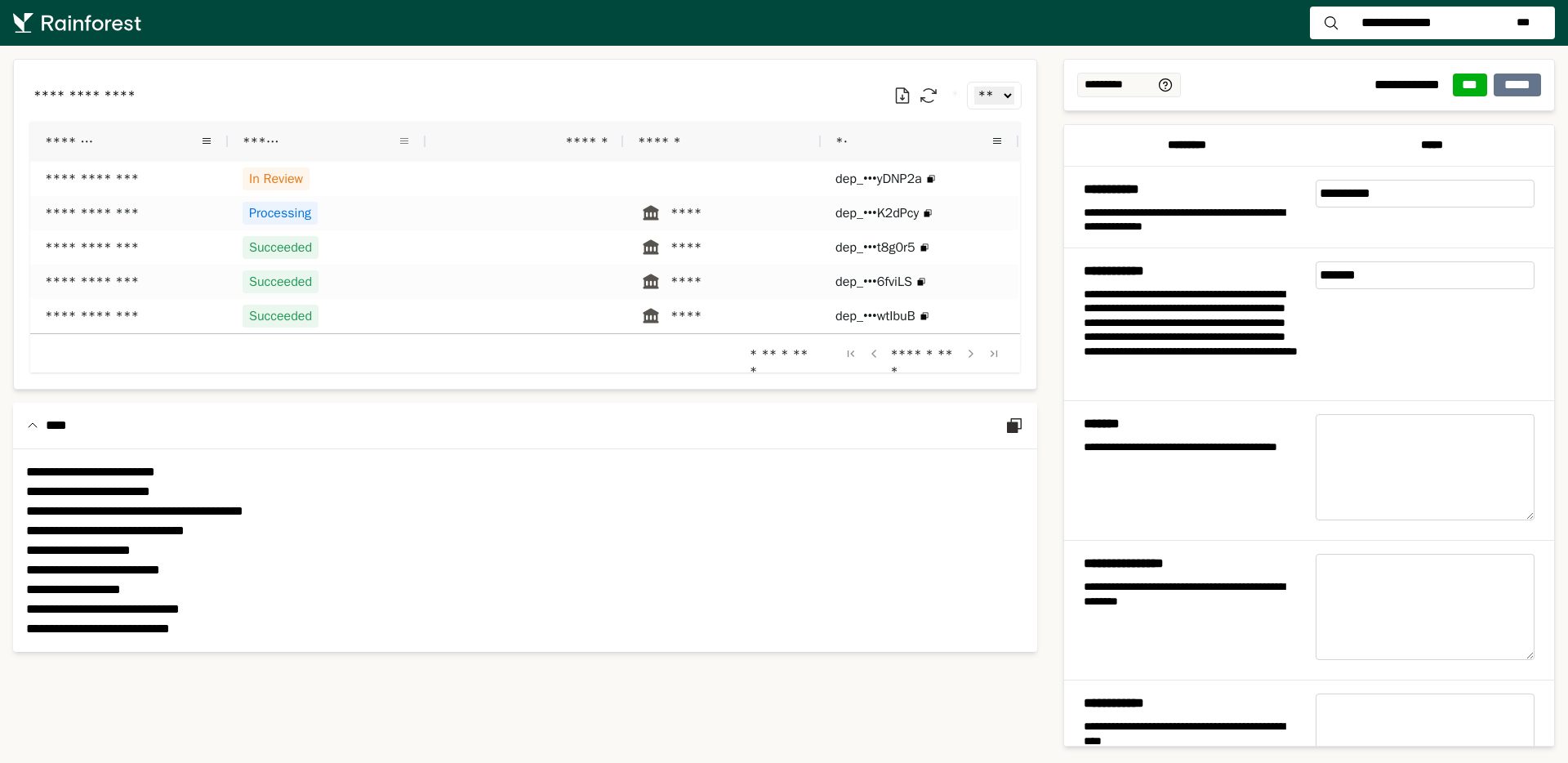 click at bounding box center (404, 141) 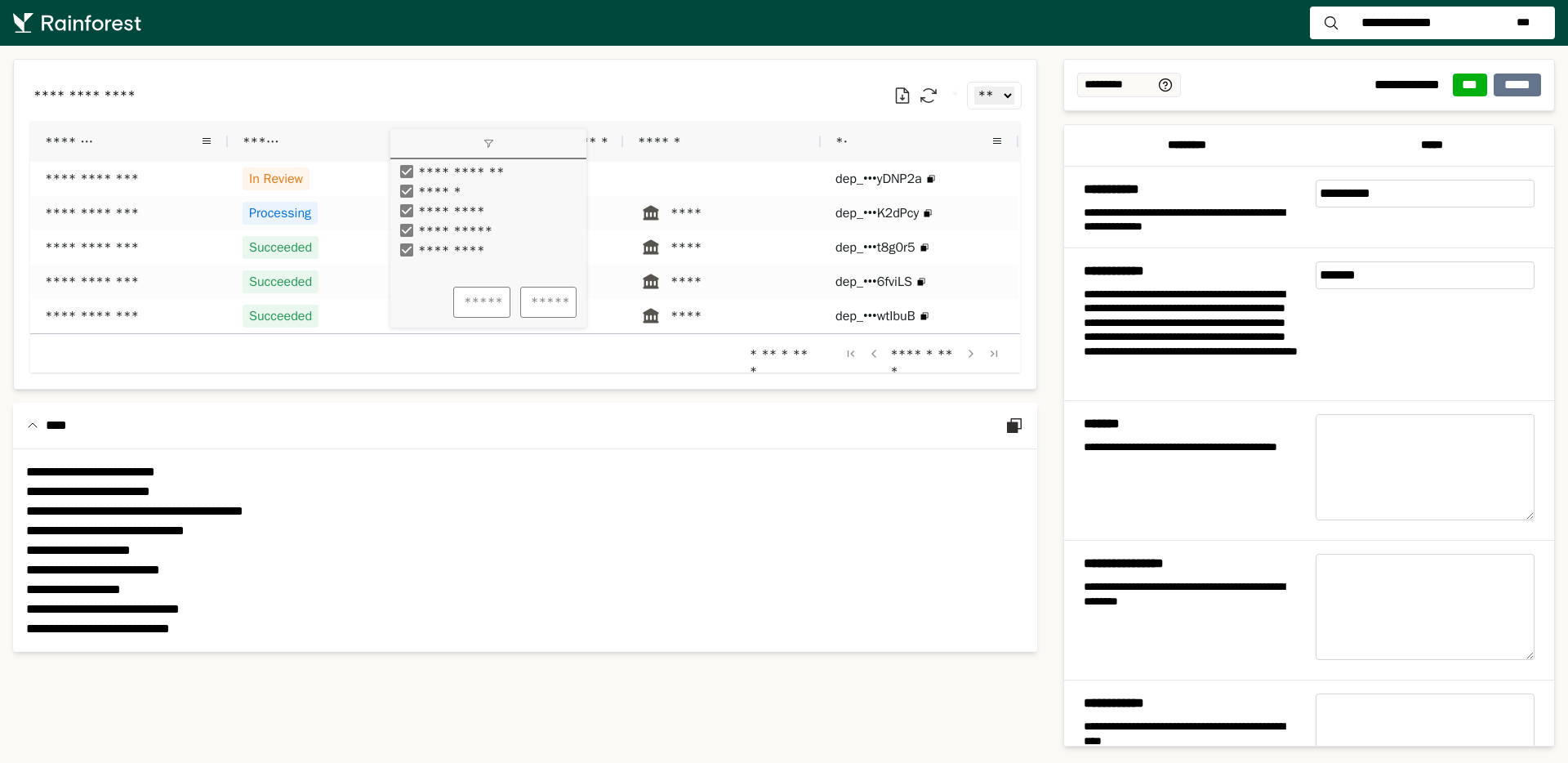 click at bounding box center (488, 145) 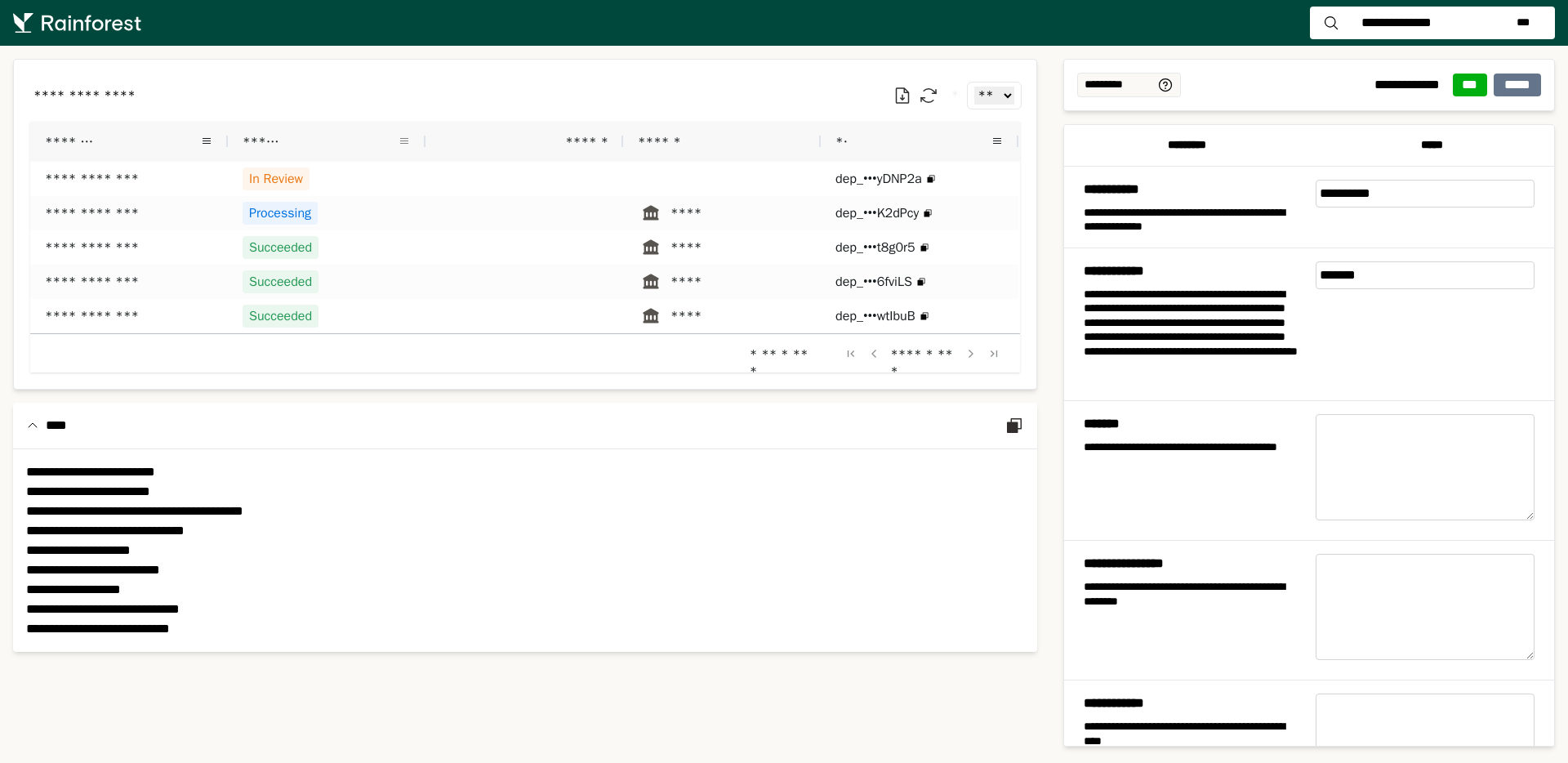 click at bounding box center (404, 141) 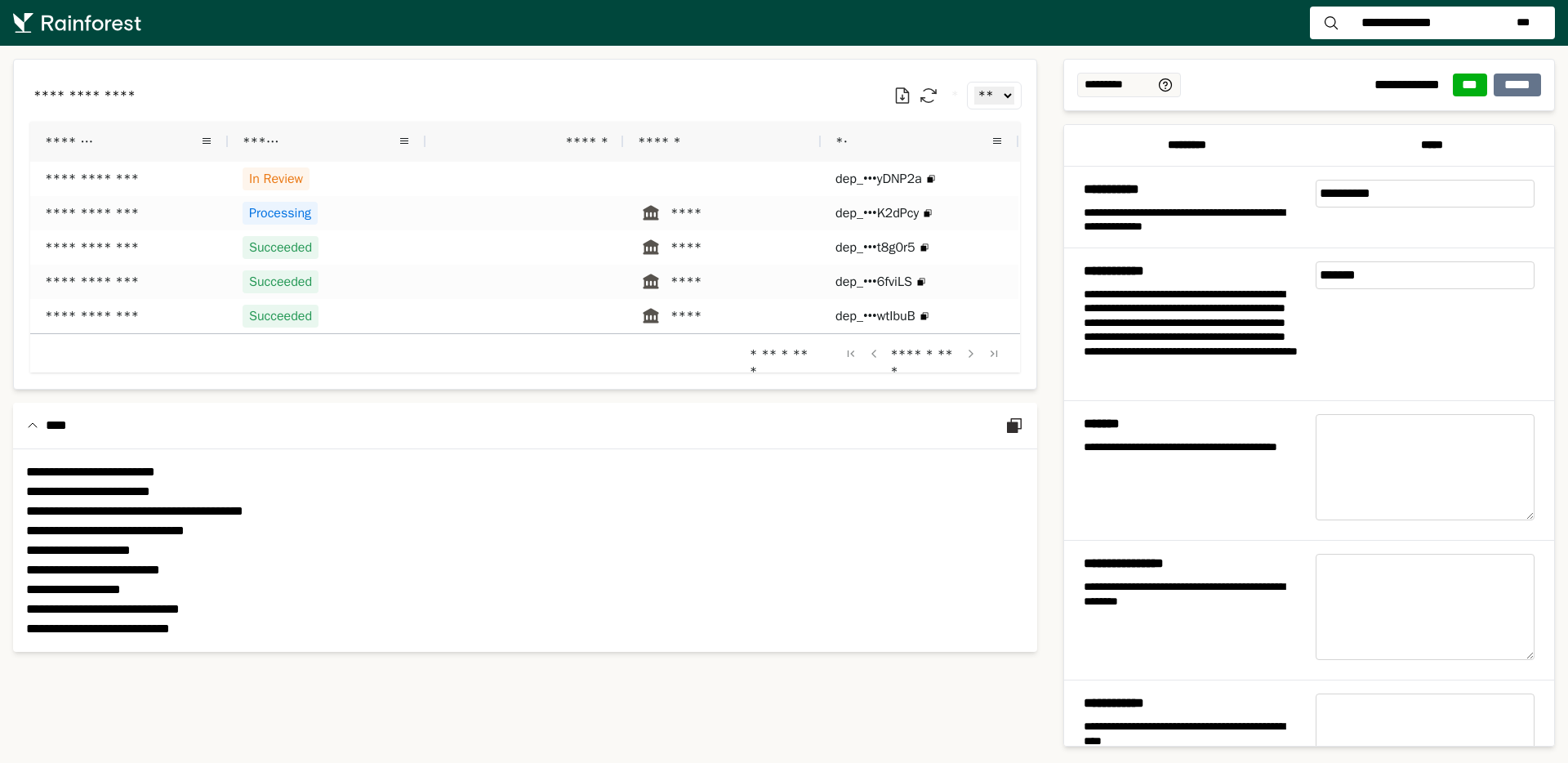 click on "**********" at bounding box center (525, 96) 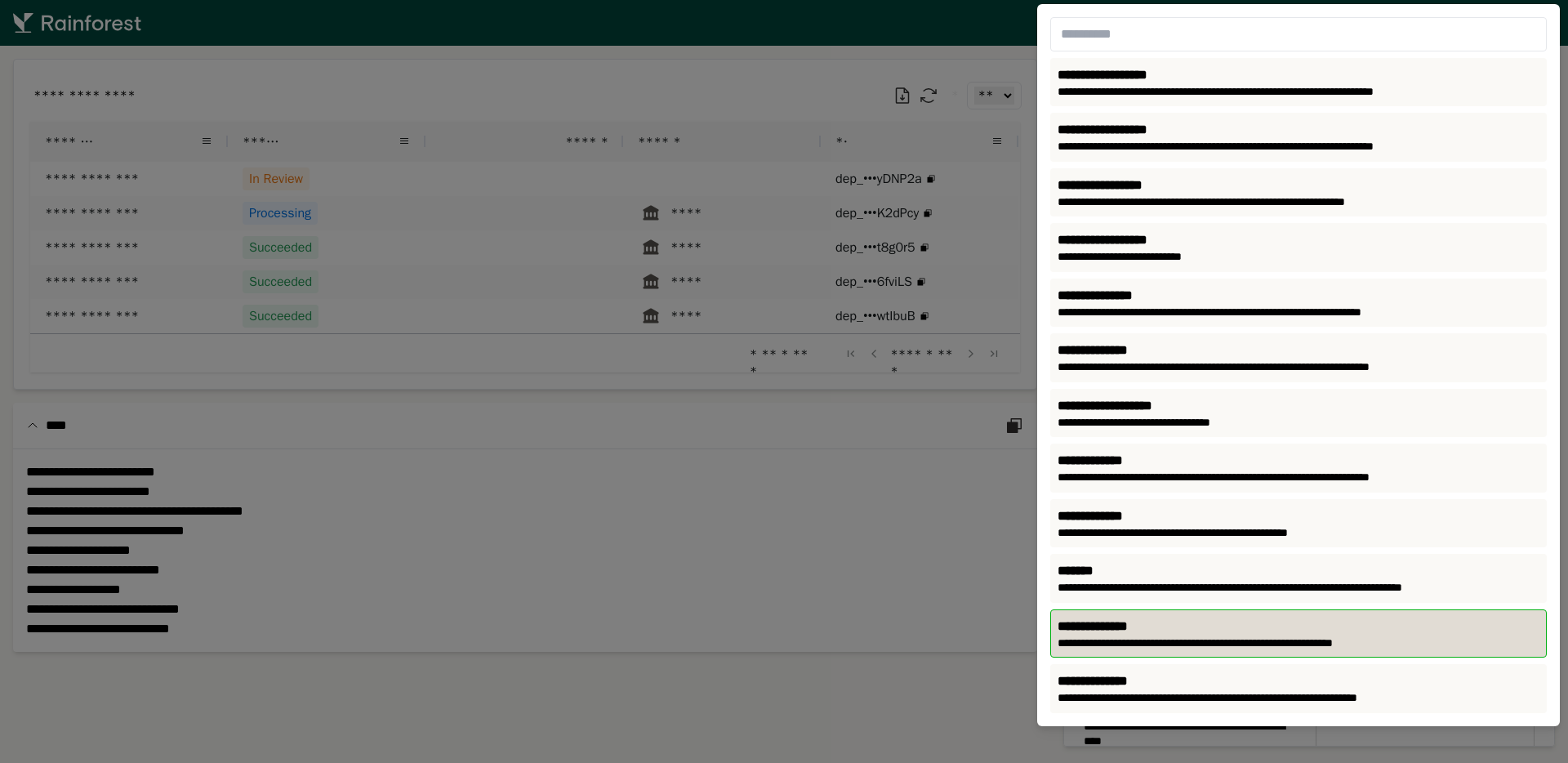 click on "**********" at bounding box center (1298, 365) 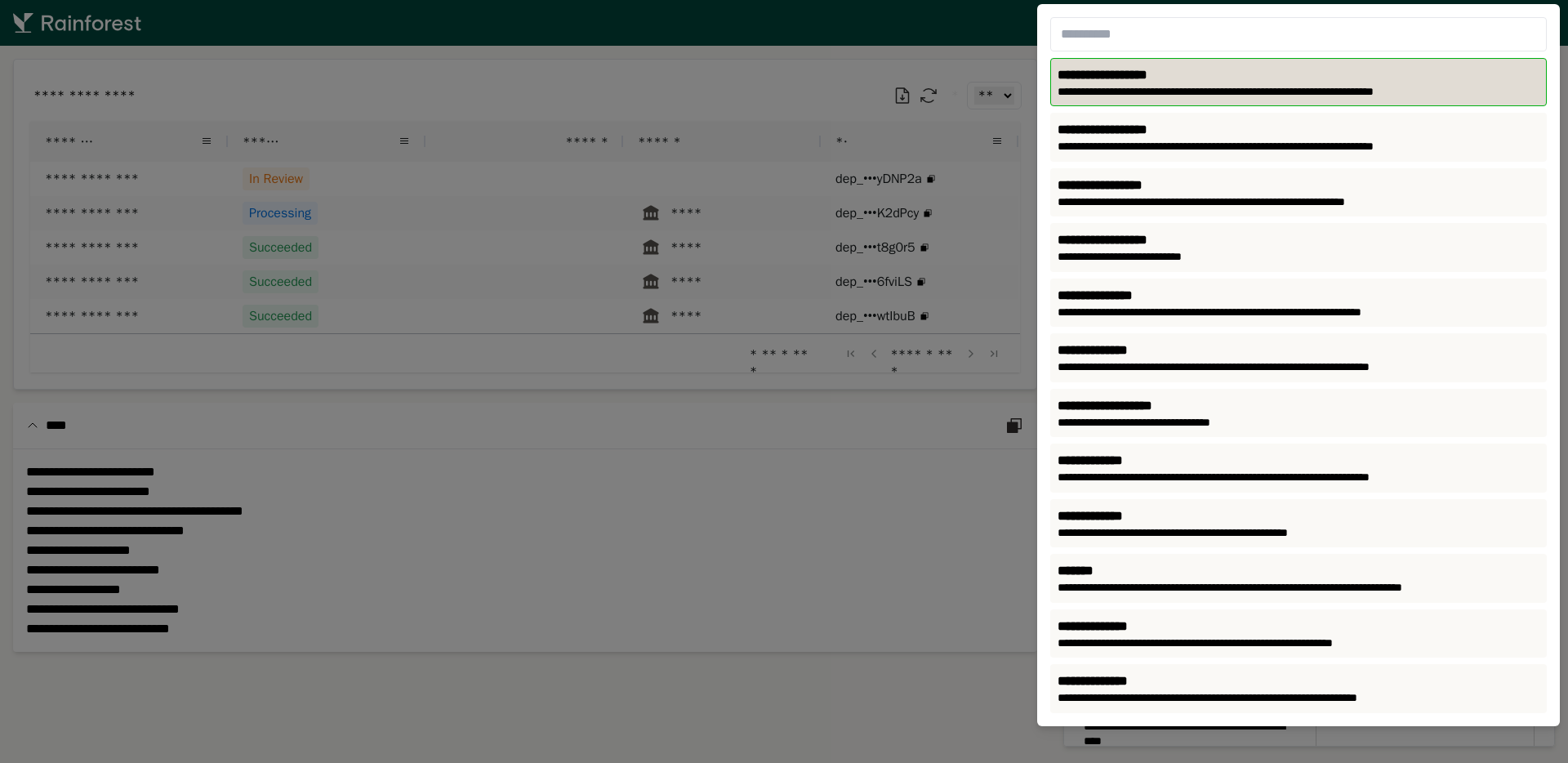 click on "**********" at bounding box center (1298, 365) 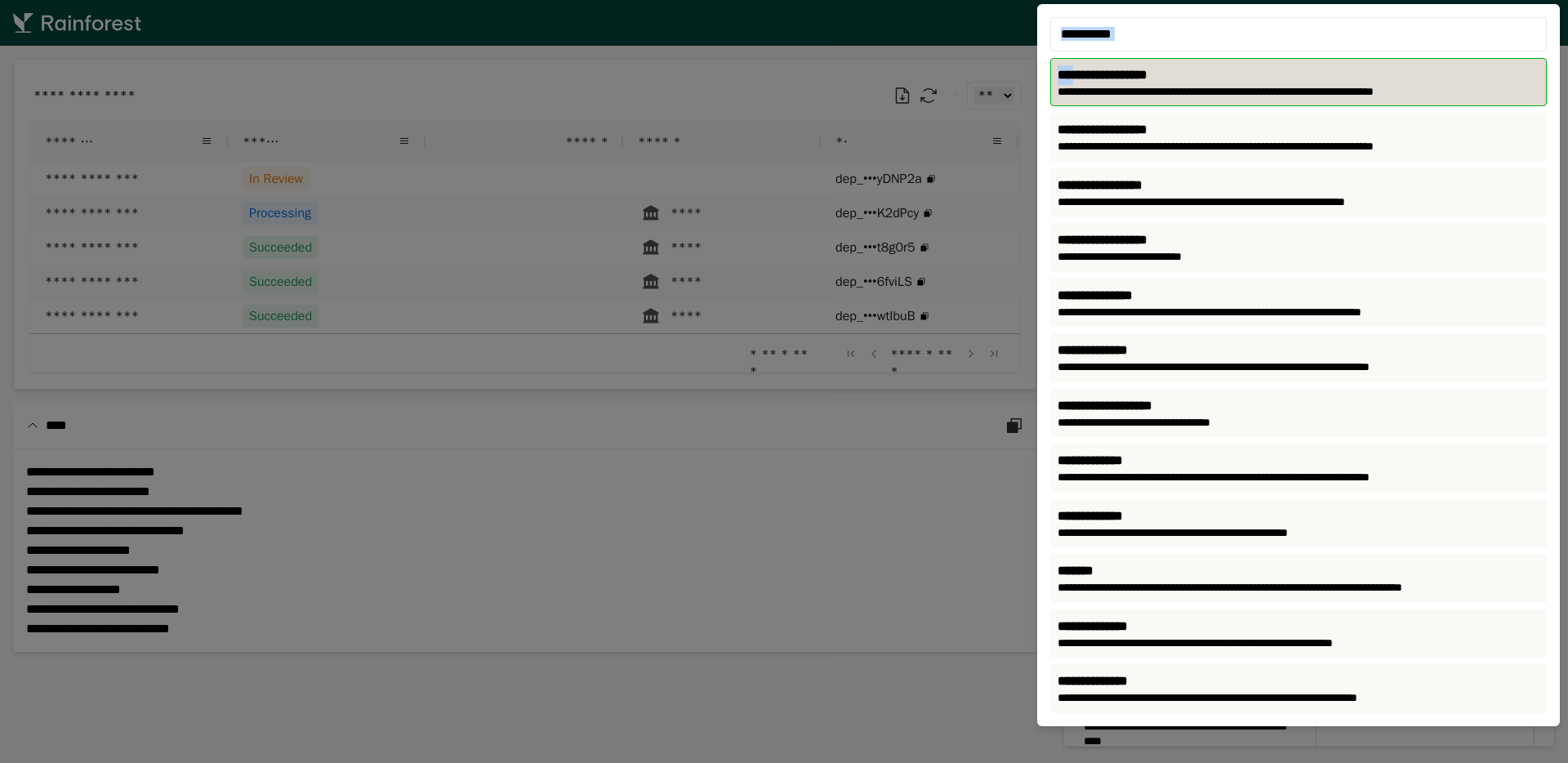 click on "**********" at bounding box center (1298, 365) 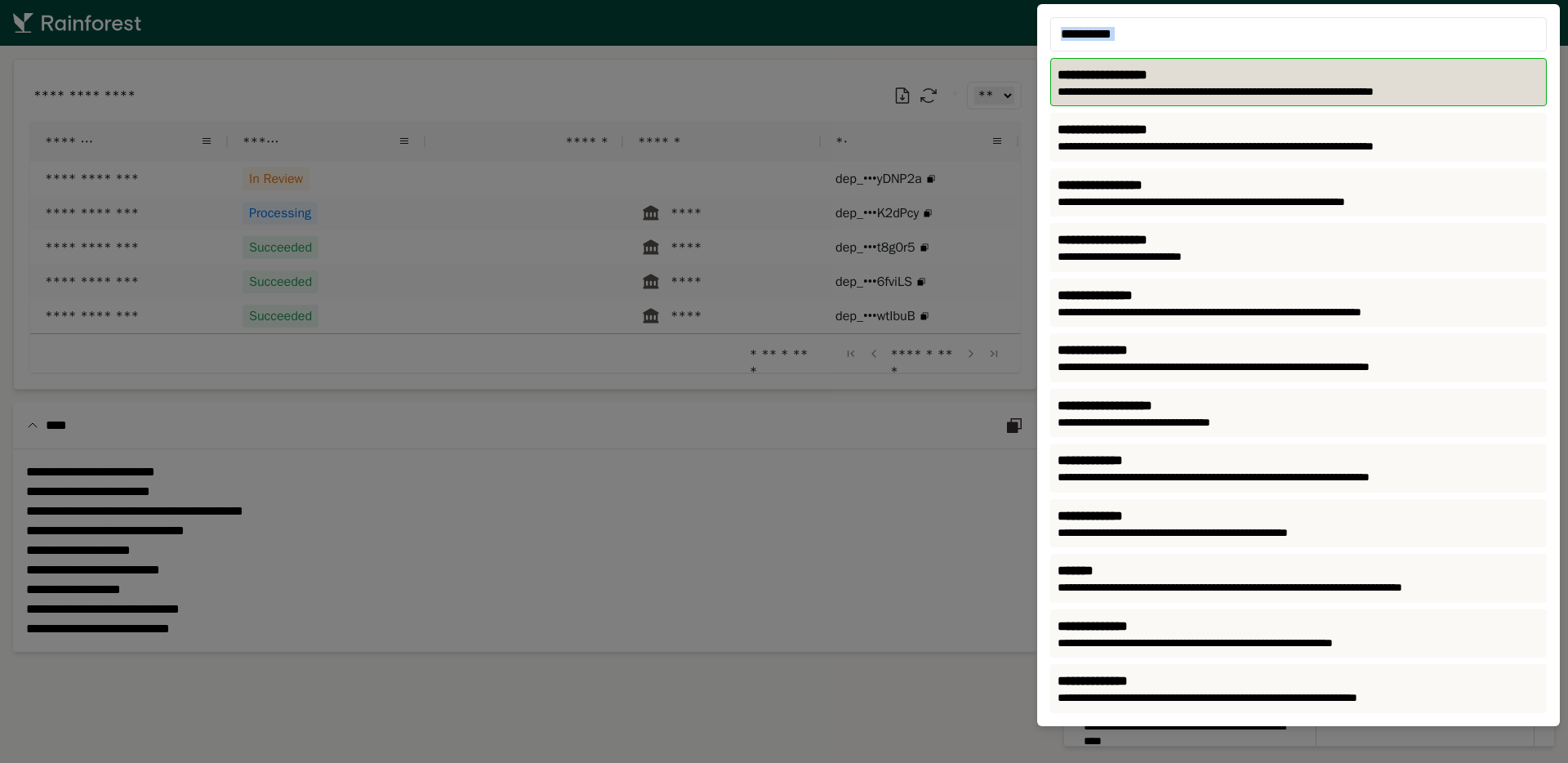 click on "**********" at bounding box center (1298, 365) 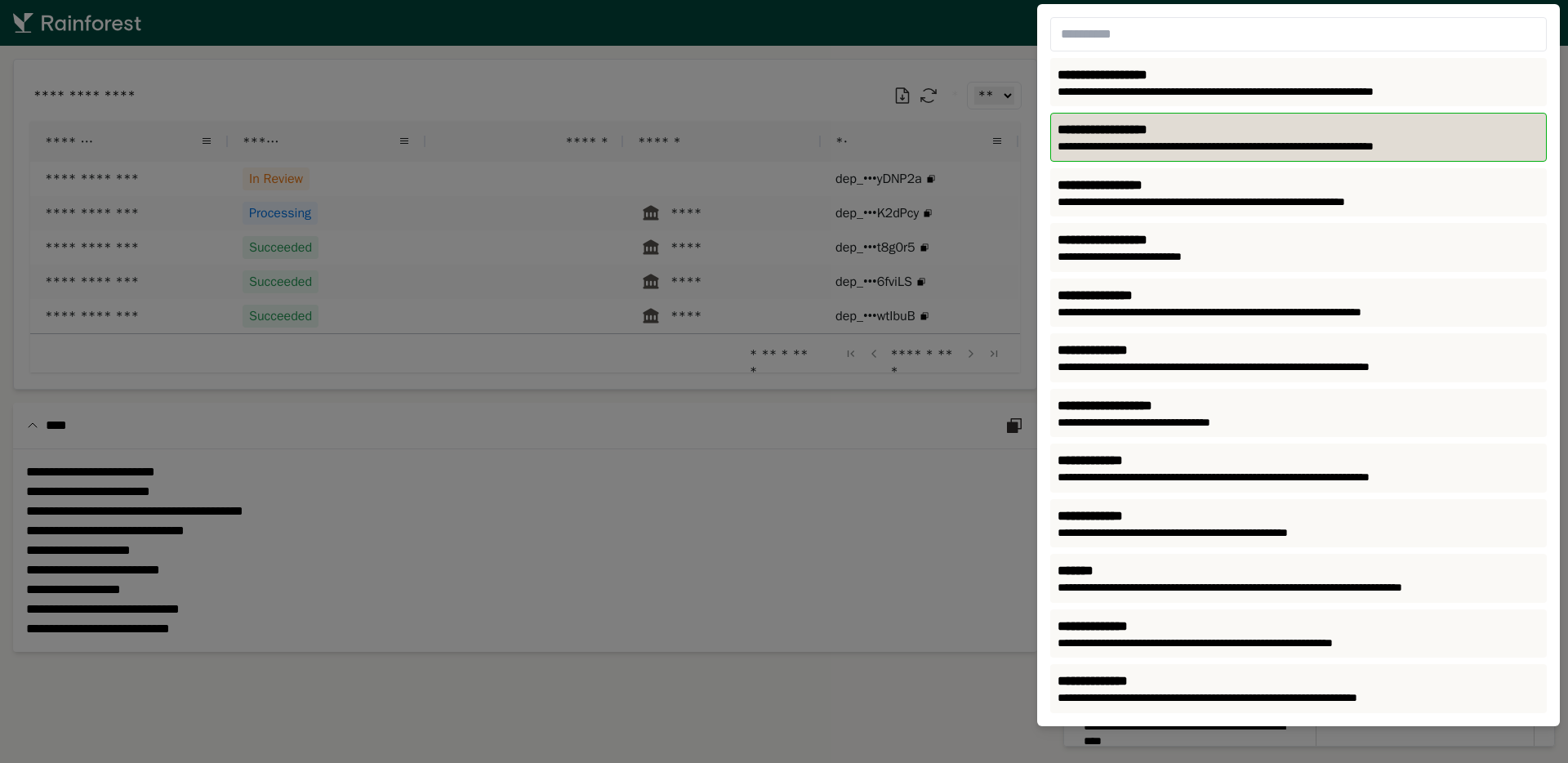 click on "**********" 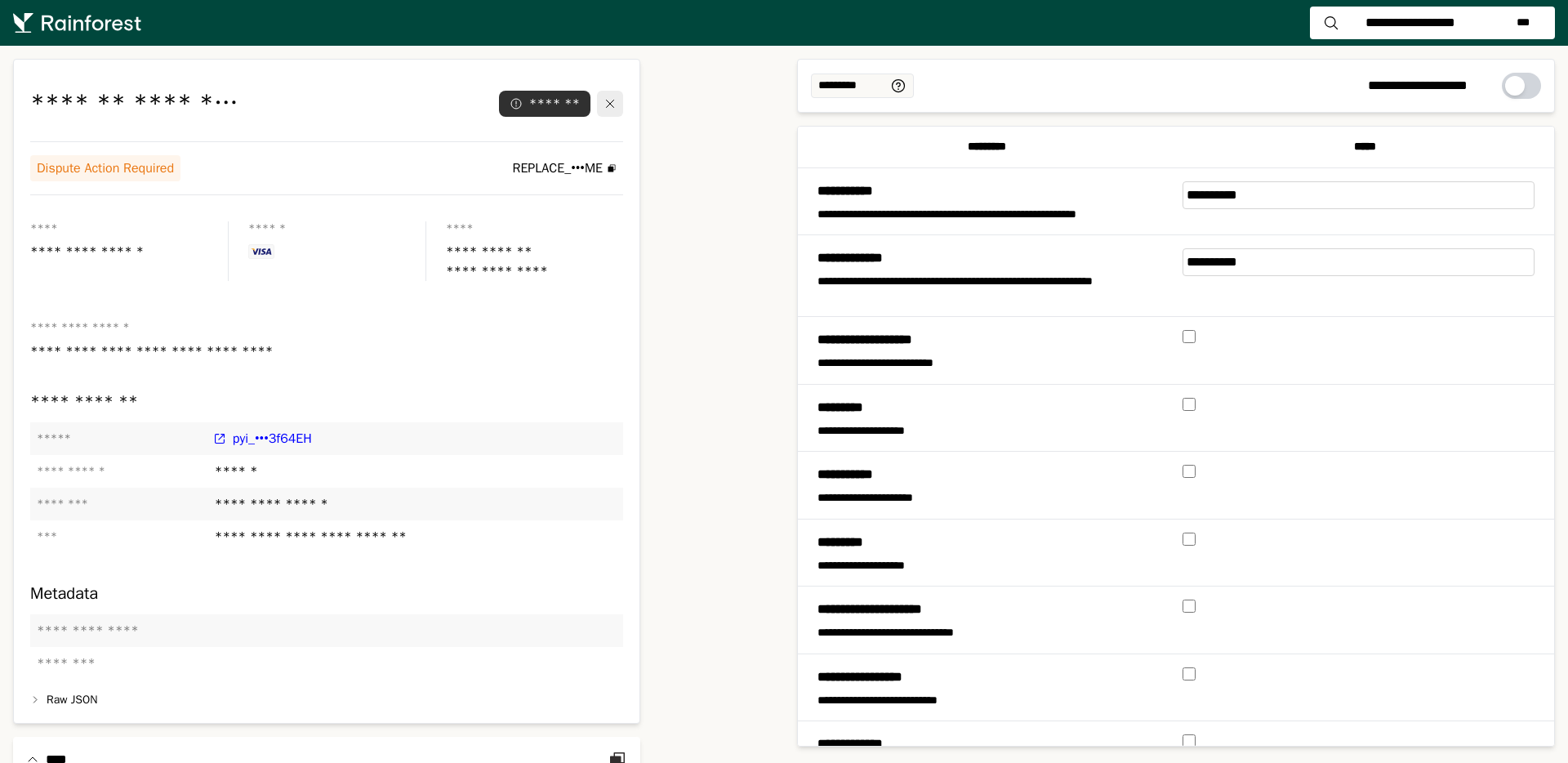 scroll, scrollTop: 0, scrollLeft: 0, axis: both 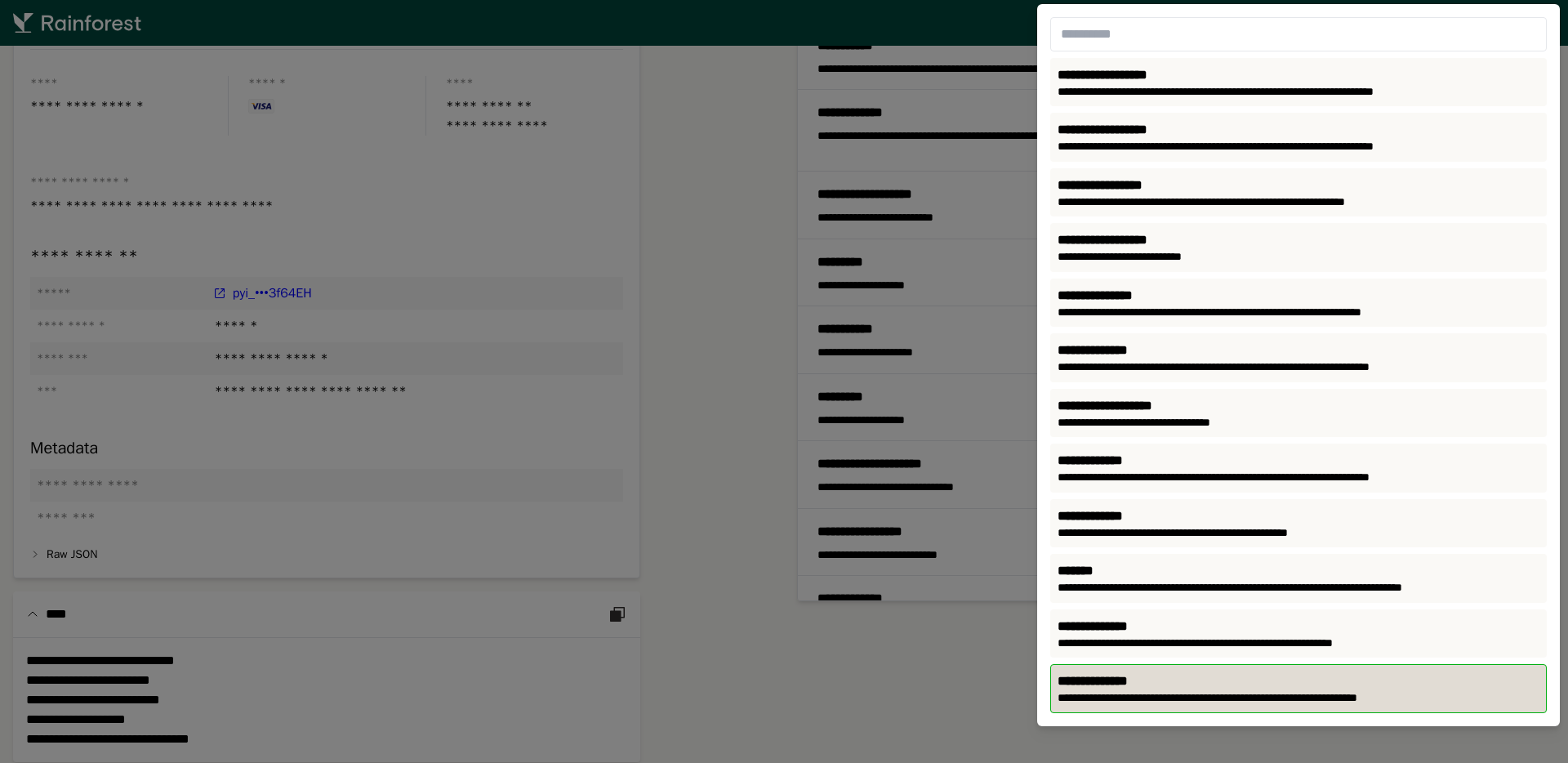 click on "**********" at bounding box center [1298, 698] 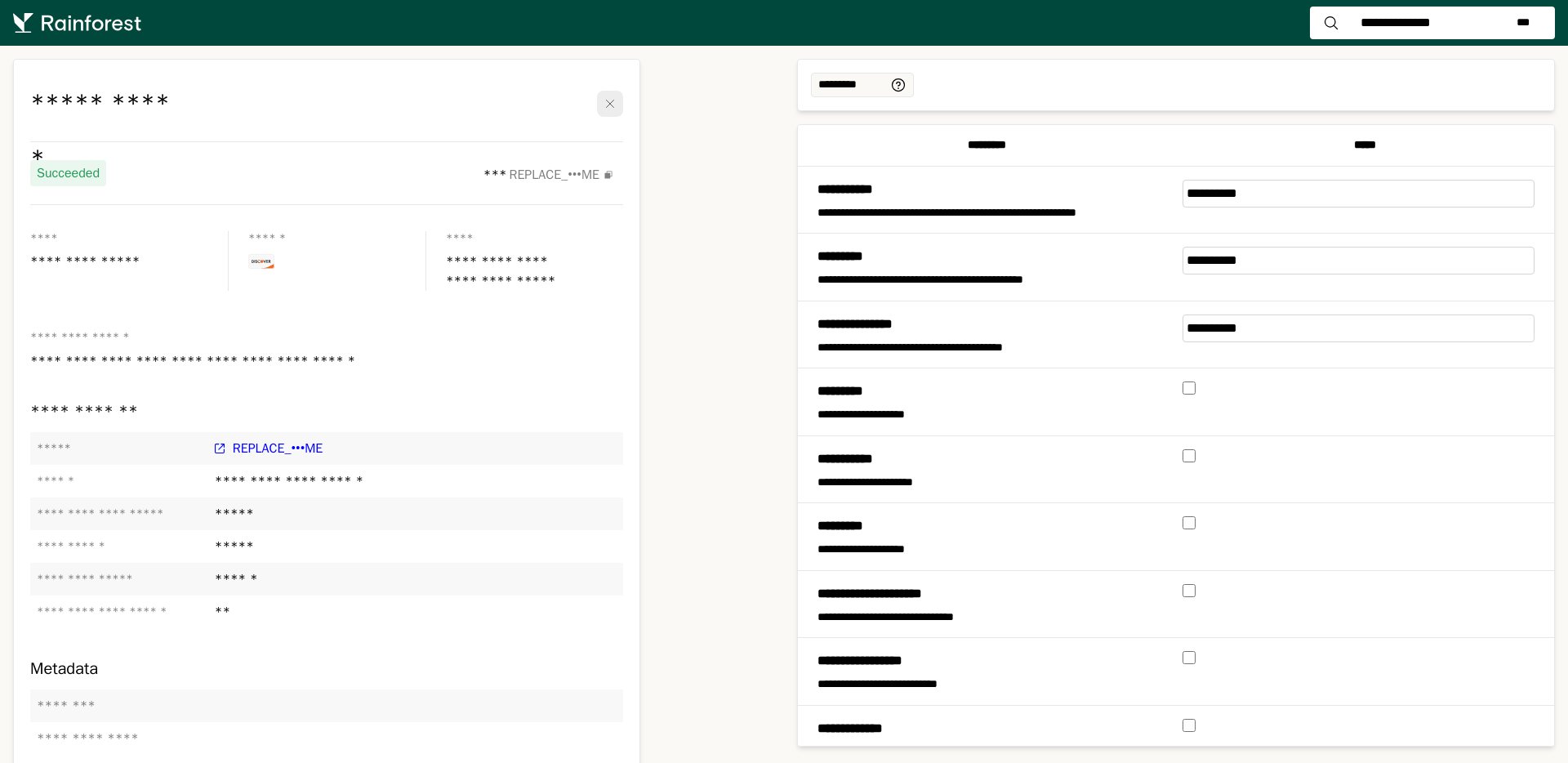 scroll, scrollTop: 0, scrollLeft: 0, axis: both 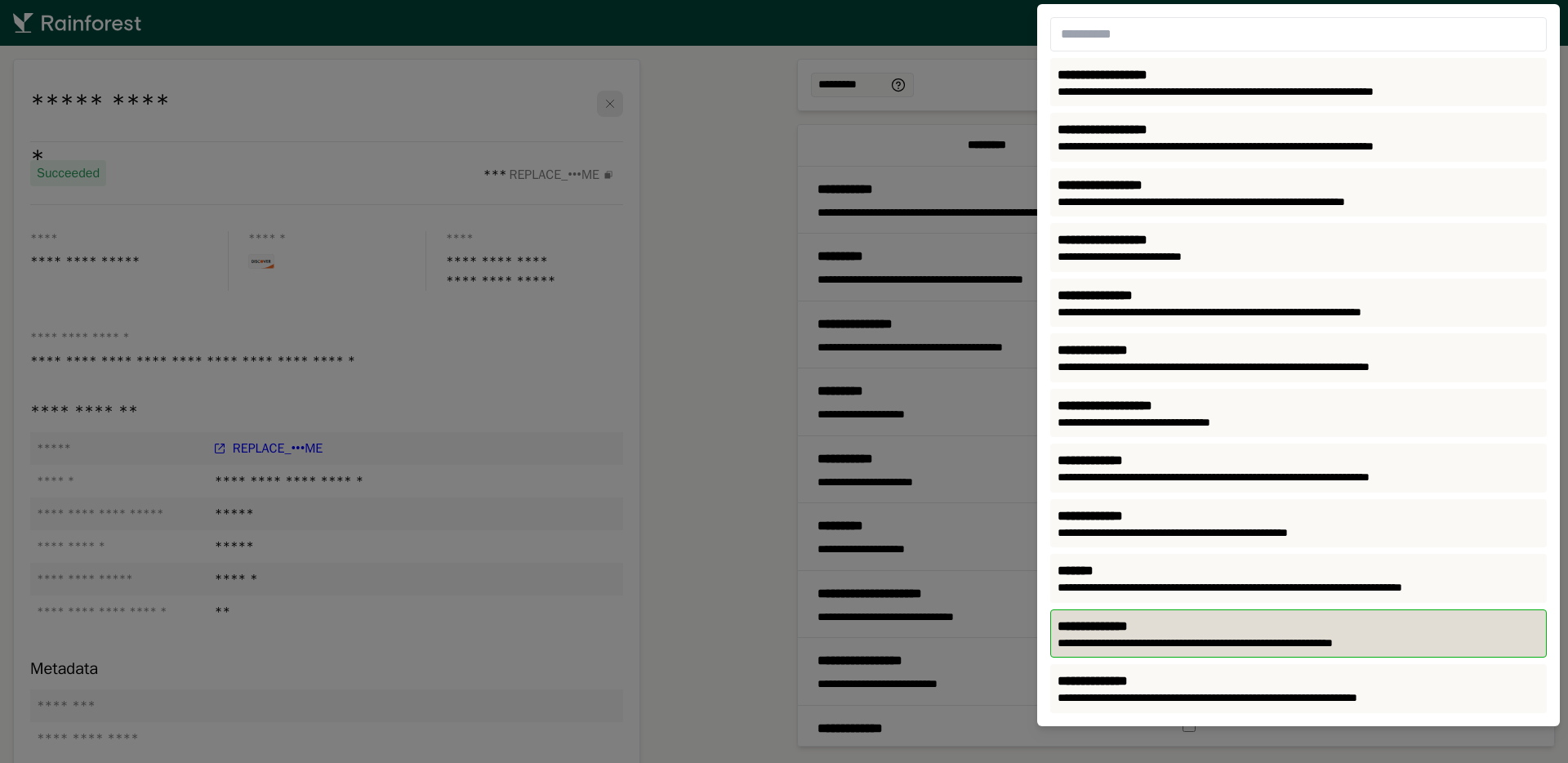 click on "**********" at bounding box center [1298, 644] 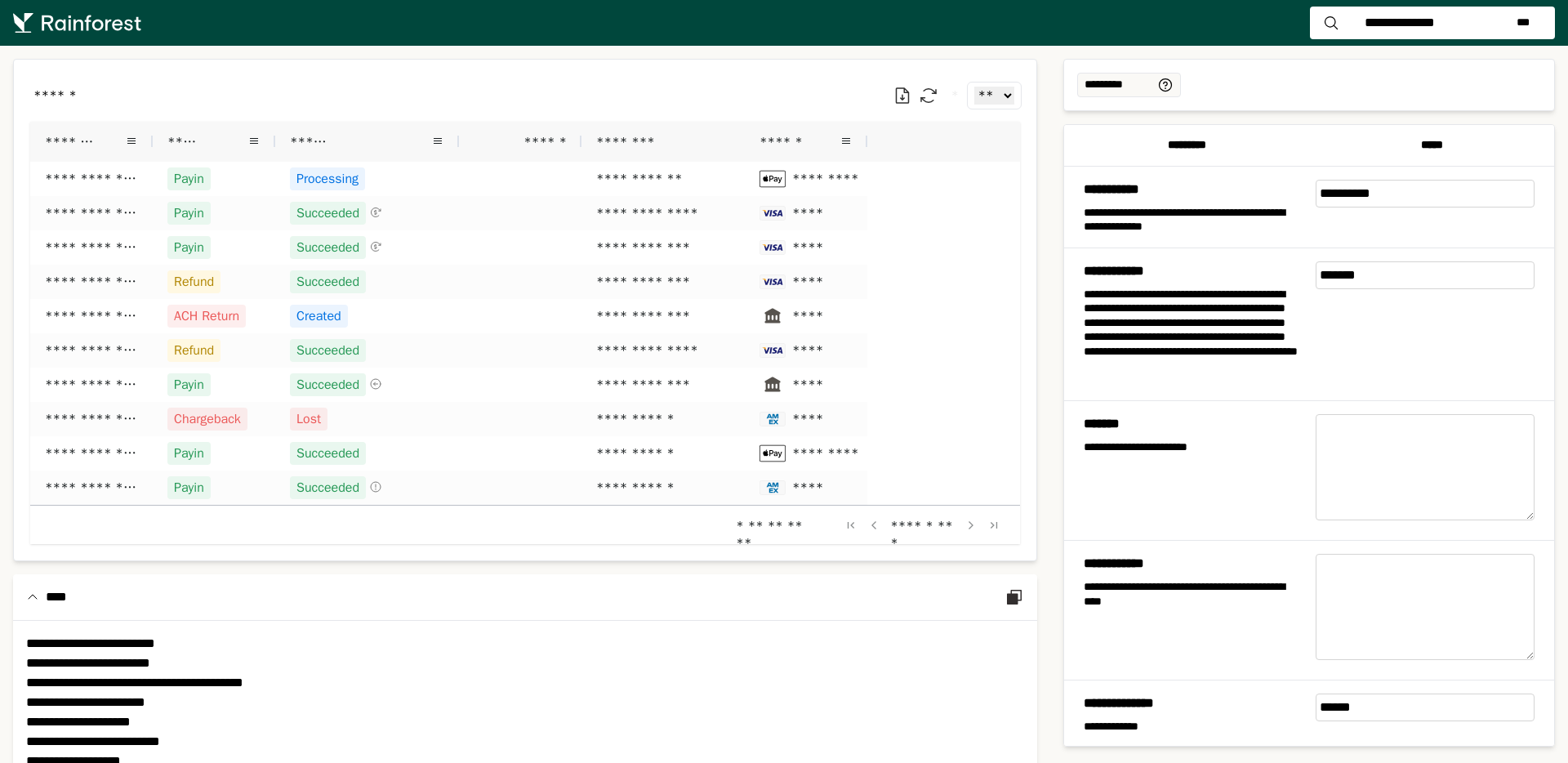 scroll, scrollTop: 0, scrollLeft: 0, axis: both 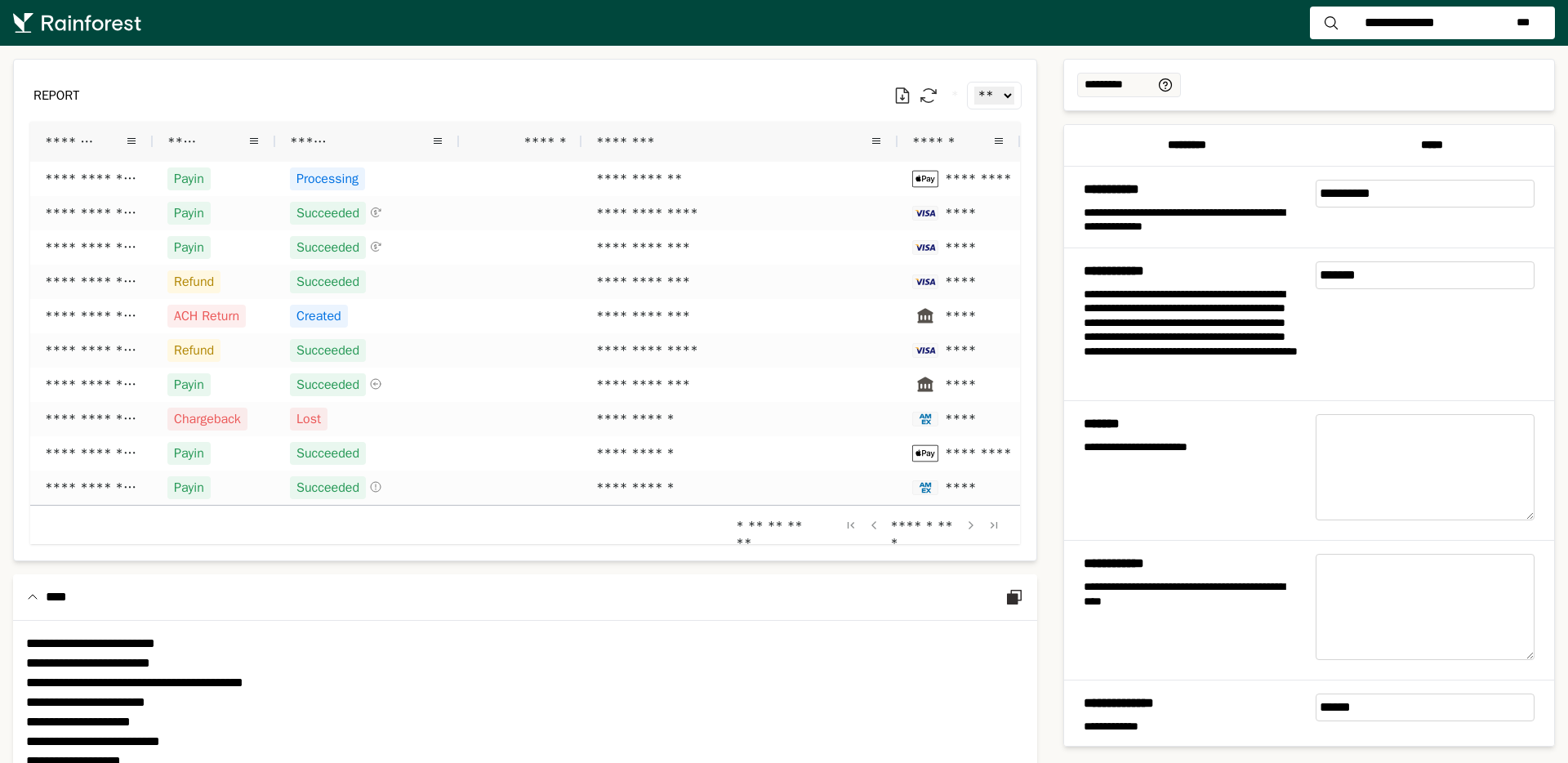 click on "**********" at bounding box center [1400, 23] 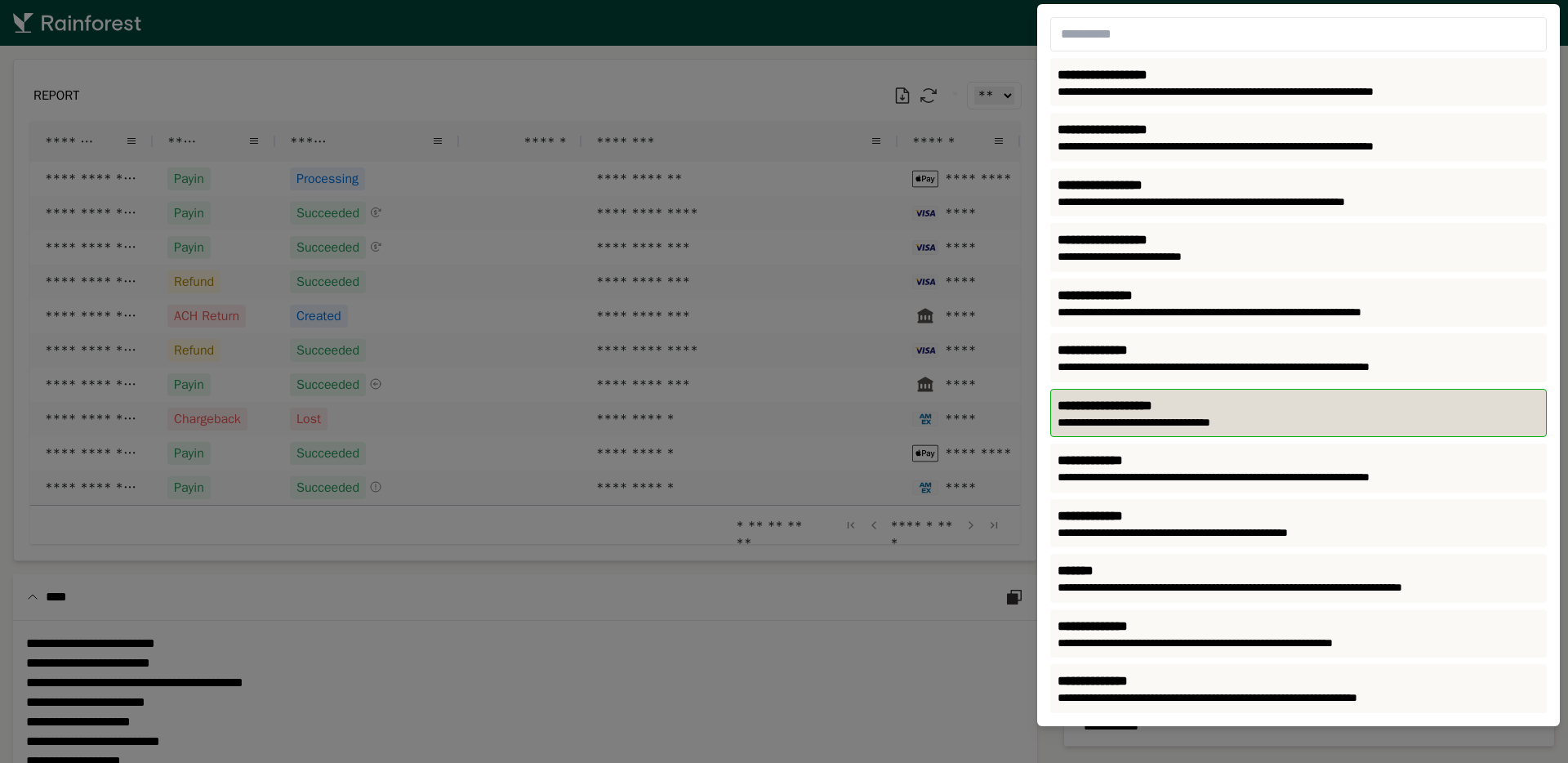 click on "**********" at bounding box center (1298, 406) 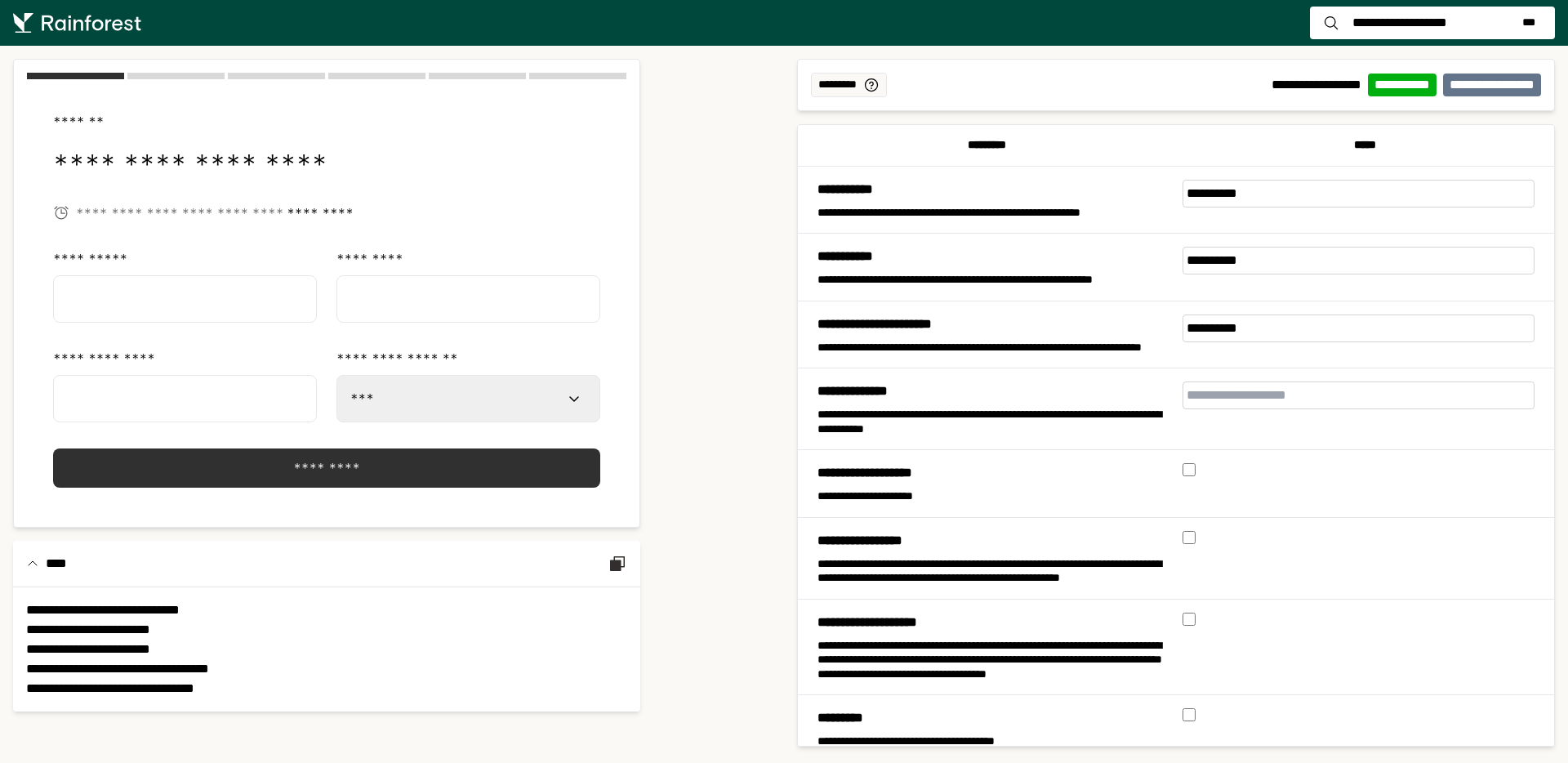 select on "***" 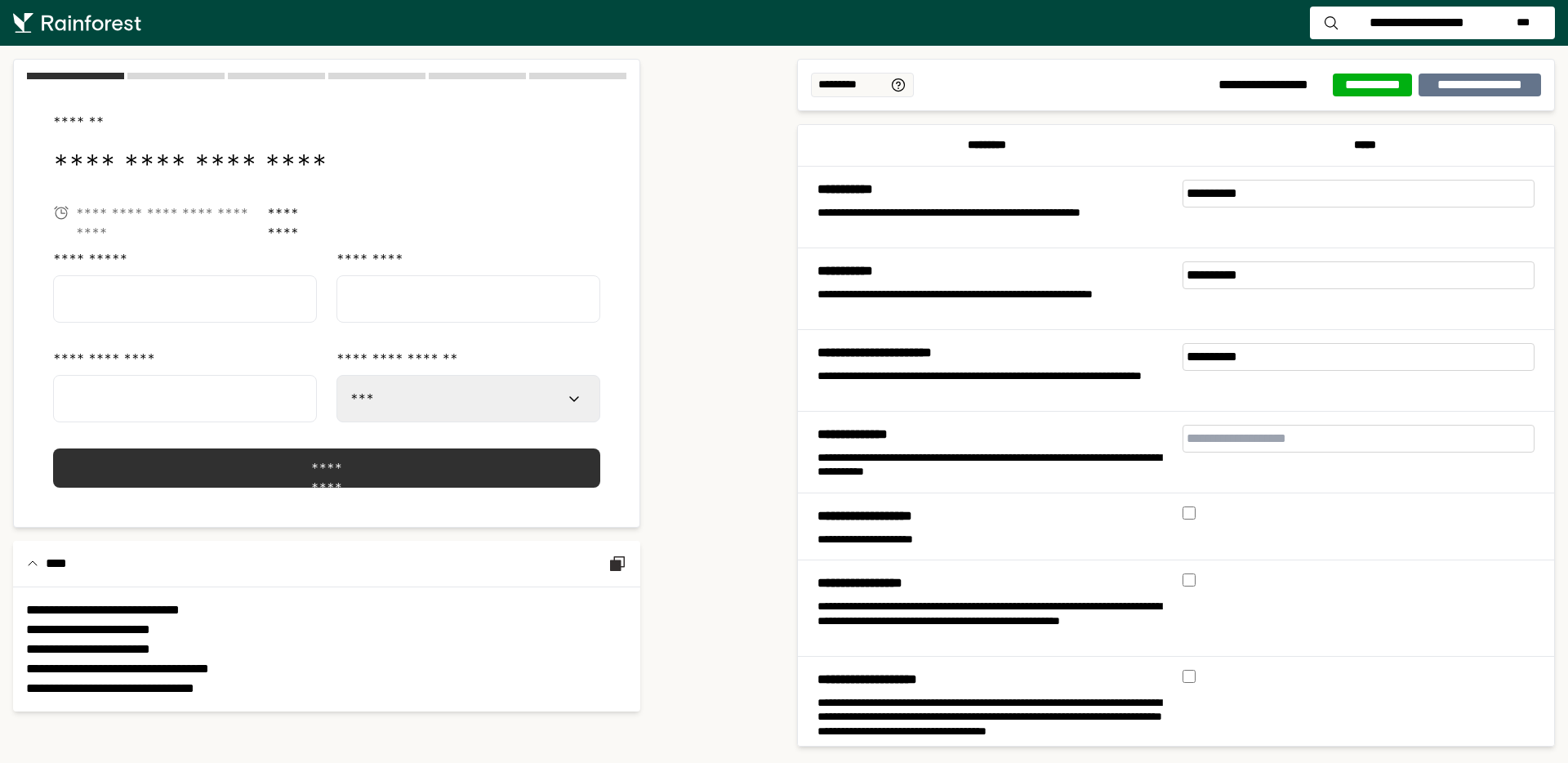 scroll, scrollTop: 0, scrollLeft: 0, axis: both 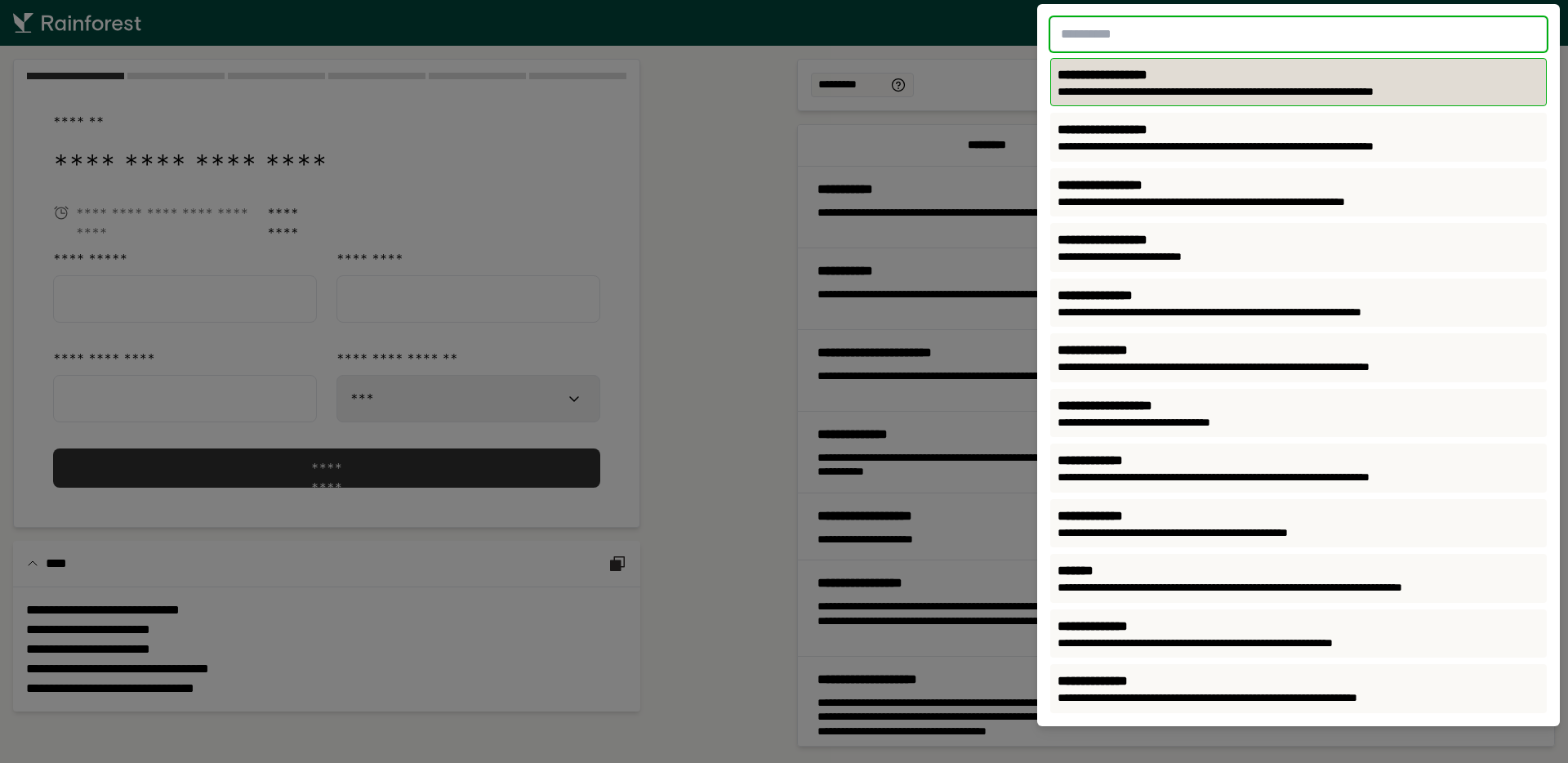 click at bounding box center [1298, 34] 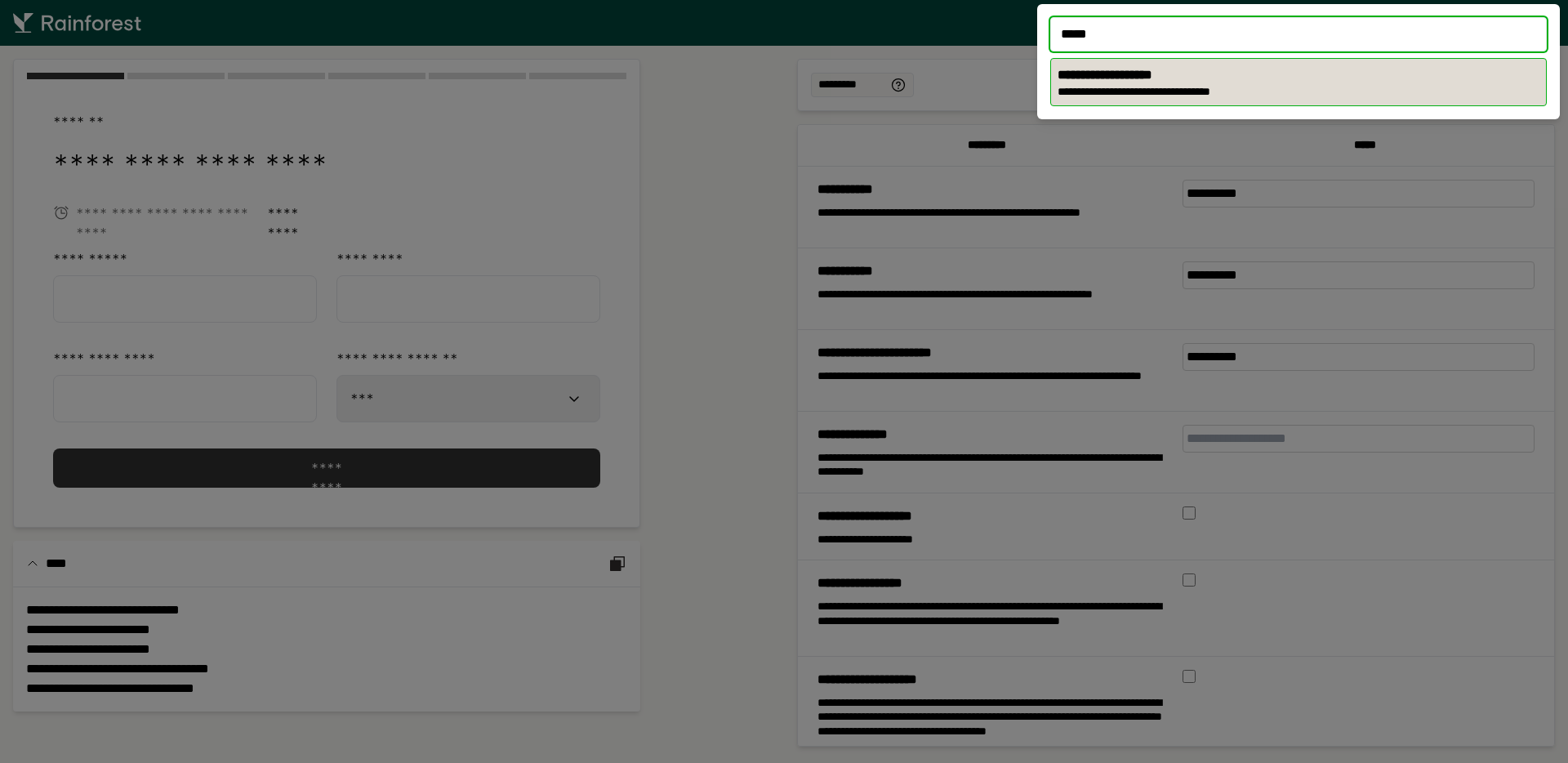 type on "*****" 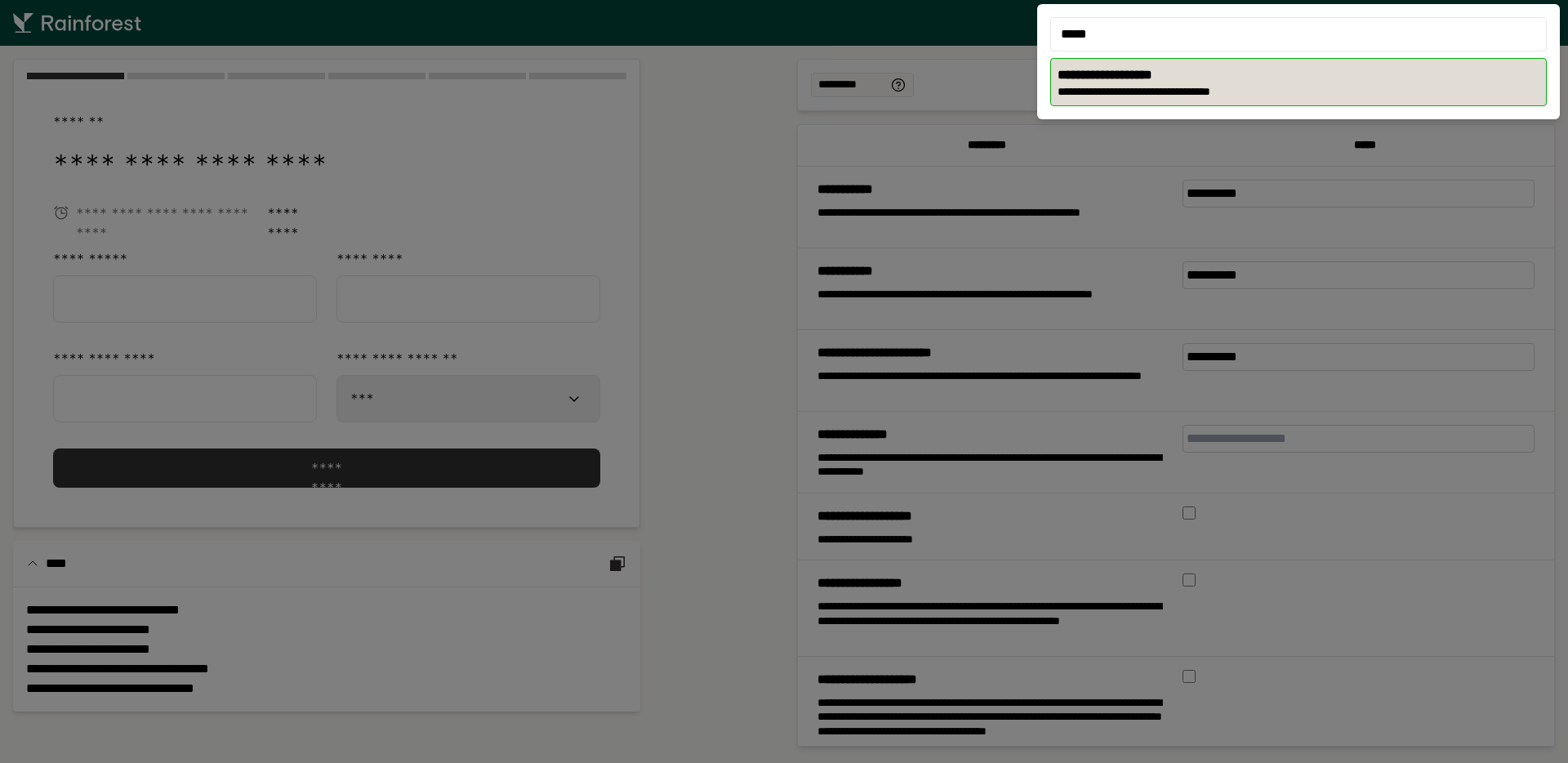 click on "**********" at bounding box center (1298, 75) 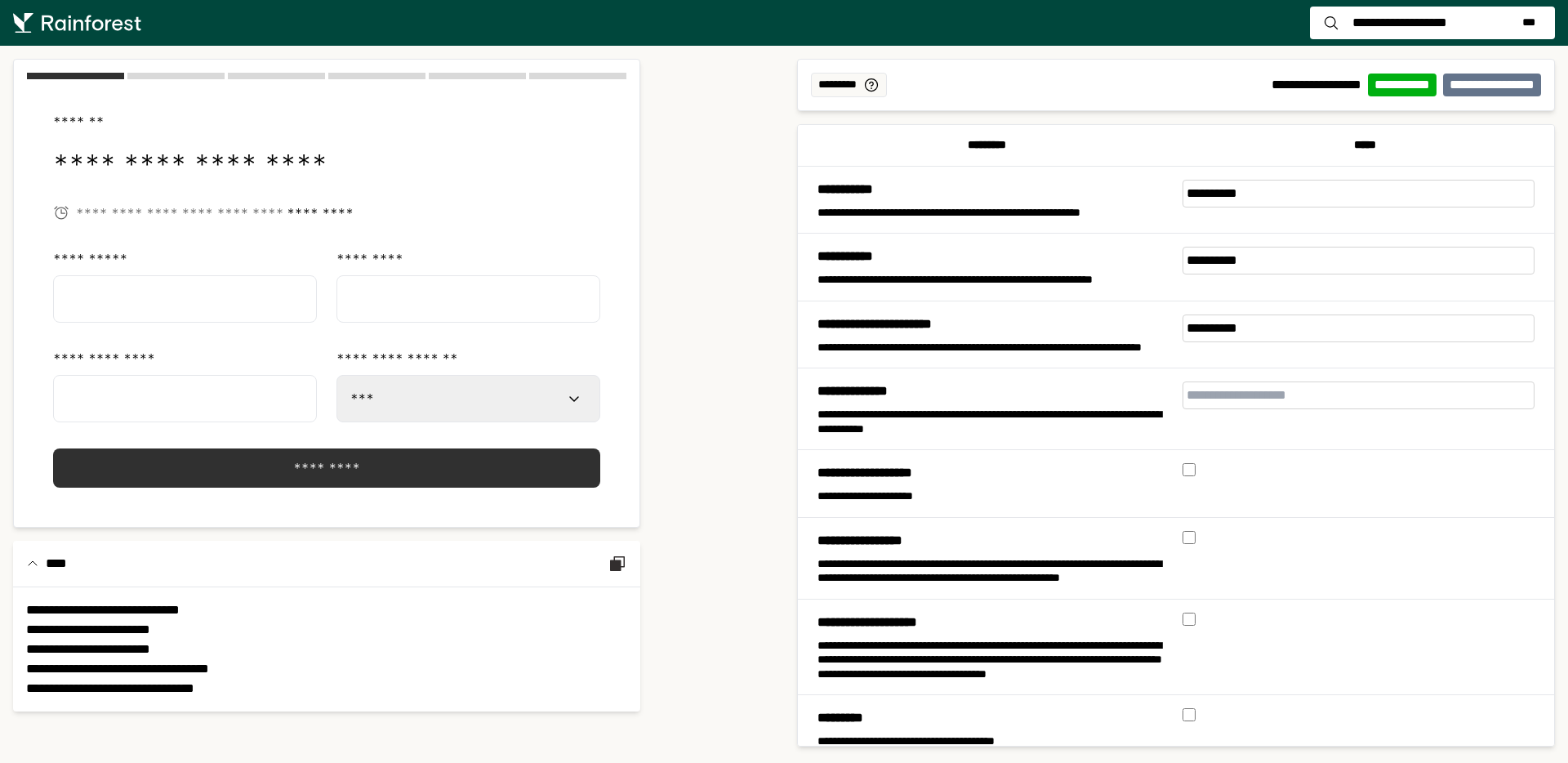 select on "***" 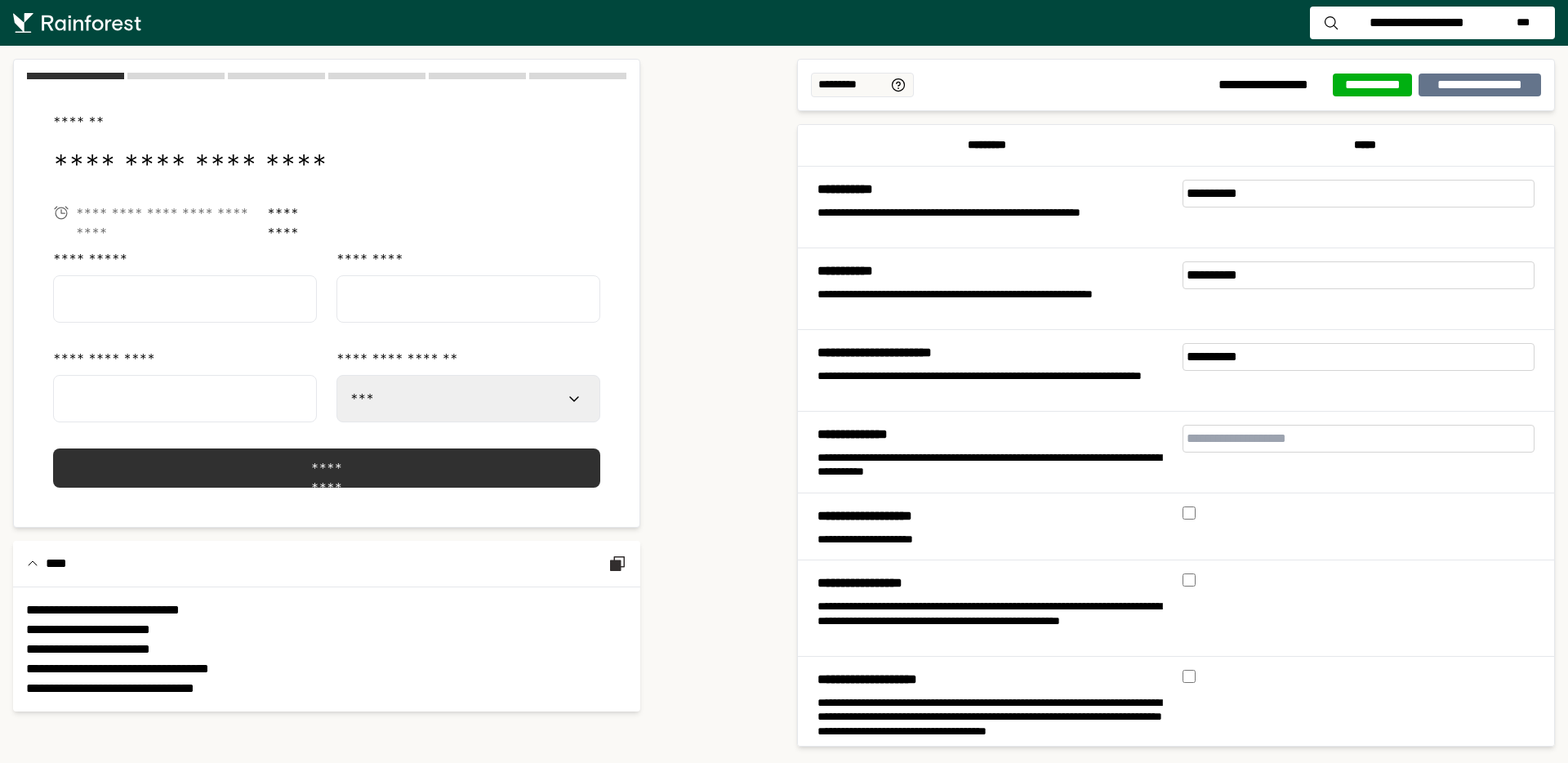 scroll, scrollTop: 0, scrollLeft: 0, axis: both 